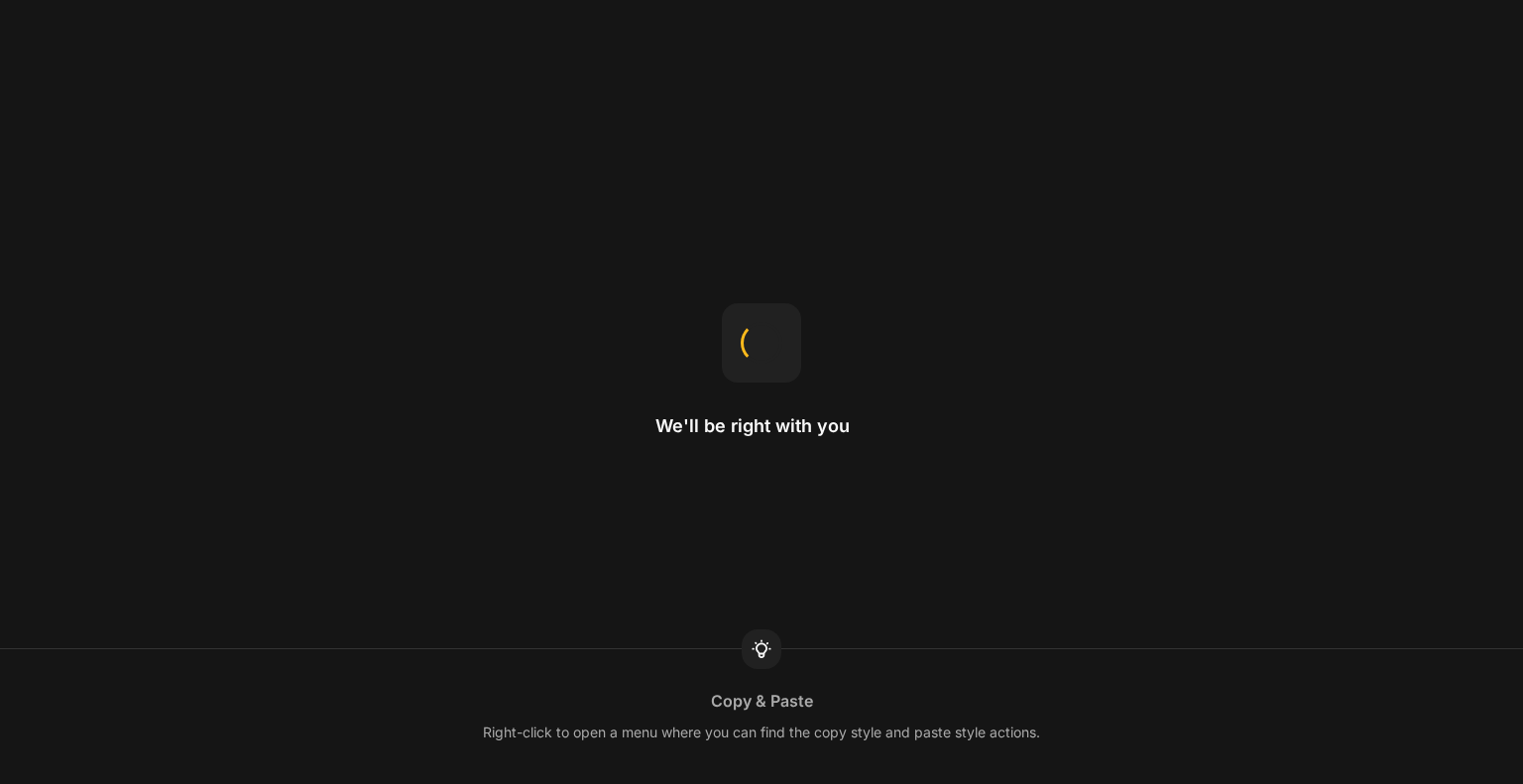 scroll, scrollTop: 0, scrollLeft: 0, axis: both 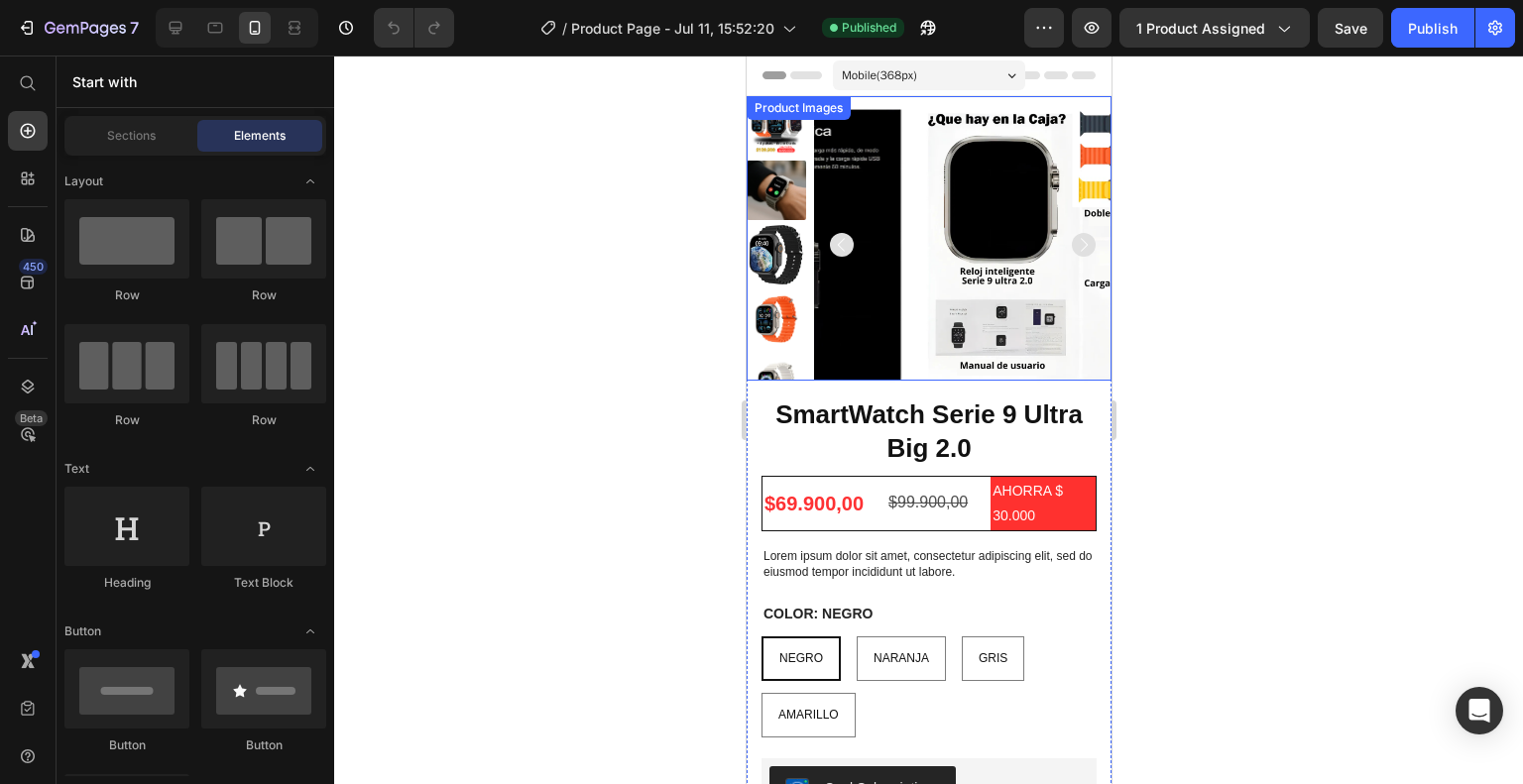 click at bounding box center [775, 126] 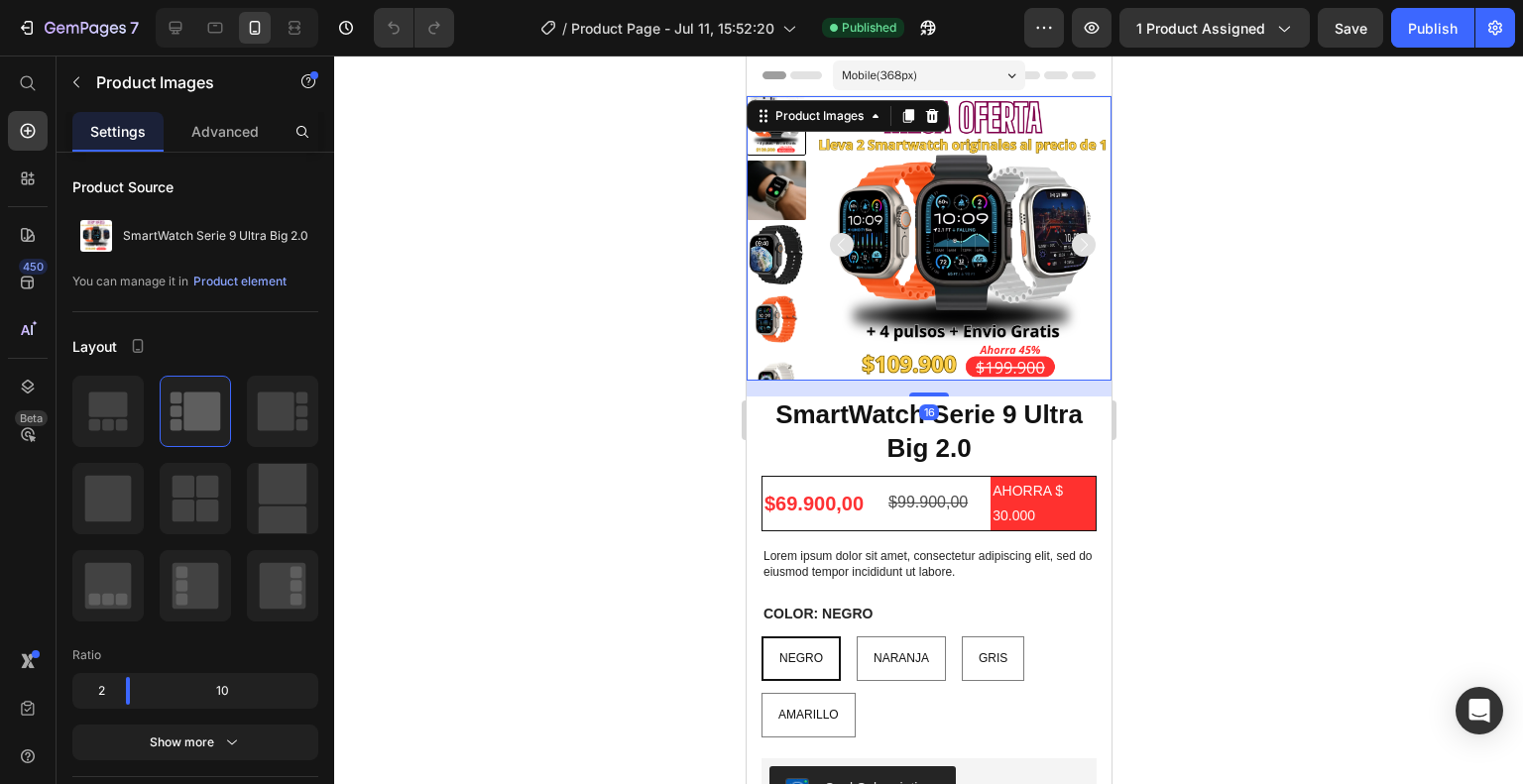 click 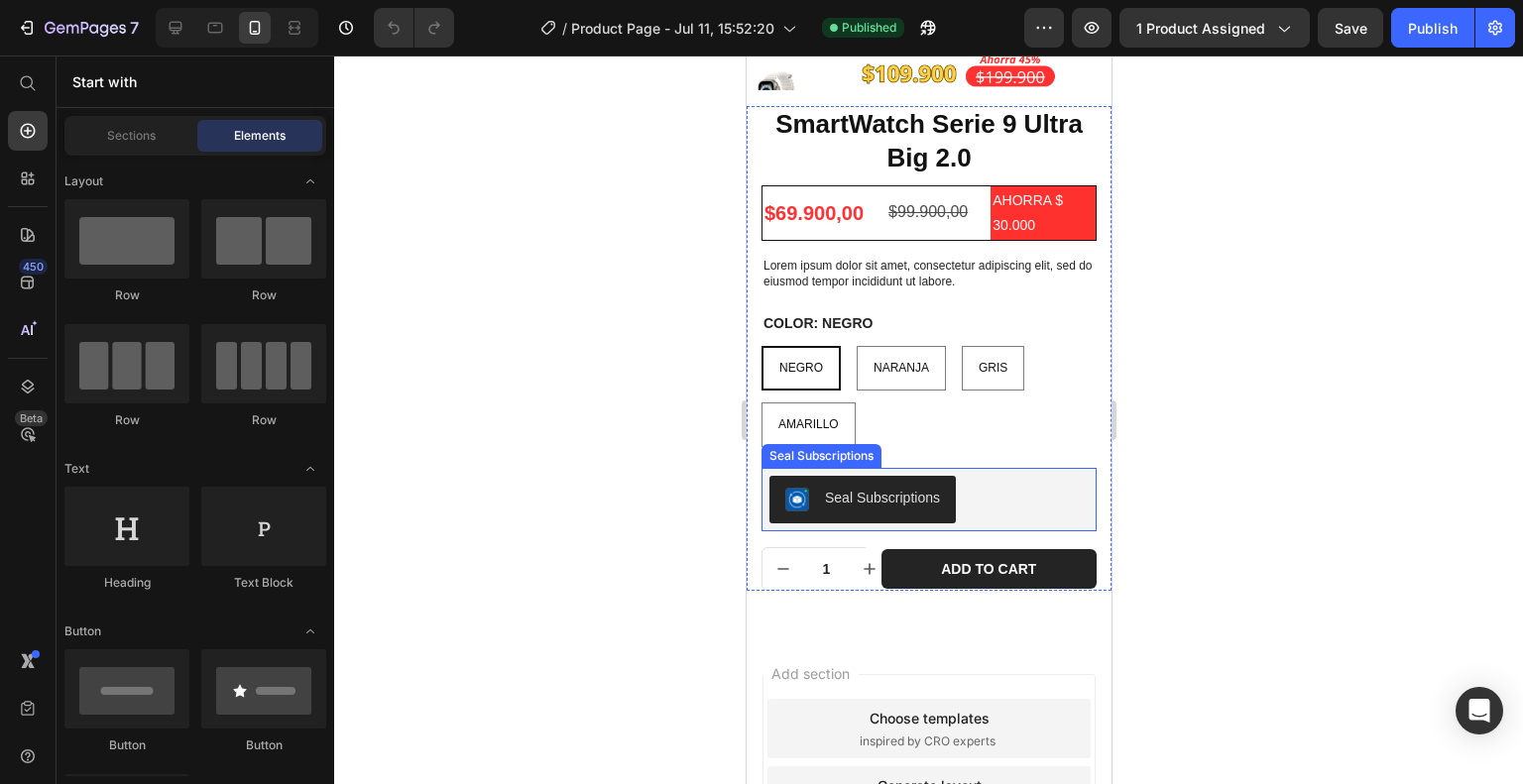 scroll, scrollTop: 396, scrollLeft: 0, axis: vertical 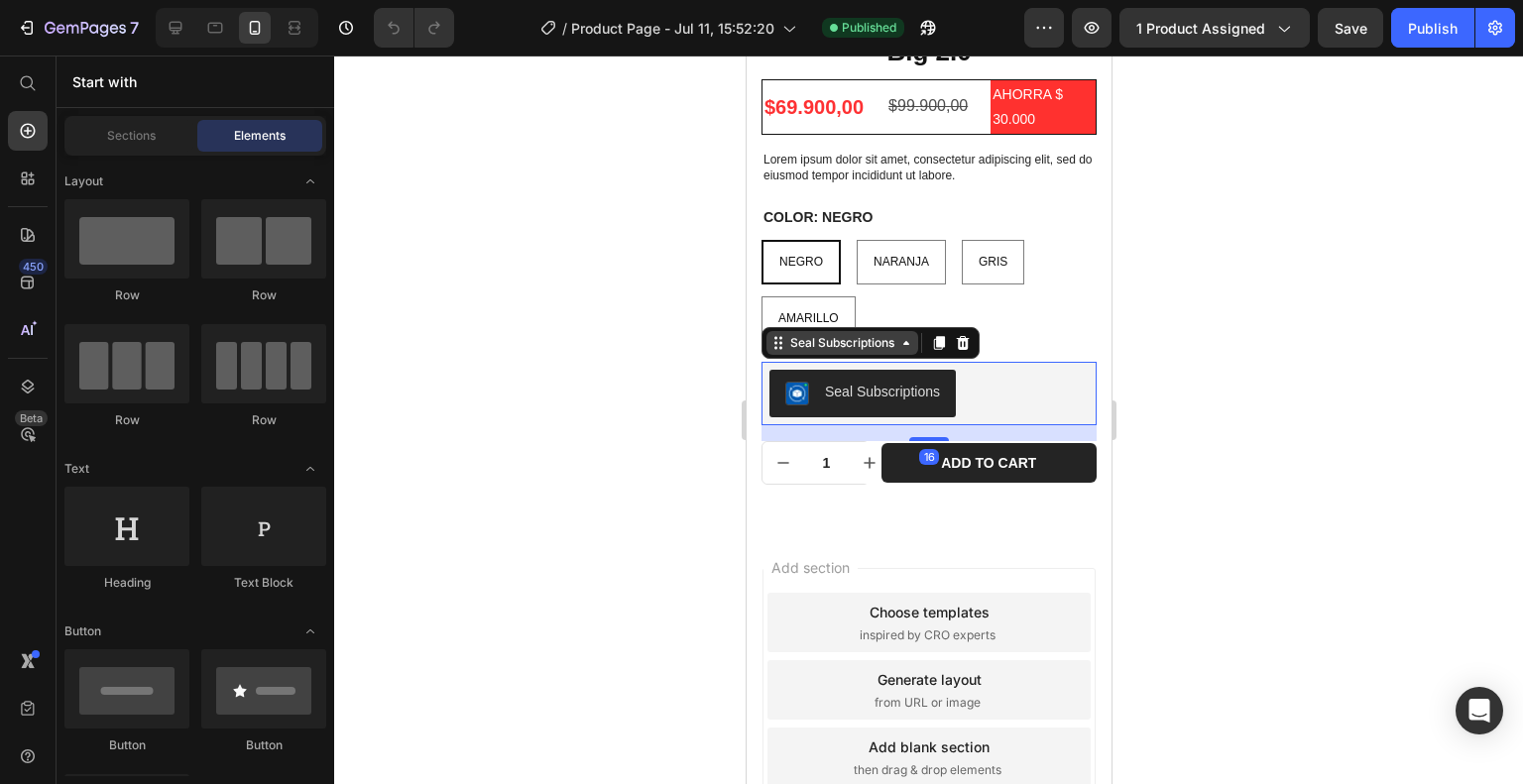 click on "Seal Subscriptions" at bounding box center [870, 343] 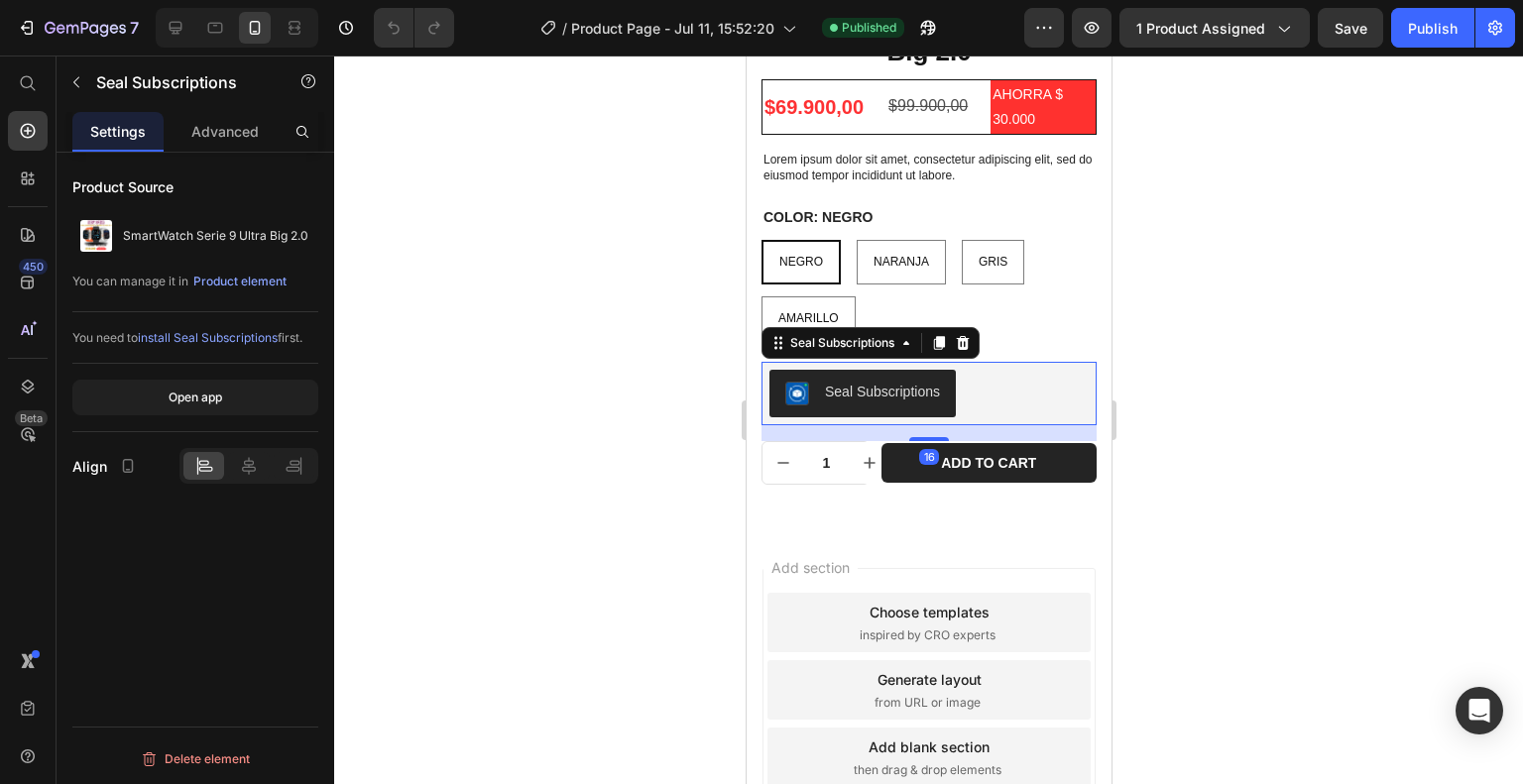 click at bounding box center [962, 343] 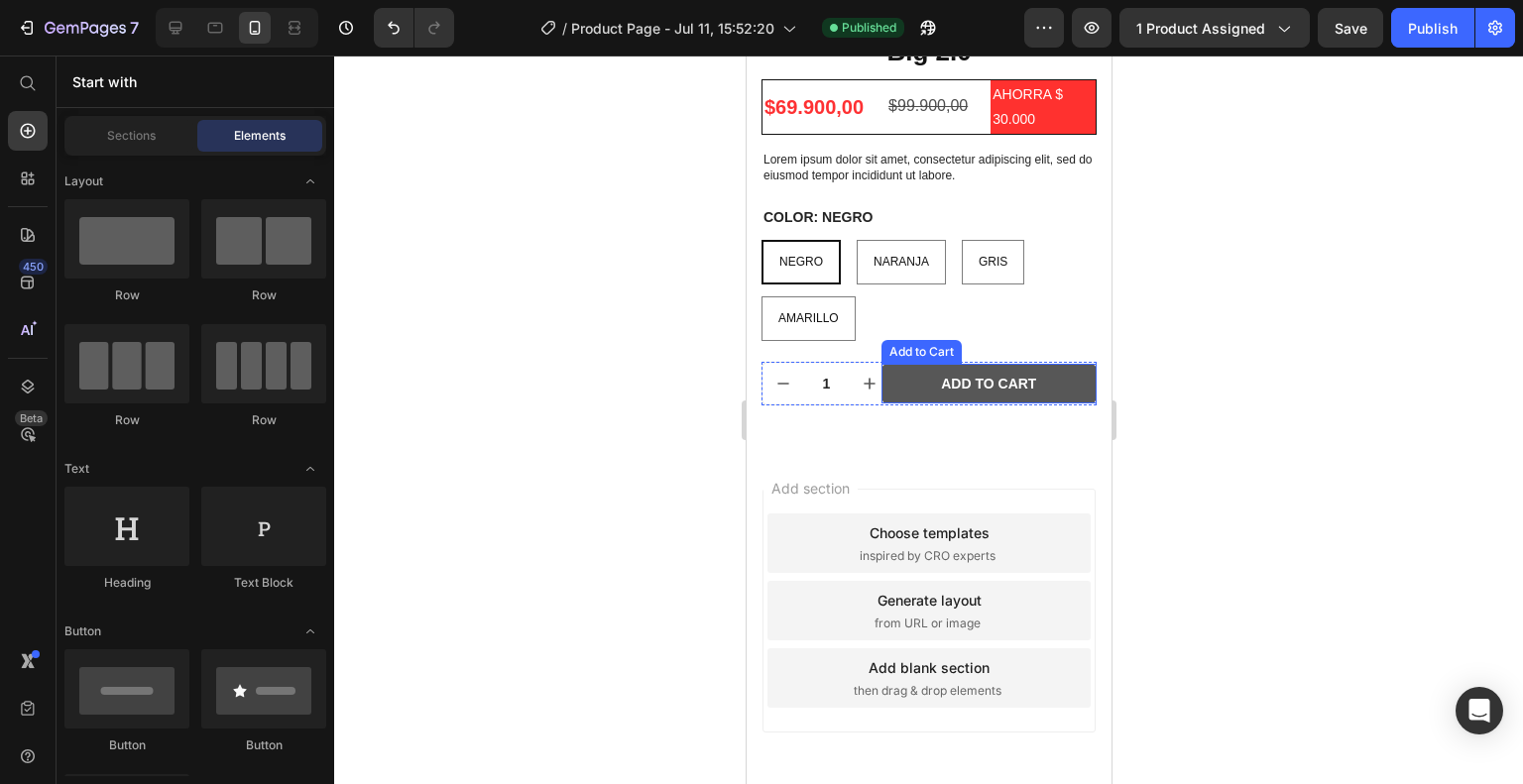 click on "Add to cart" at bounding box center (988, 384) 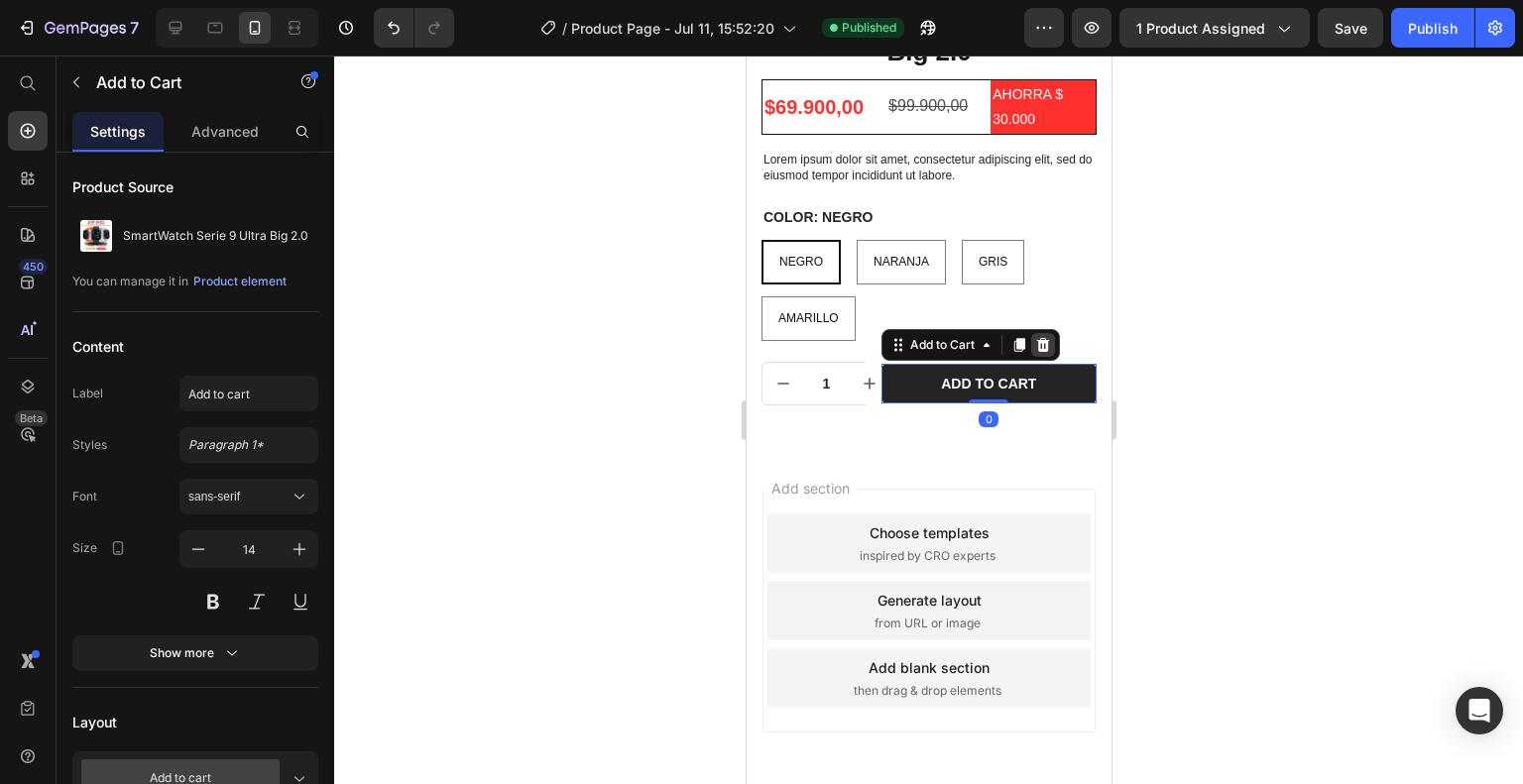 click at bounding box center [1042, 345] 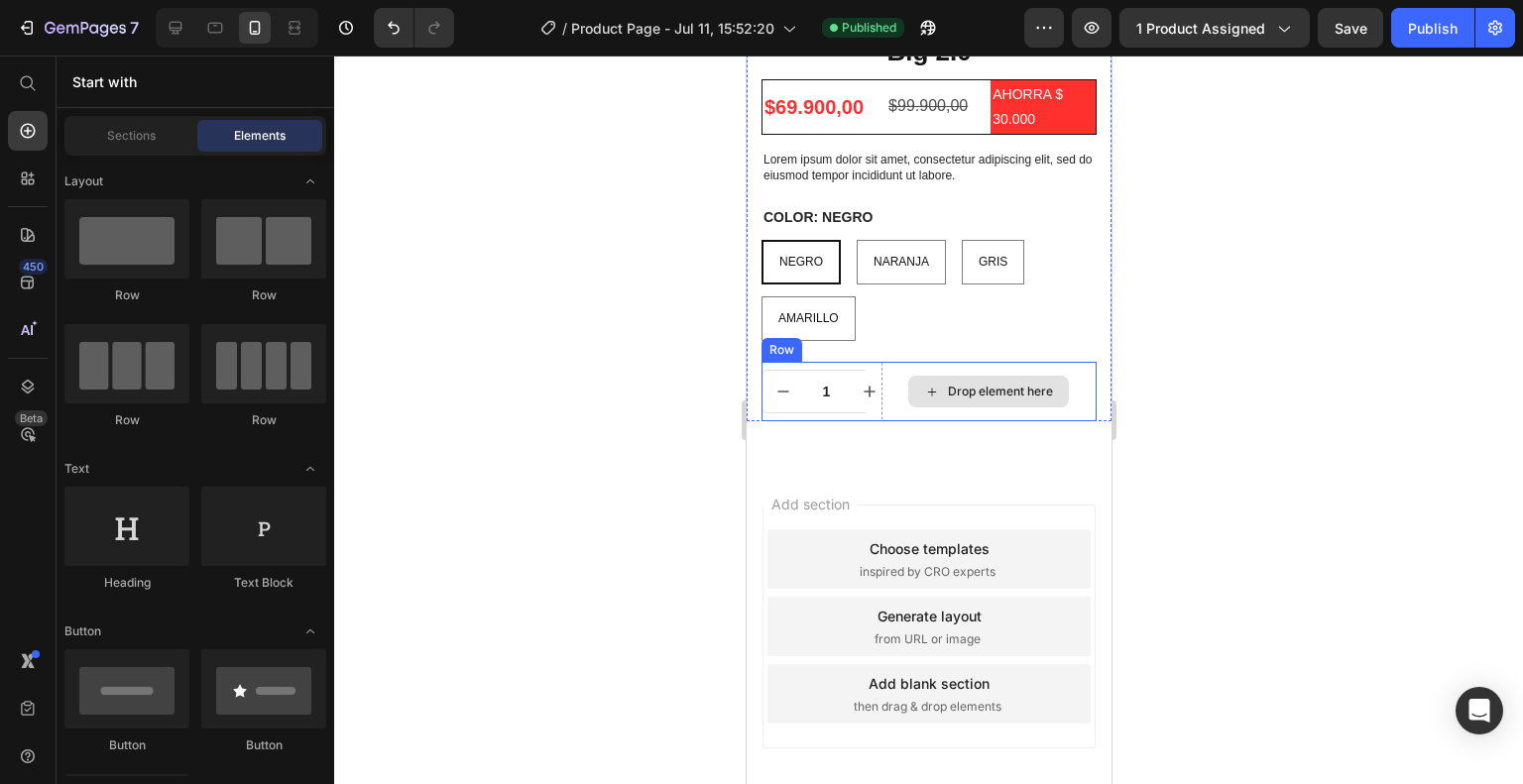 click on "Drop element here" at bounding box center (999, 392) 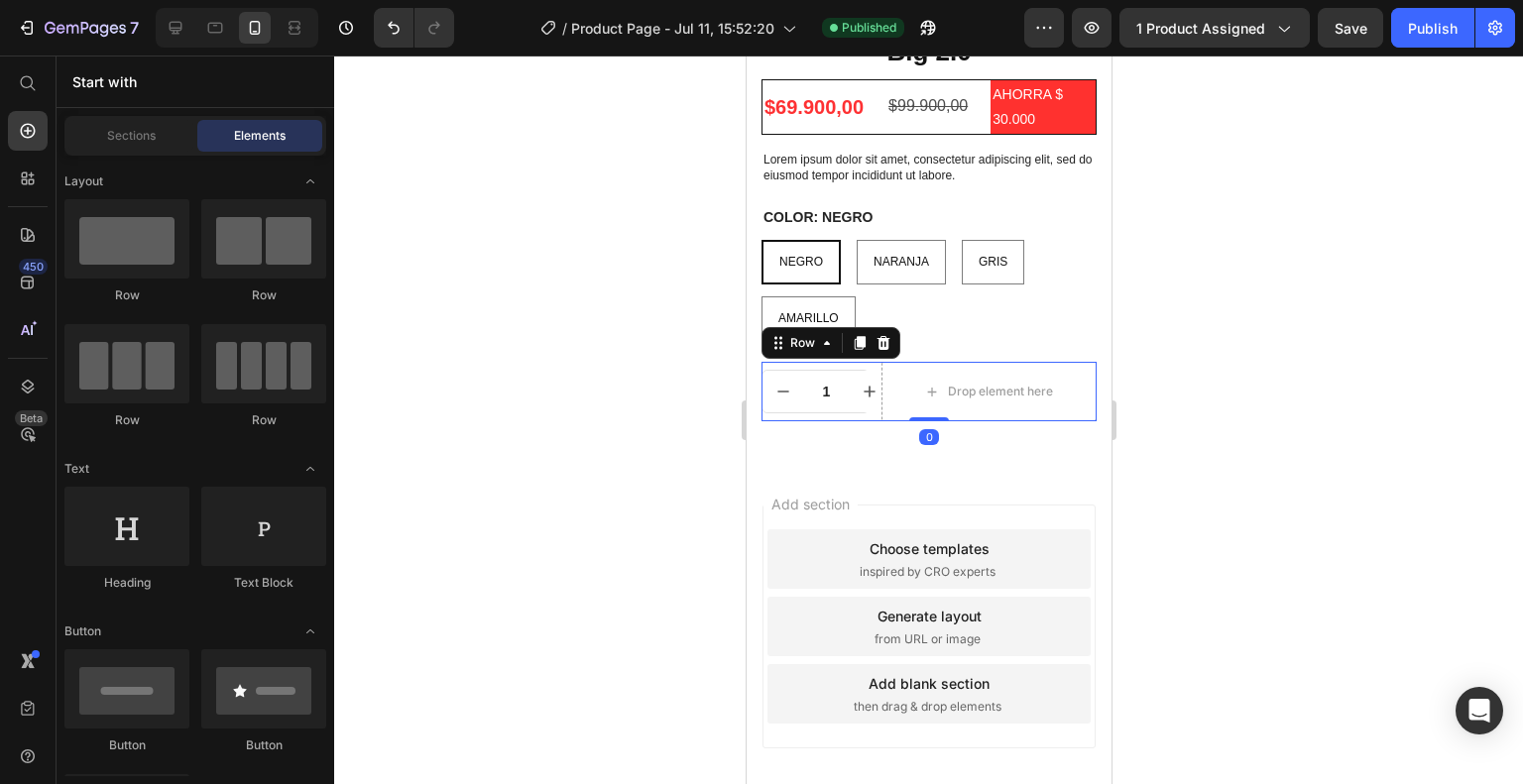 click on "1 Product Quantity" at bounding box center [814, 392] 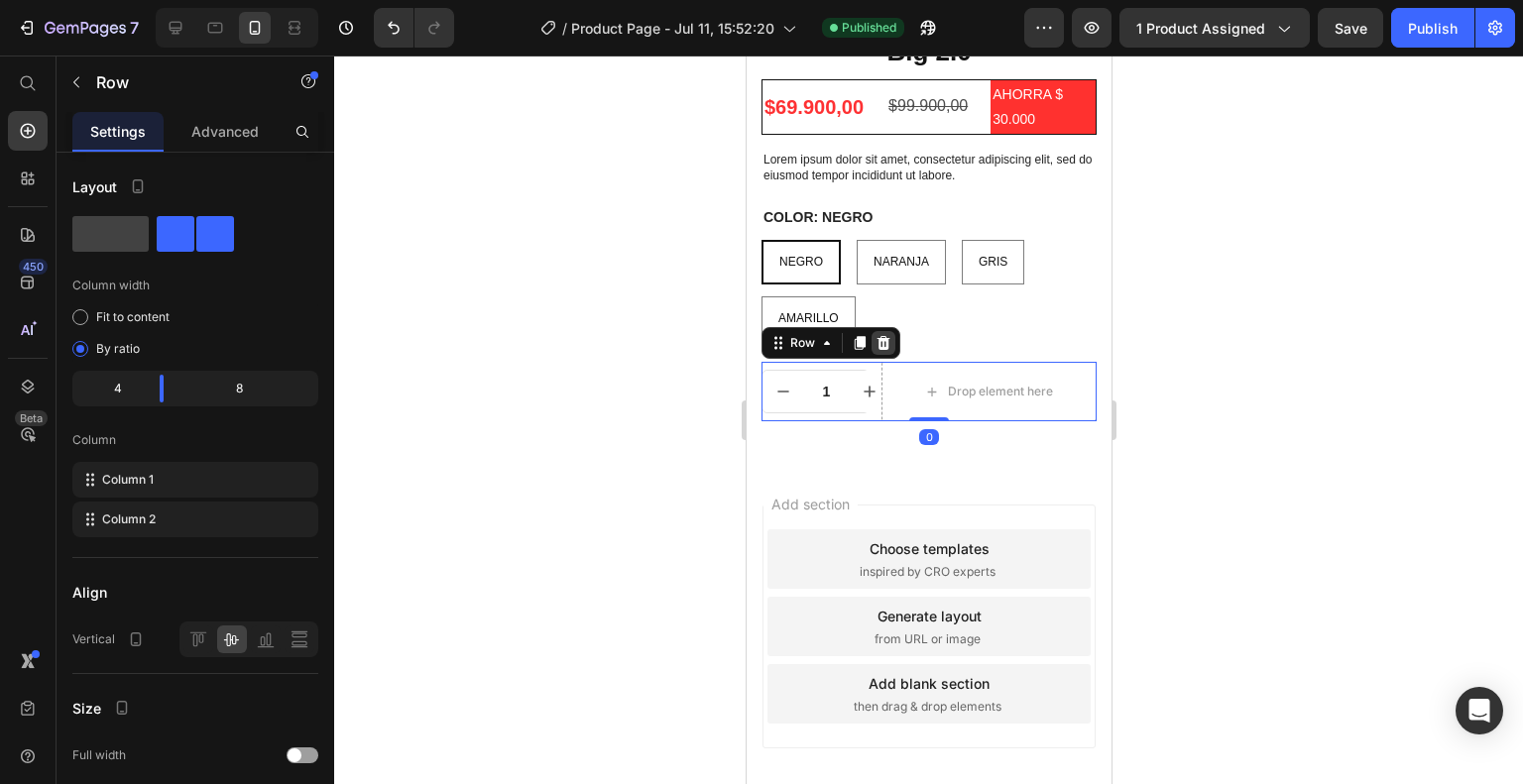 click 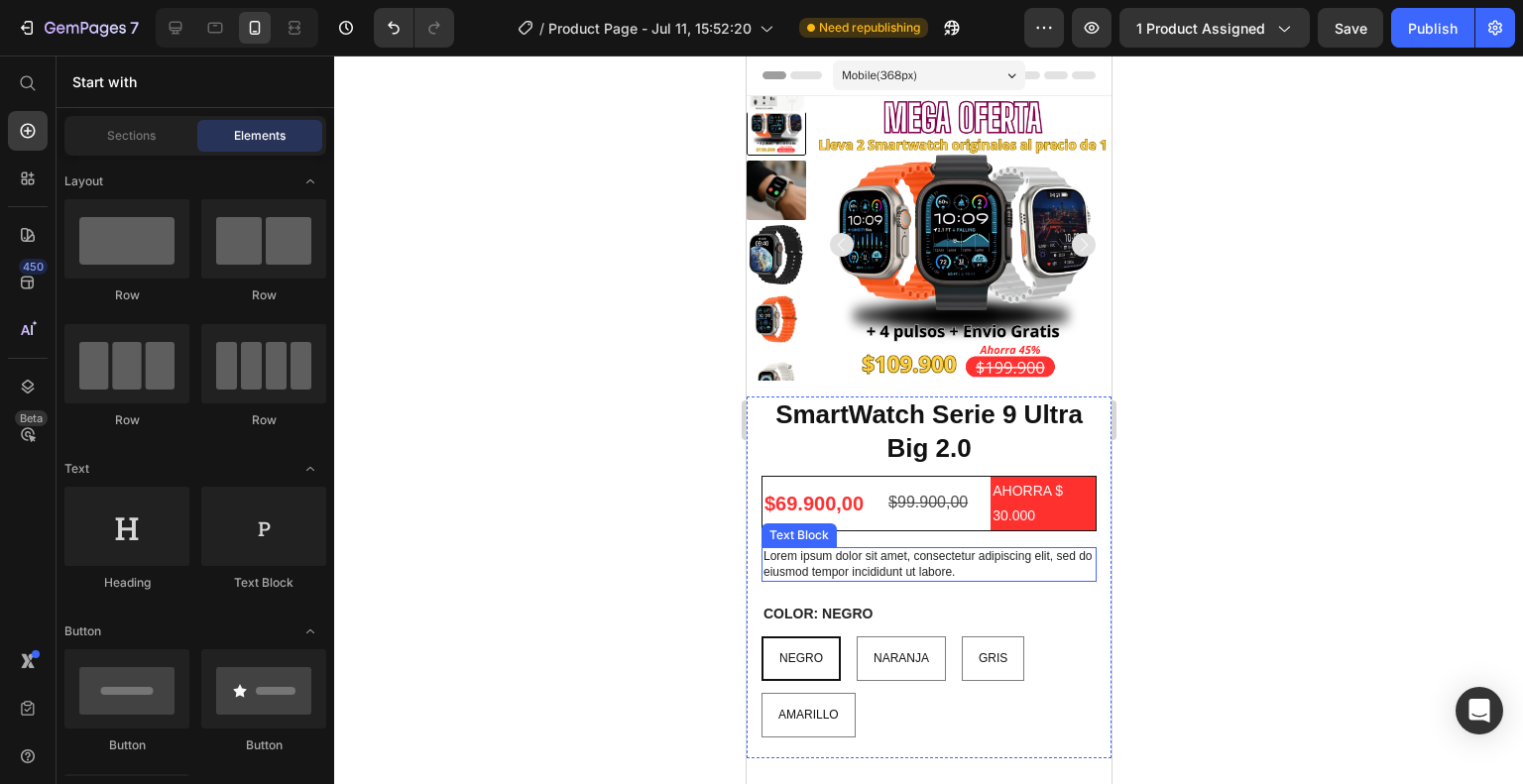 scroll, scrollTop: 0, scrollLeft: 0, axis: both 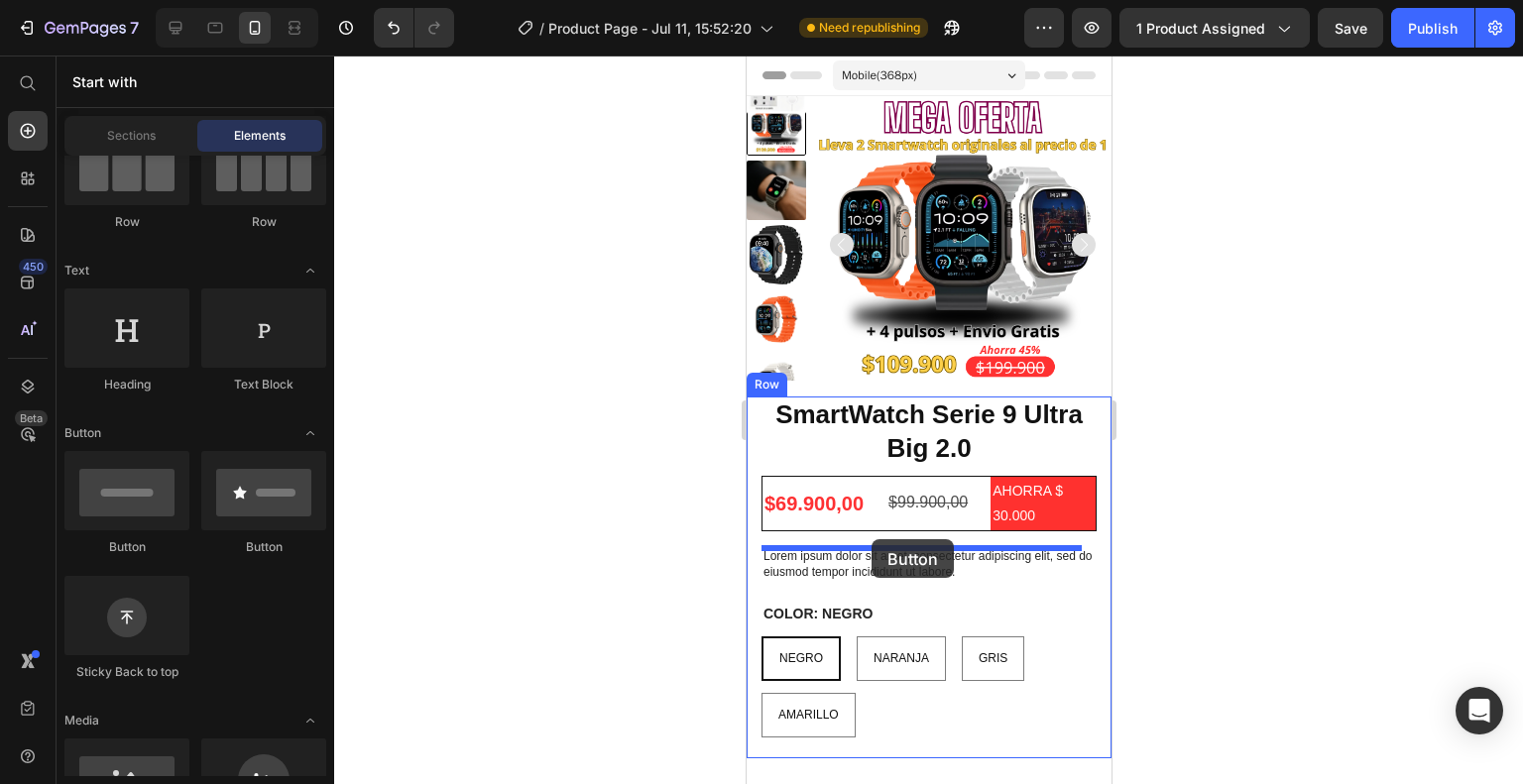 drag, startPoint x: 880, startPoint y: 551, endPoint x: 871, endPoint y: 539, distance: 15 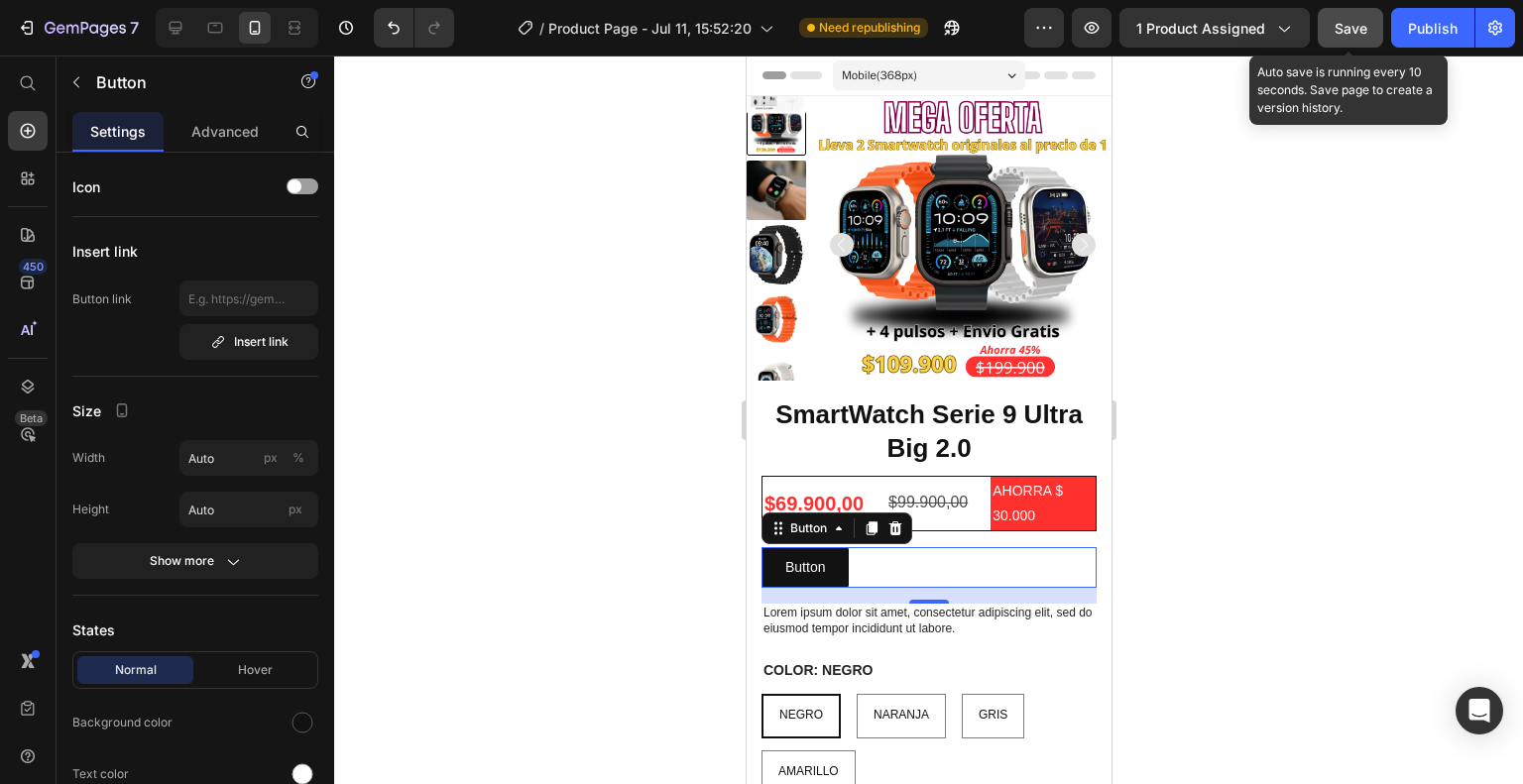 click on "Save" at bounding box center [1350, 28] 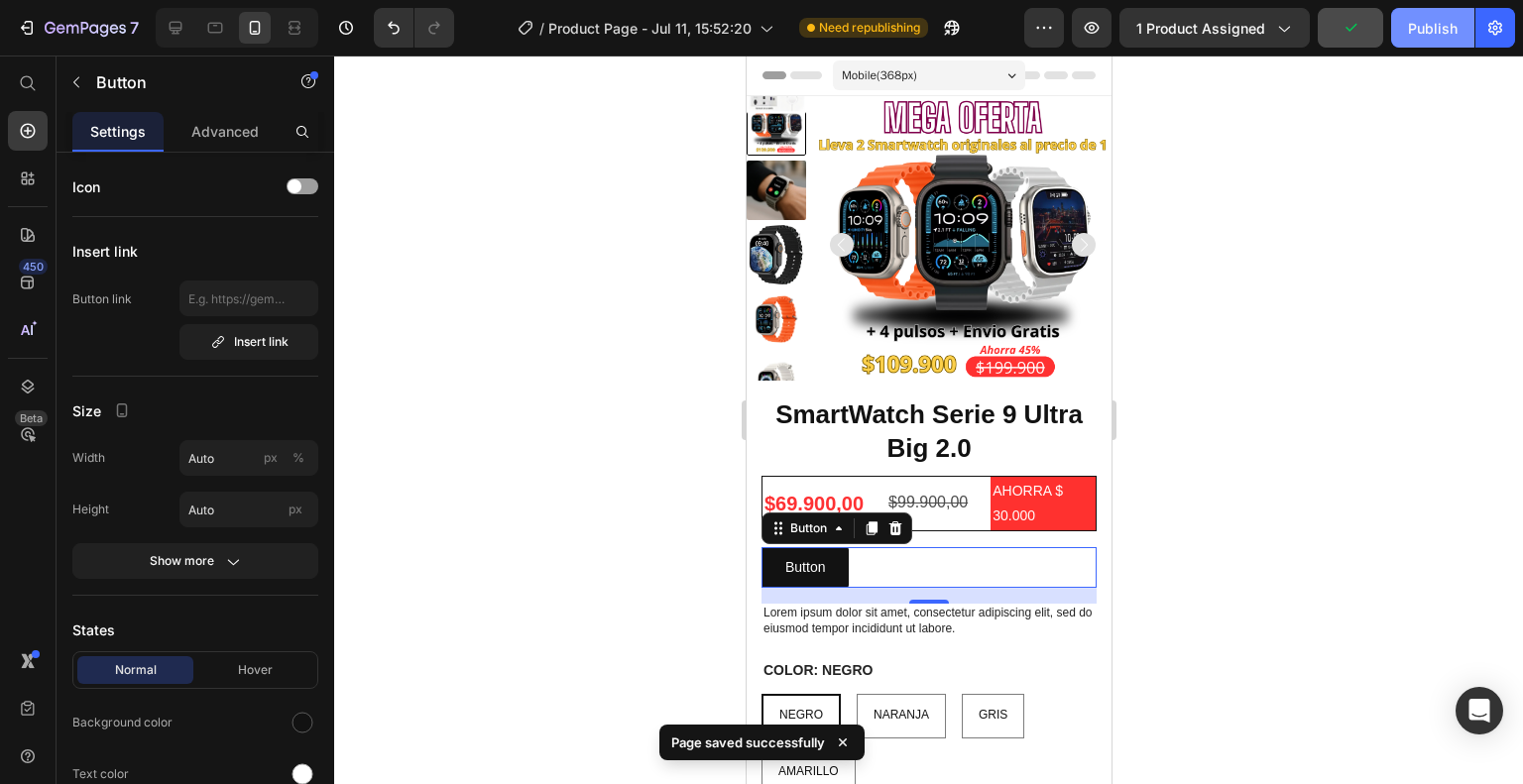 click on "Publish" at bounding box center [1433, 28] 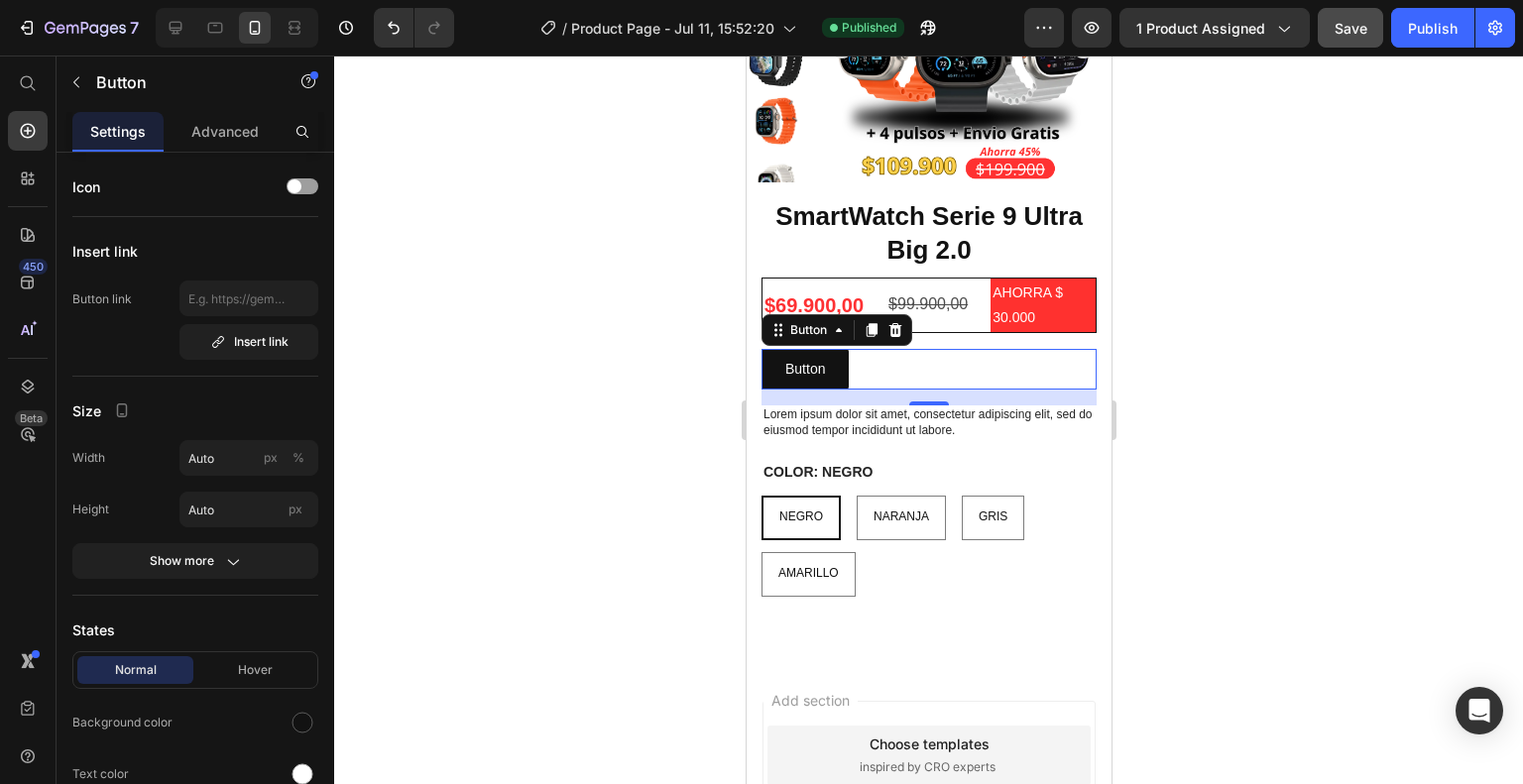 scroll, scrollTop: 0, scrollLeft: 0, axis: both 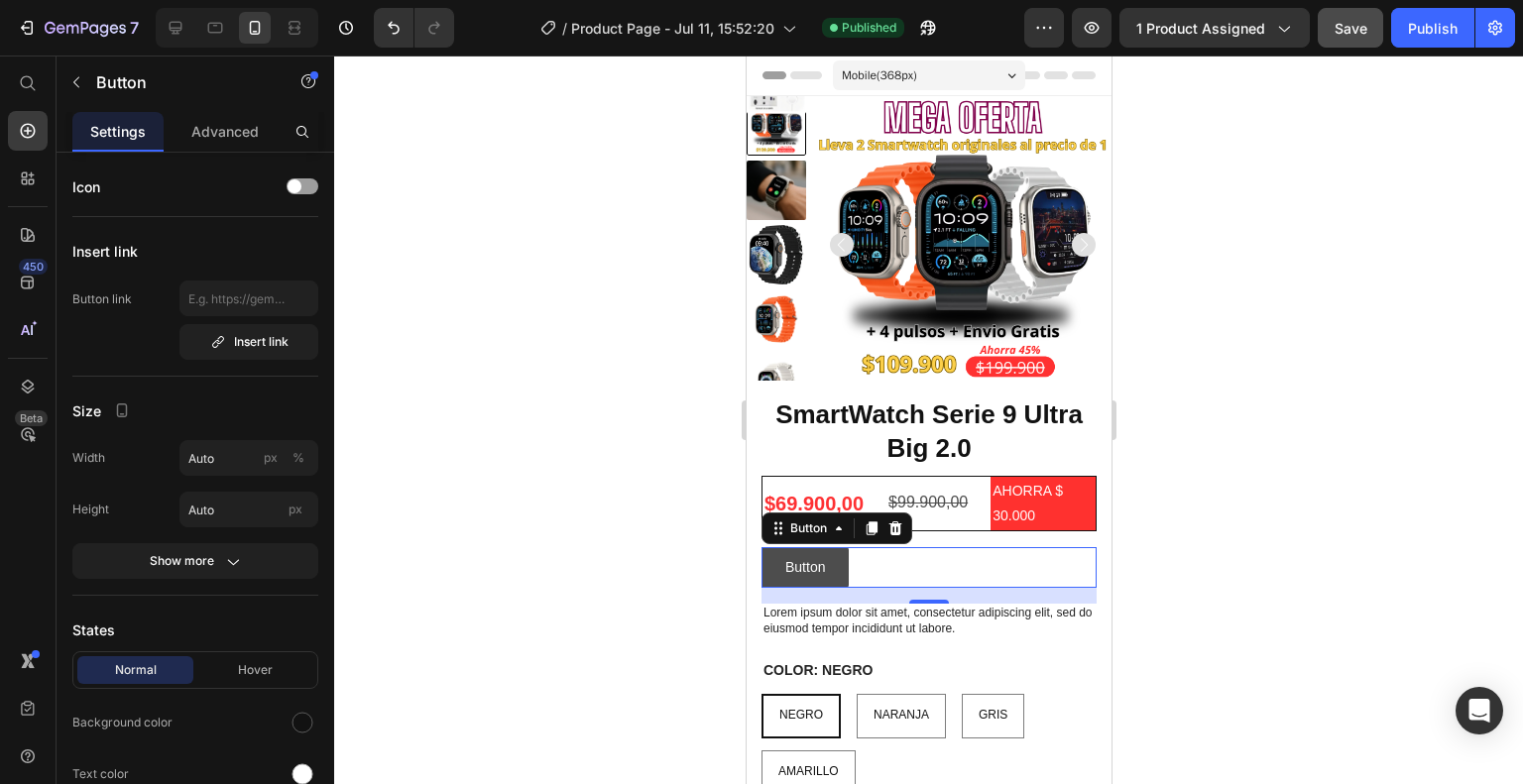 click on "Button" at bounding box center (804, 567) 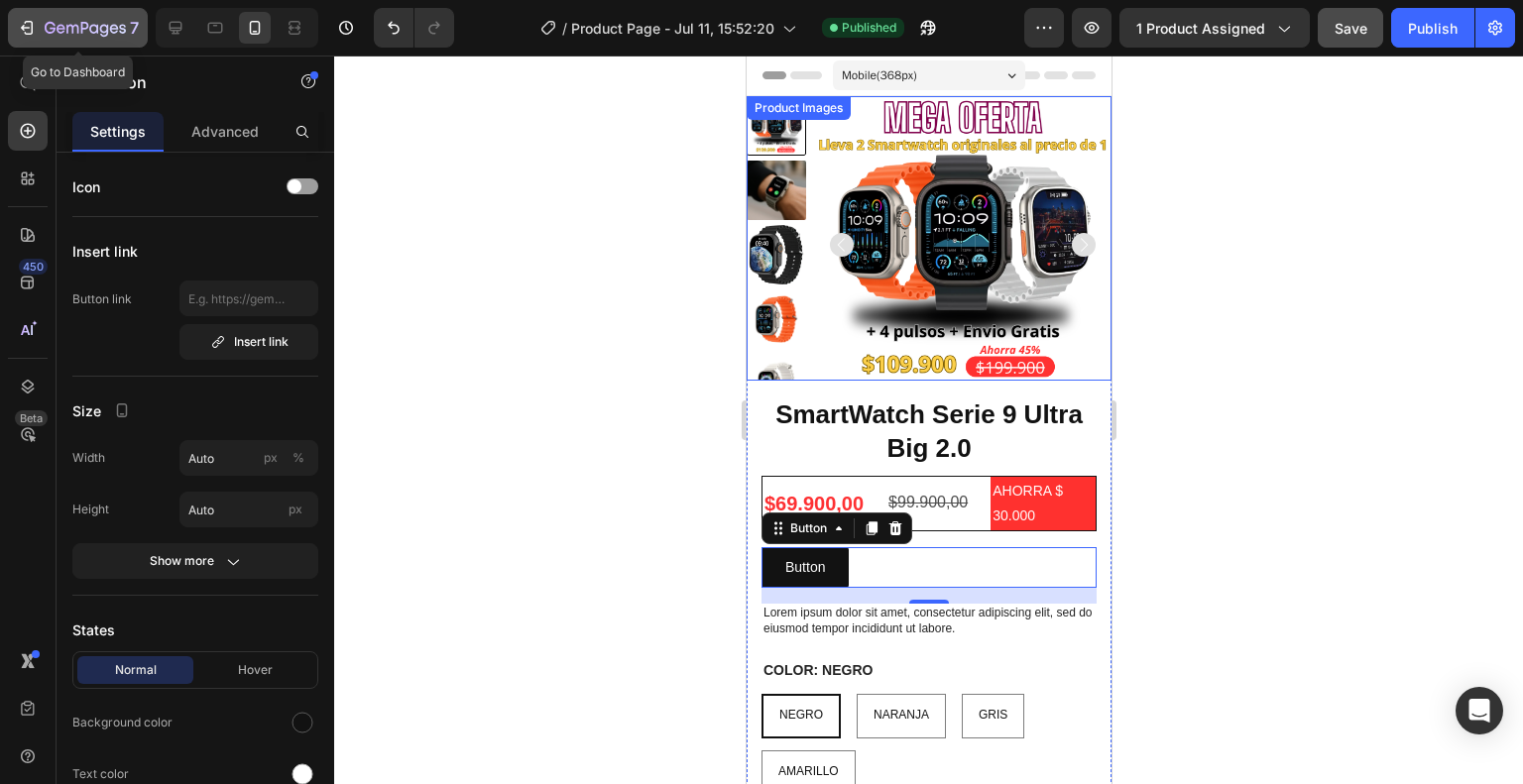 click 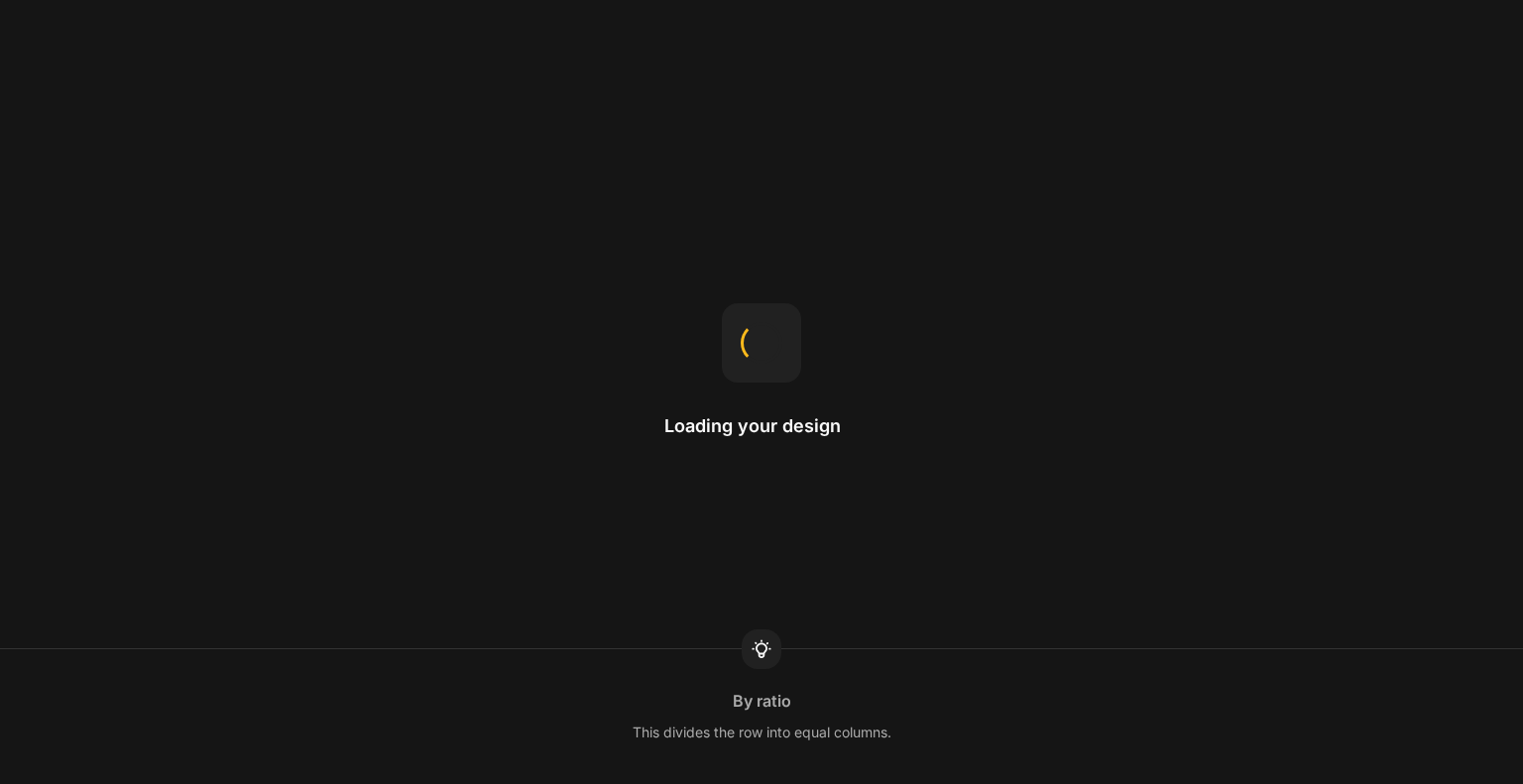 scroll, scrollTop: 0, scrollLeft: 0, axis: both 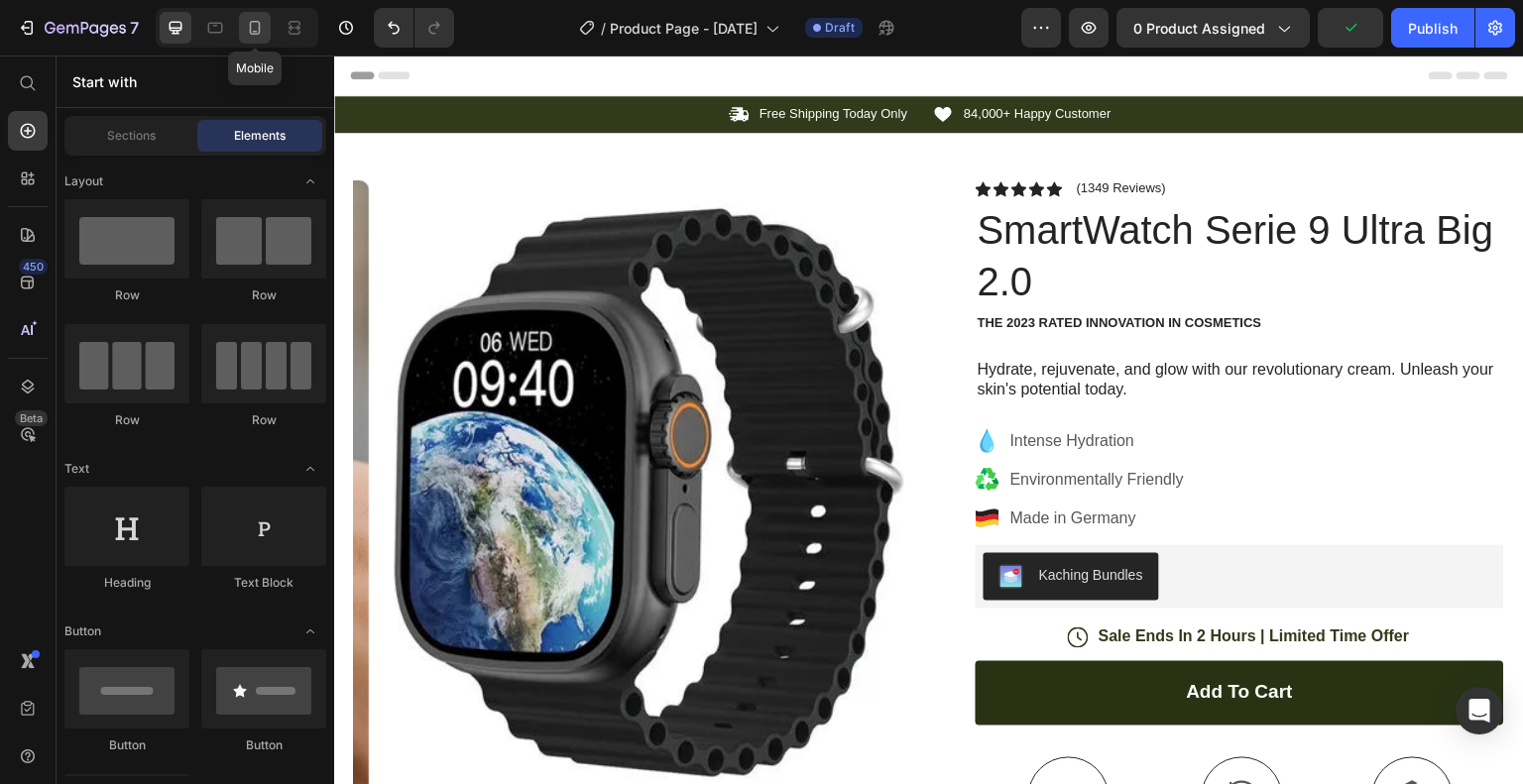 click 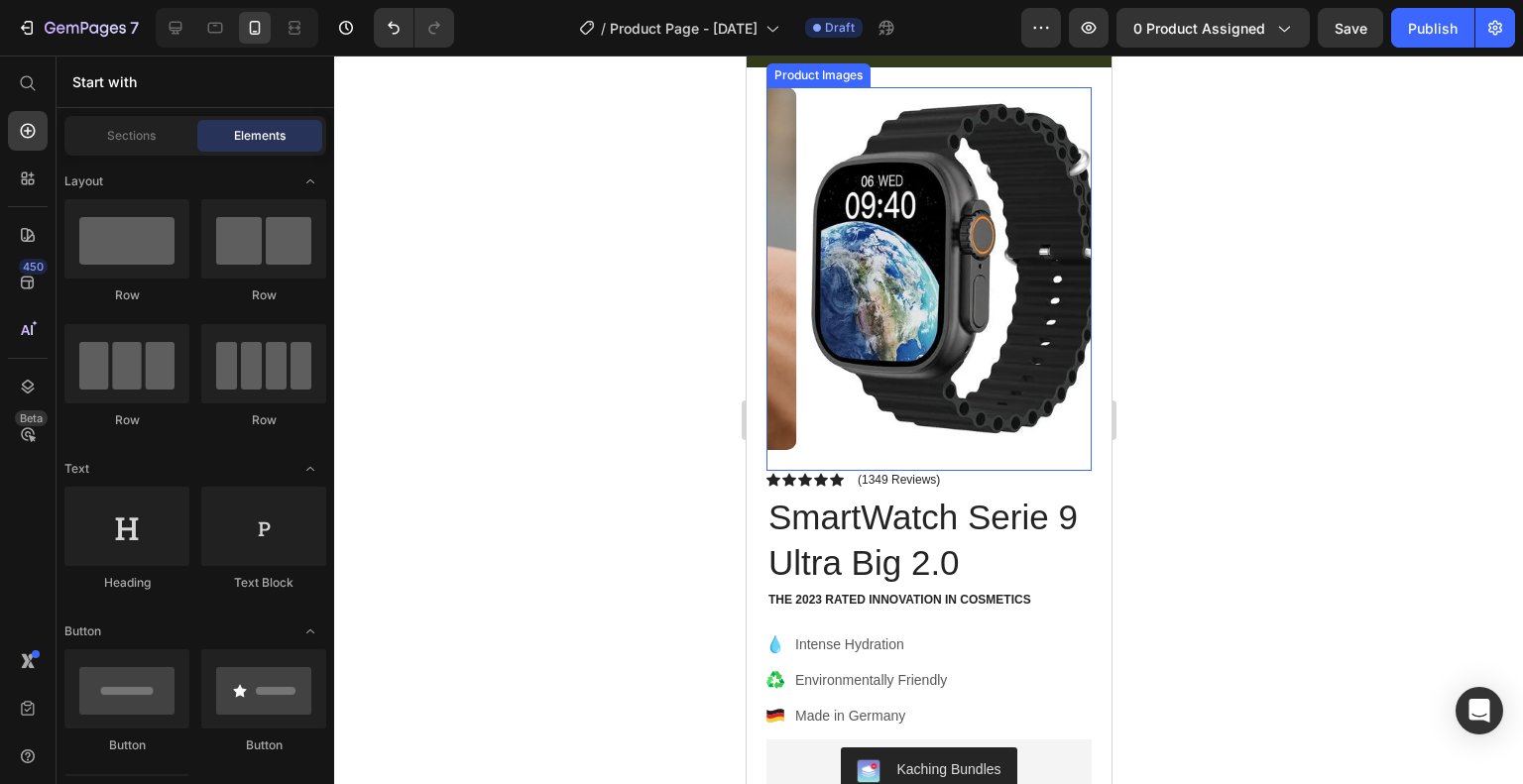 scroll, scrollTop: 99, scrollLeft: 0, axis: vertical 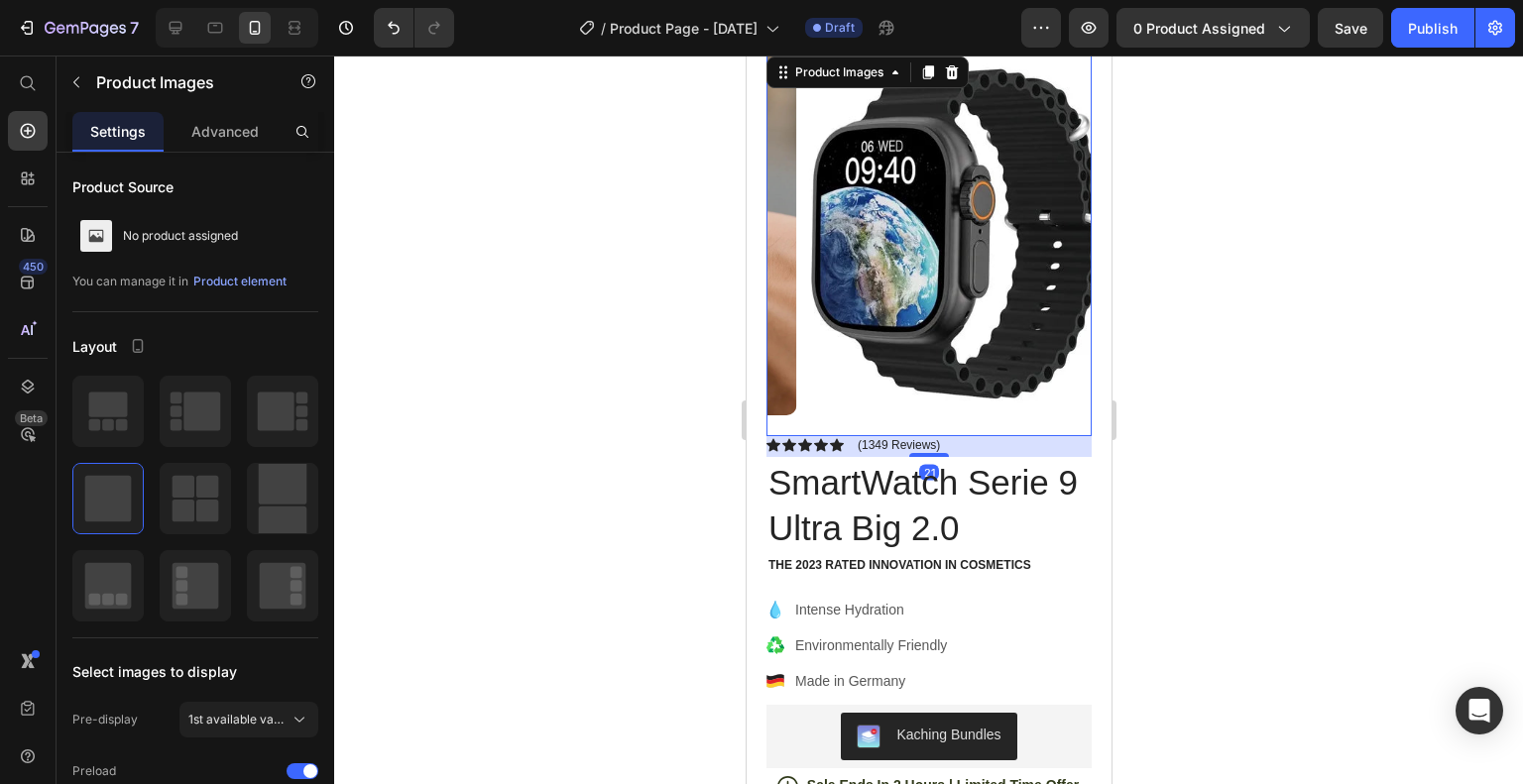 drag, startPoint x: 961, startPoint y: 327, endPoint x: 724, endPoint y: 286, distance: 240.52027 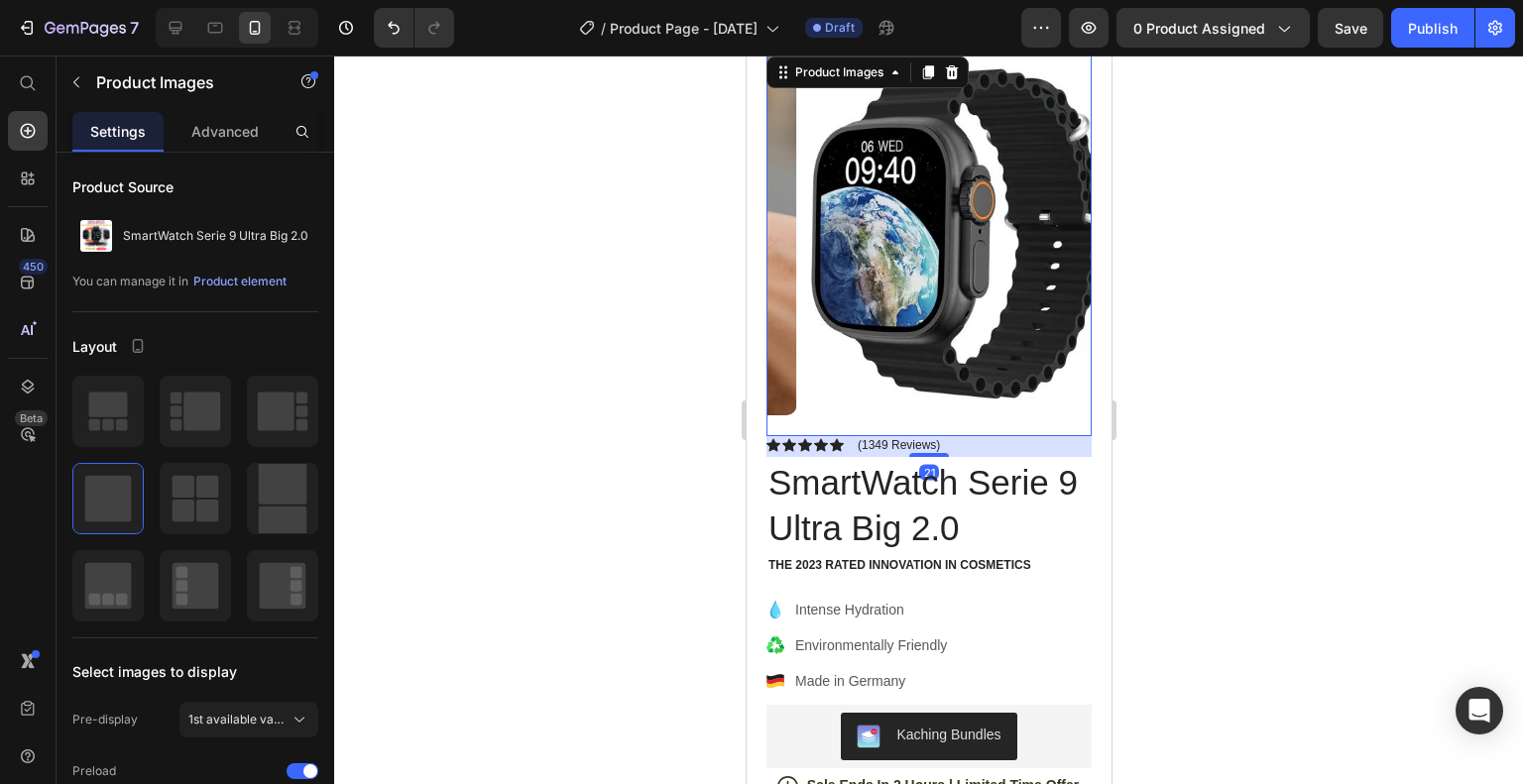 click at bounding box center (958, 234) 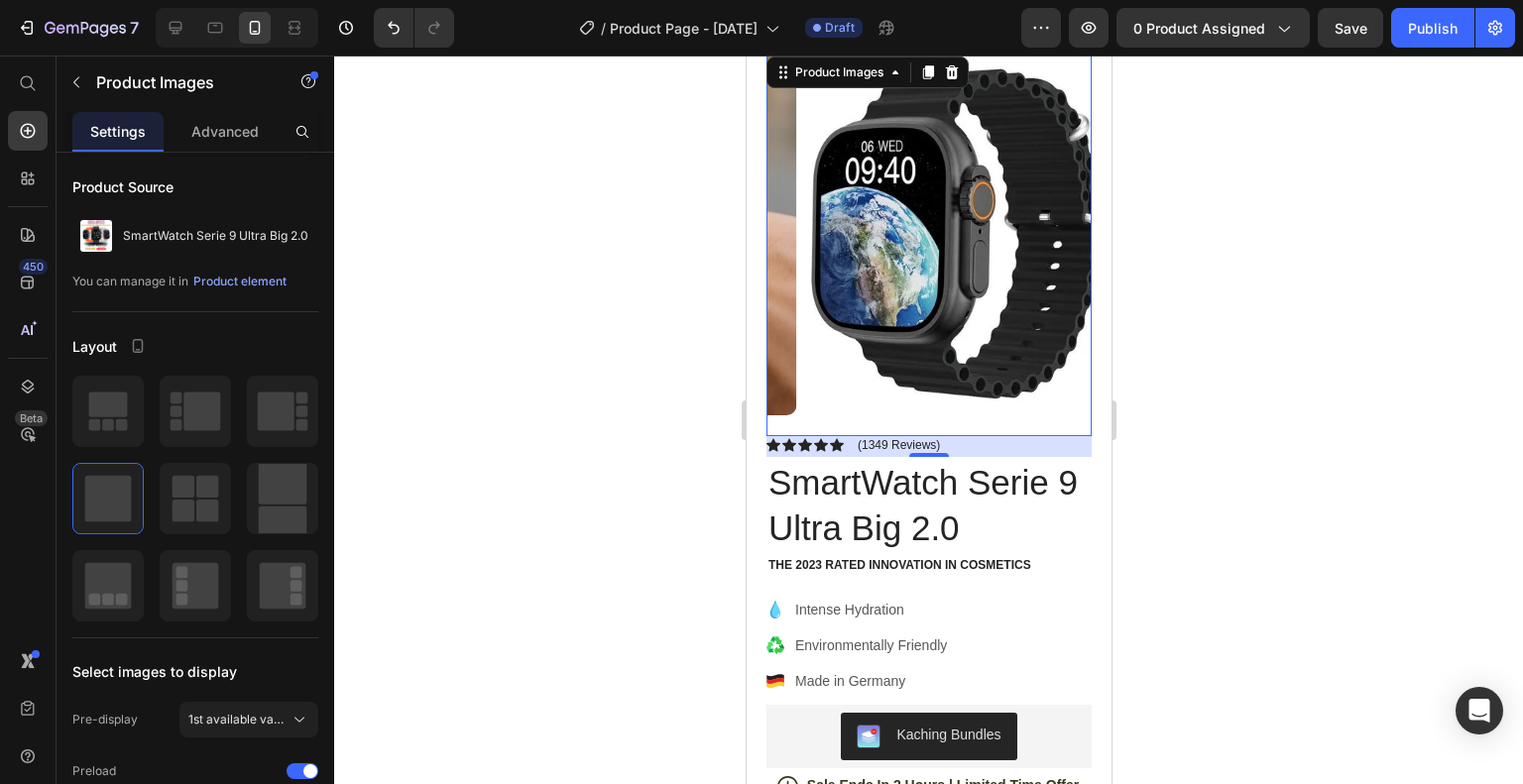 click at bounding box center (958, 234) 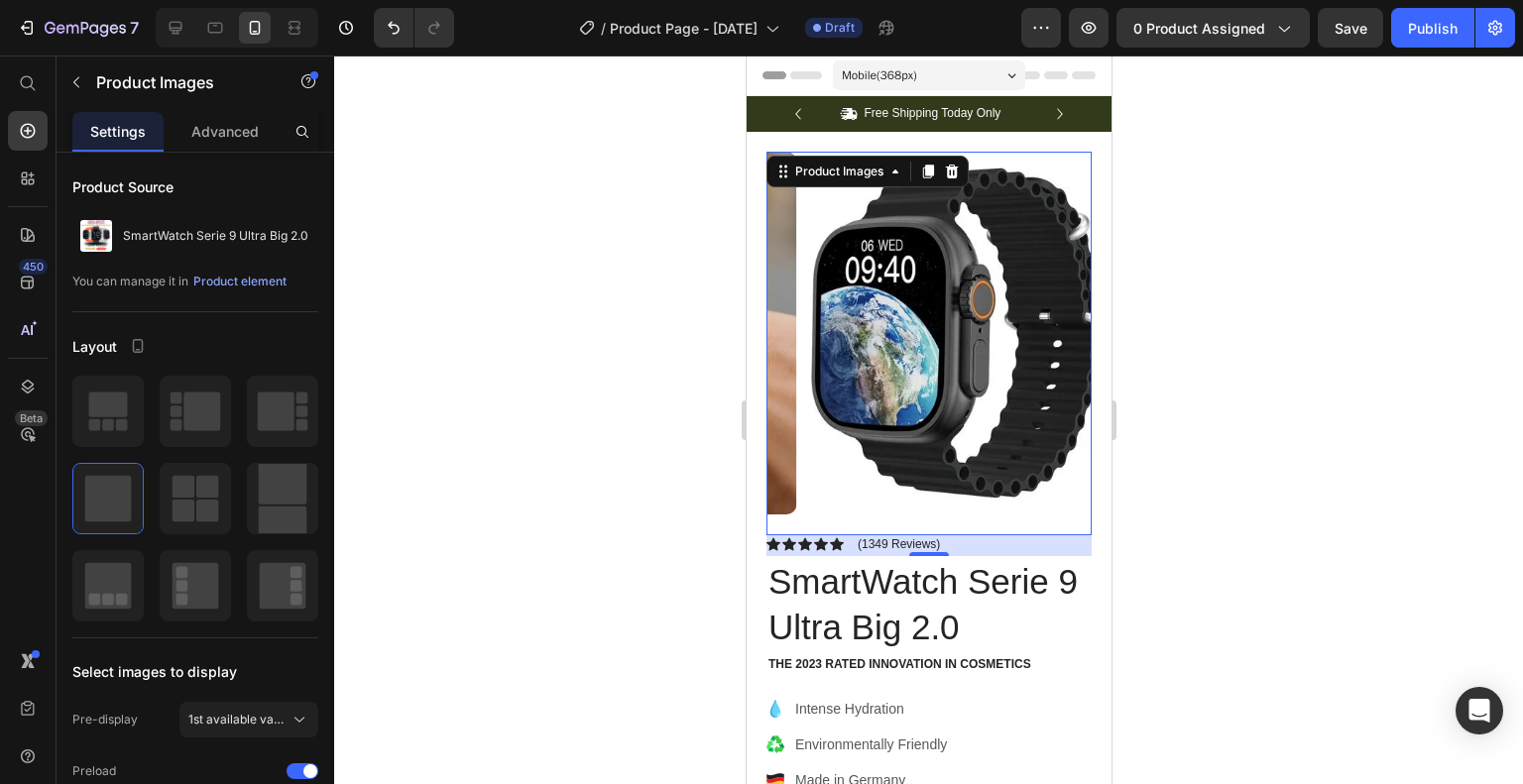 click at bounding box center (958, 333) 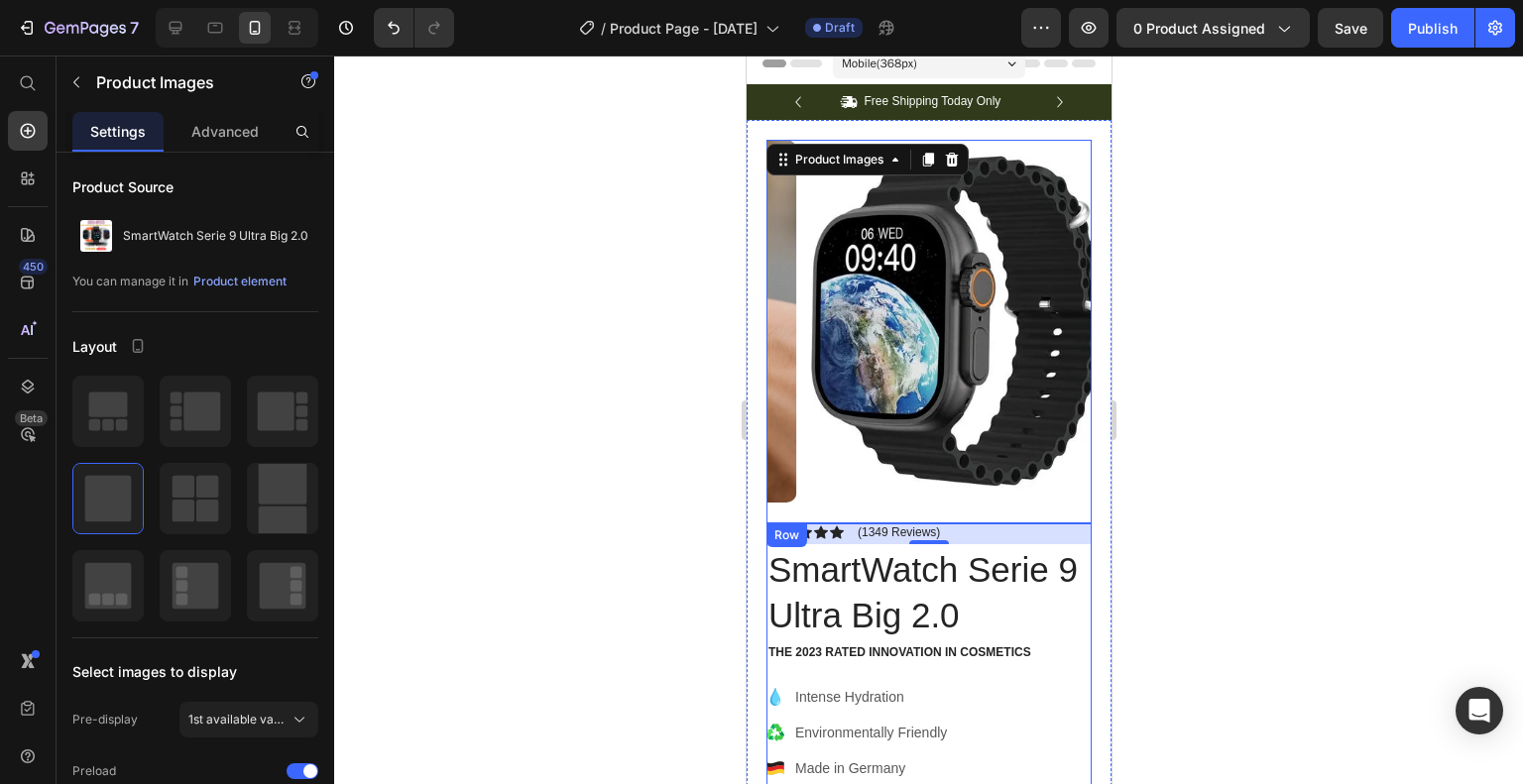 scroll, scrollTop: 0, scrollLeft: 0, axis: both 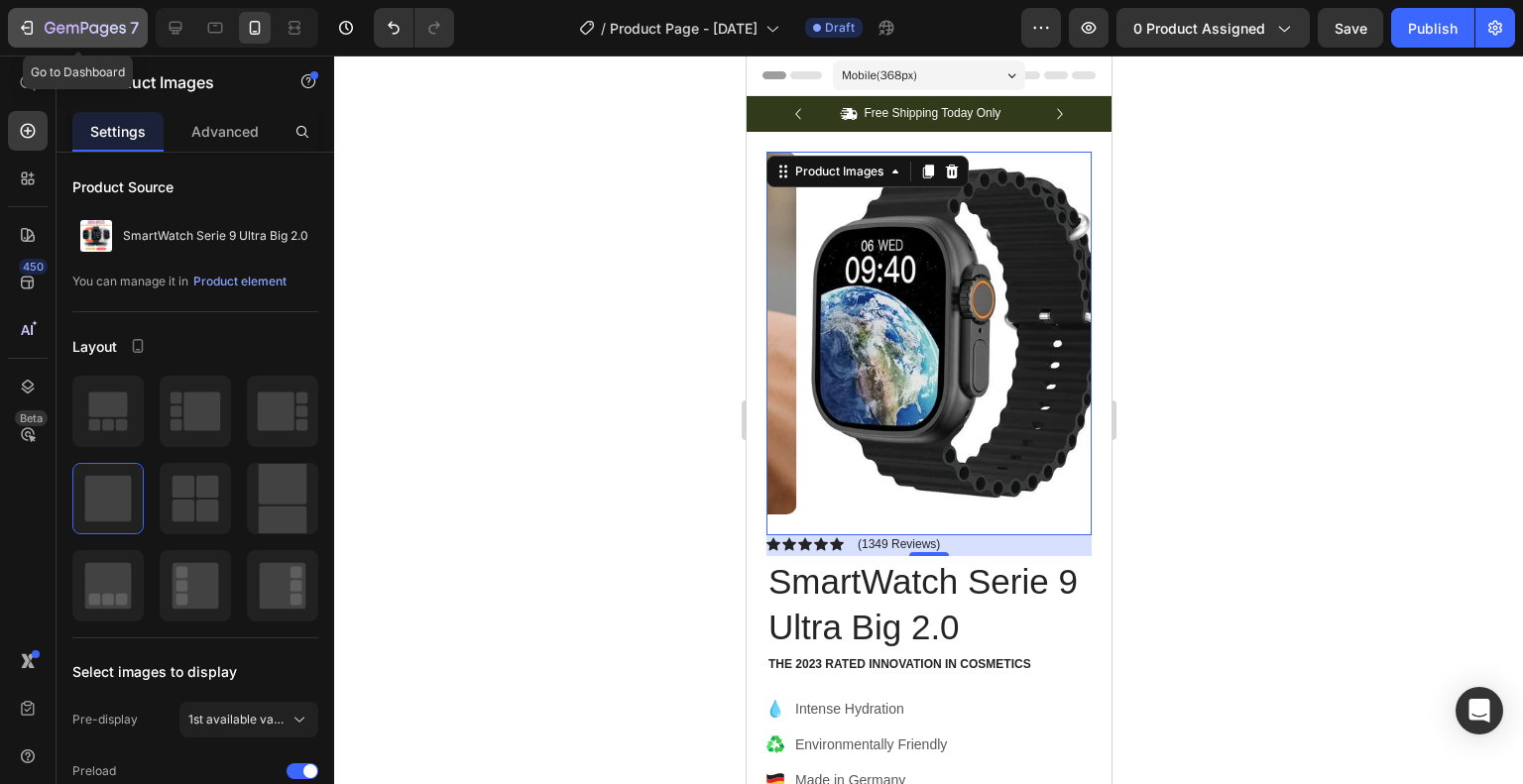 click on "7" 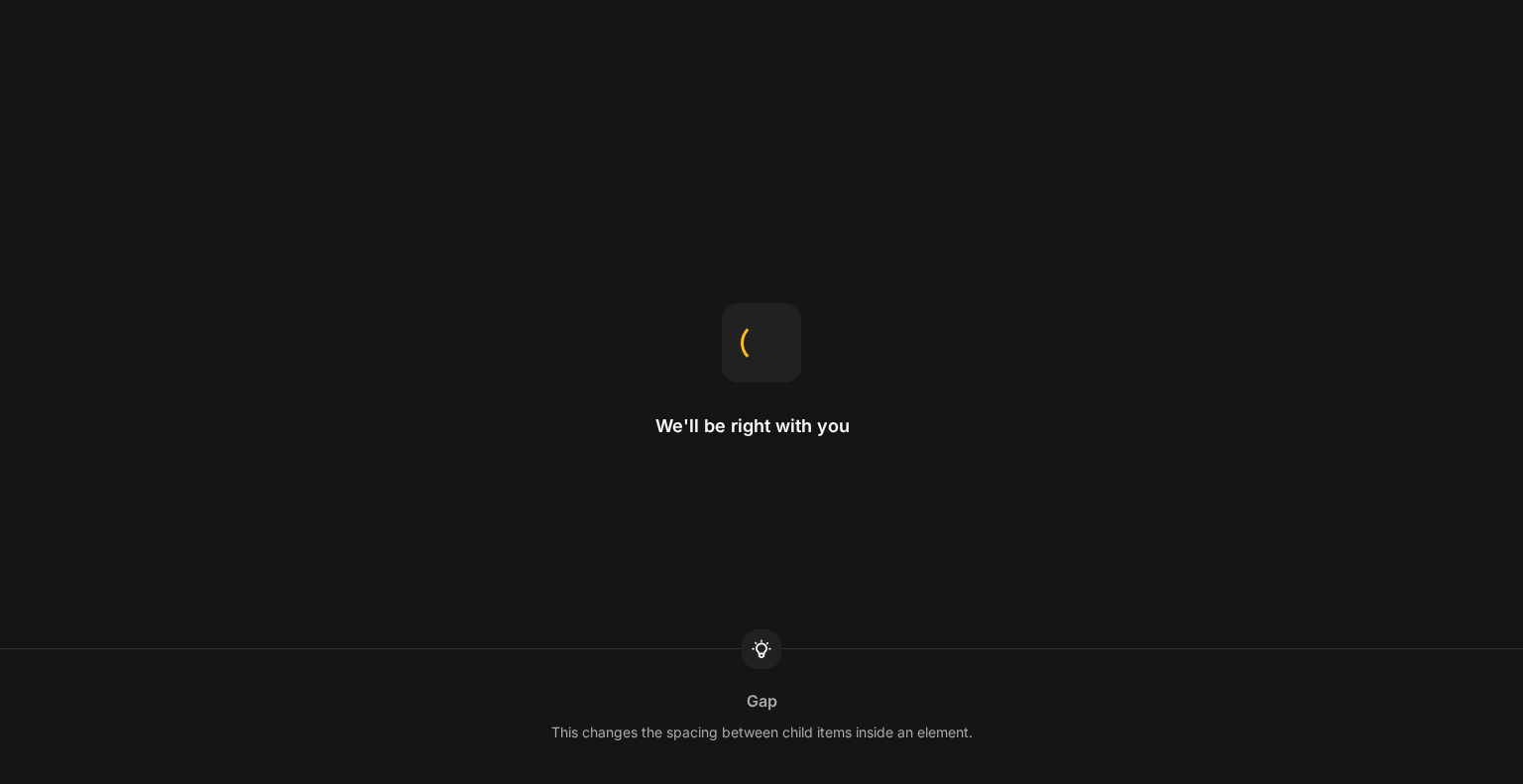 scroll, scrollTop: 0, scrollLeft: 0, axis: both 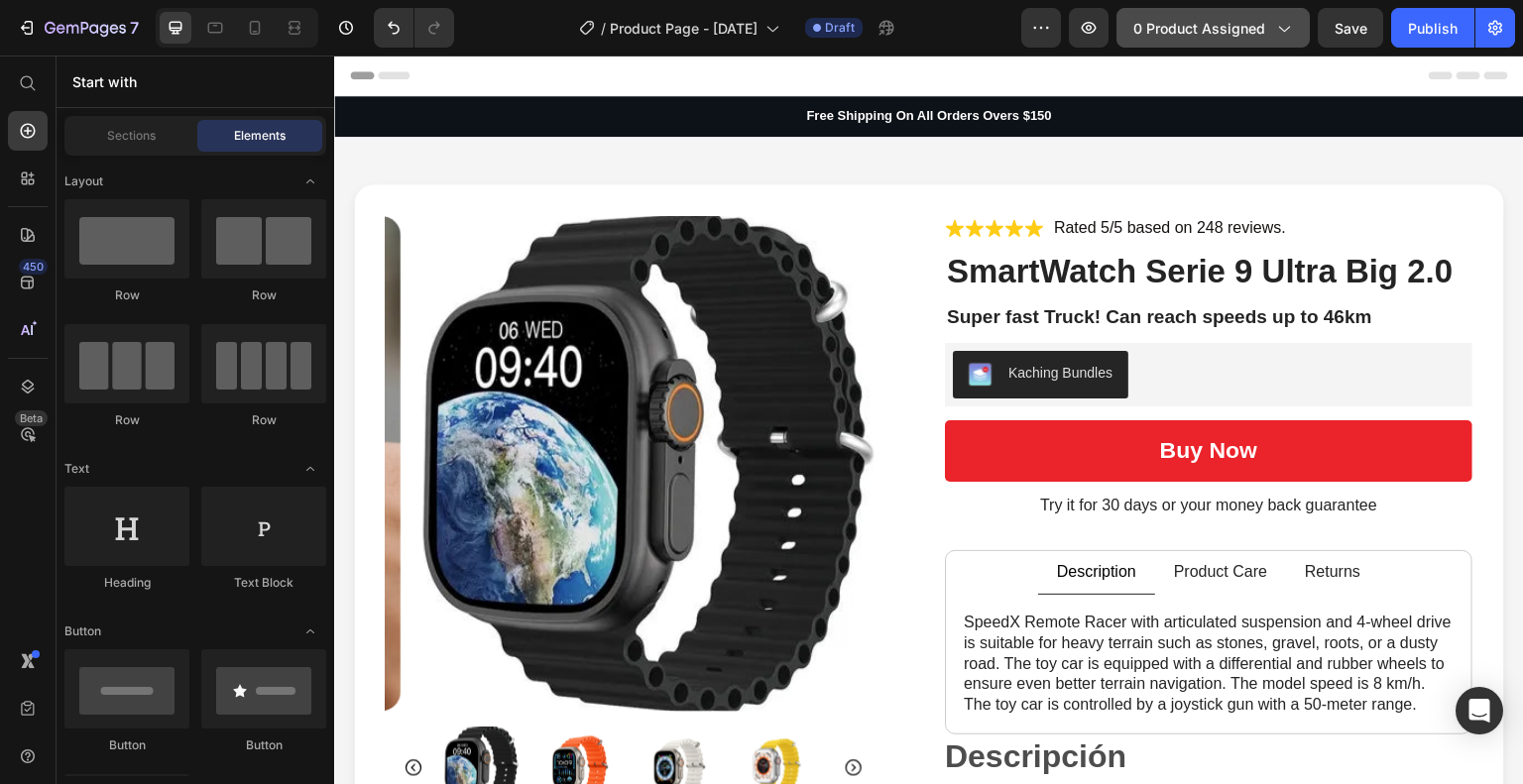 click on "0 product assigned" at bounding box center [1213, 28] 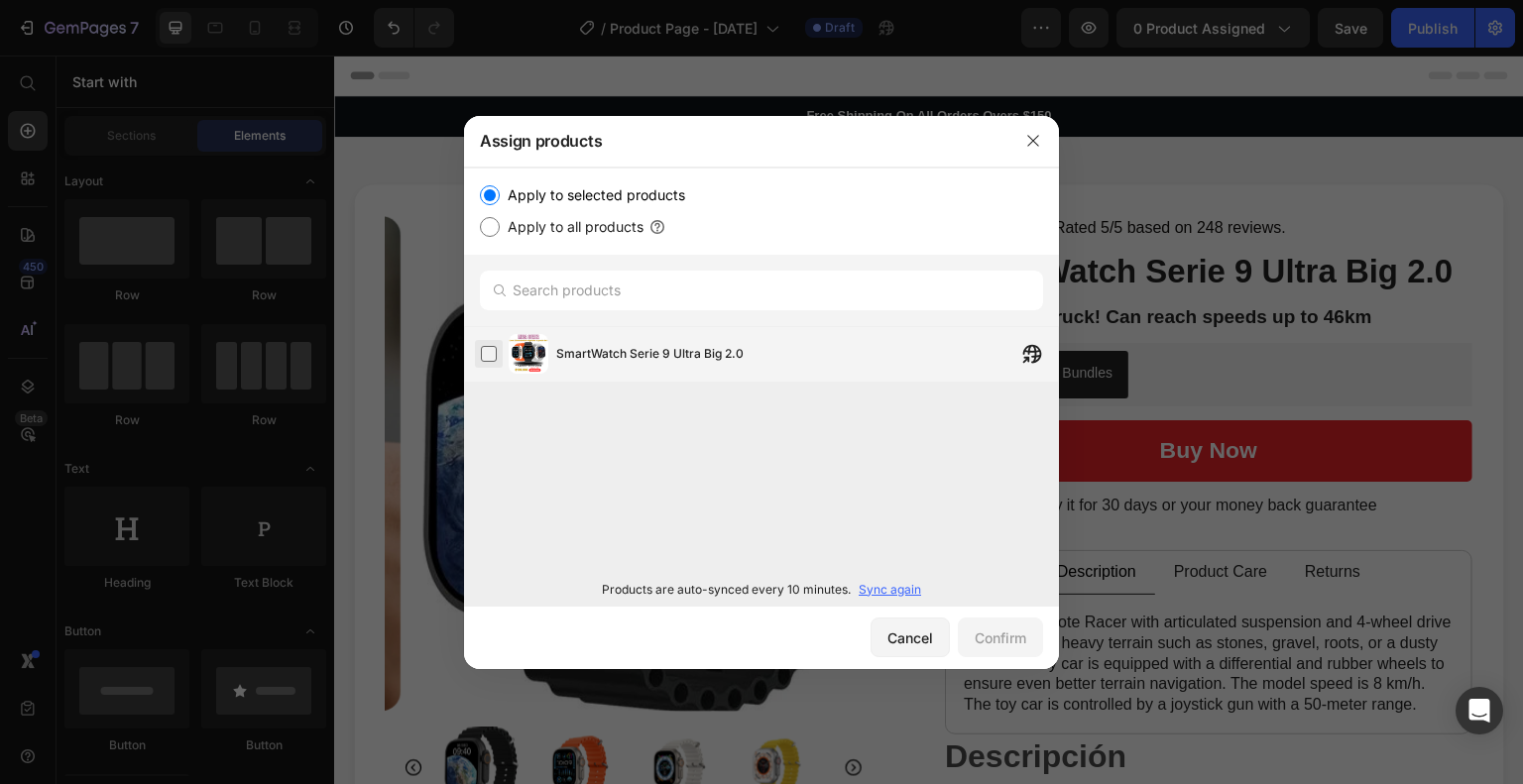 click at bounding box center [489, 354] 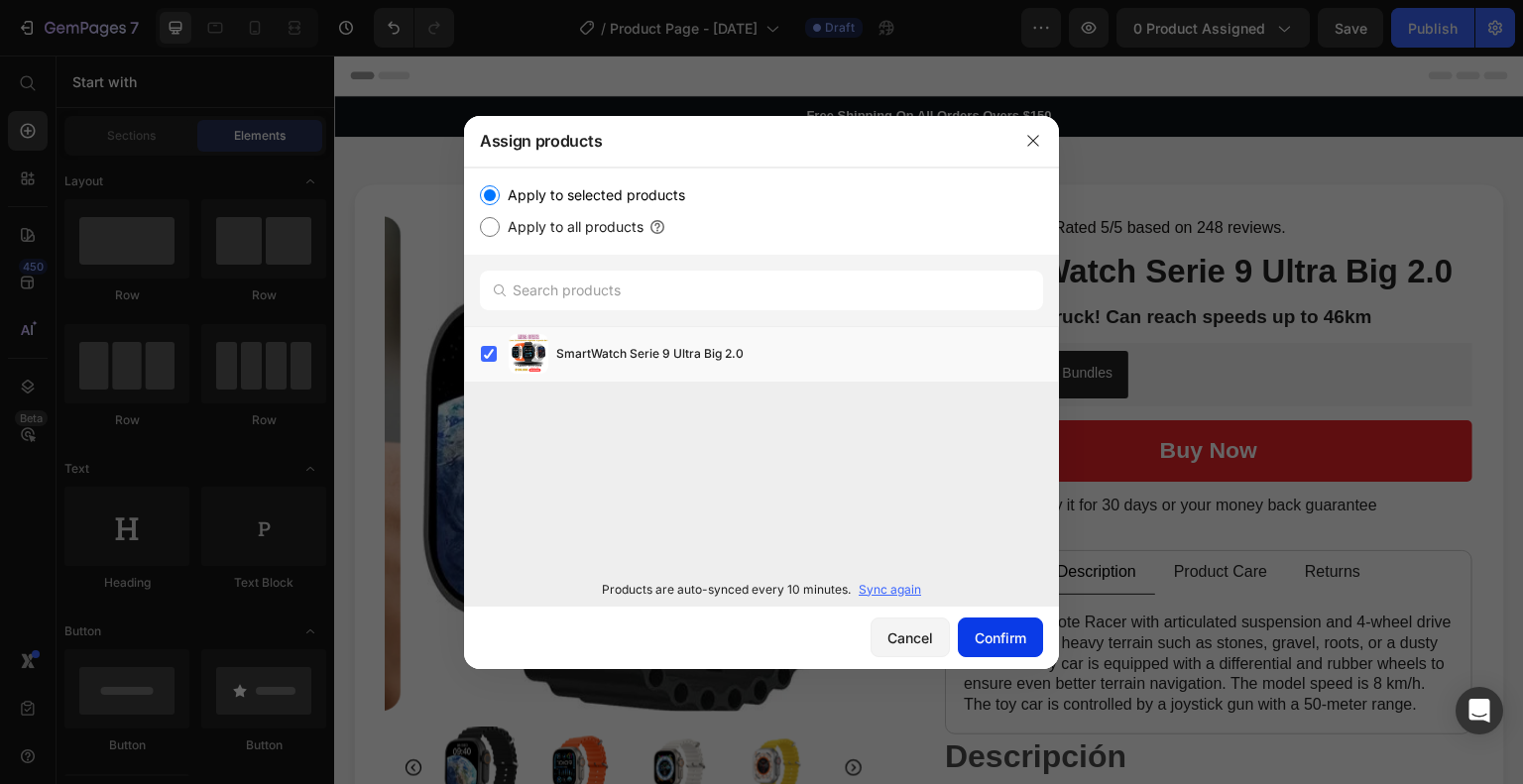 click on "Confirm" at bounding box center [1000, 637] 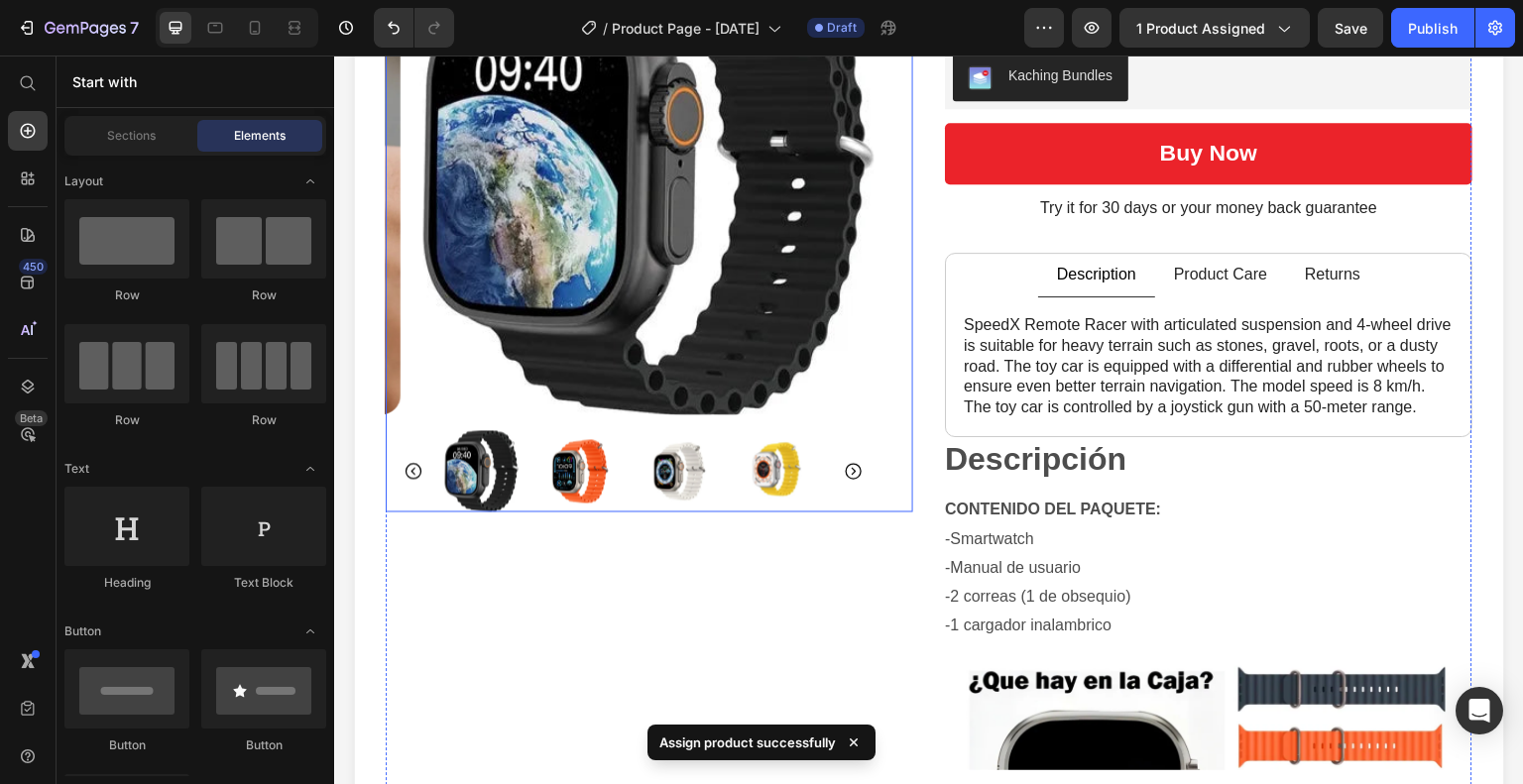 scroll, scrollTop: 99, scrollLeft: 0, axis: vertical 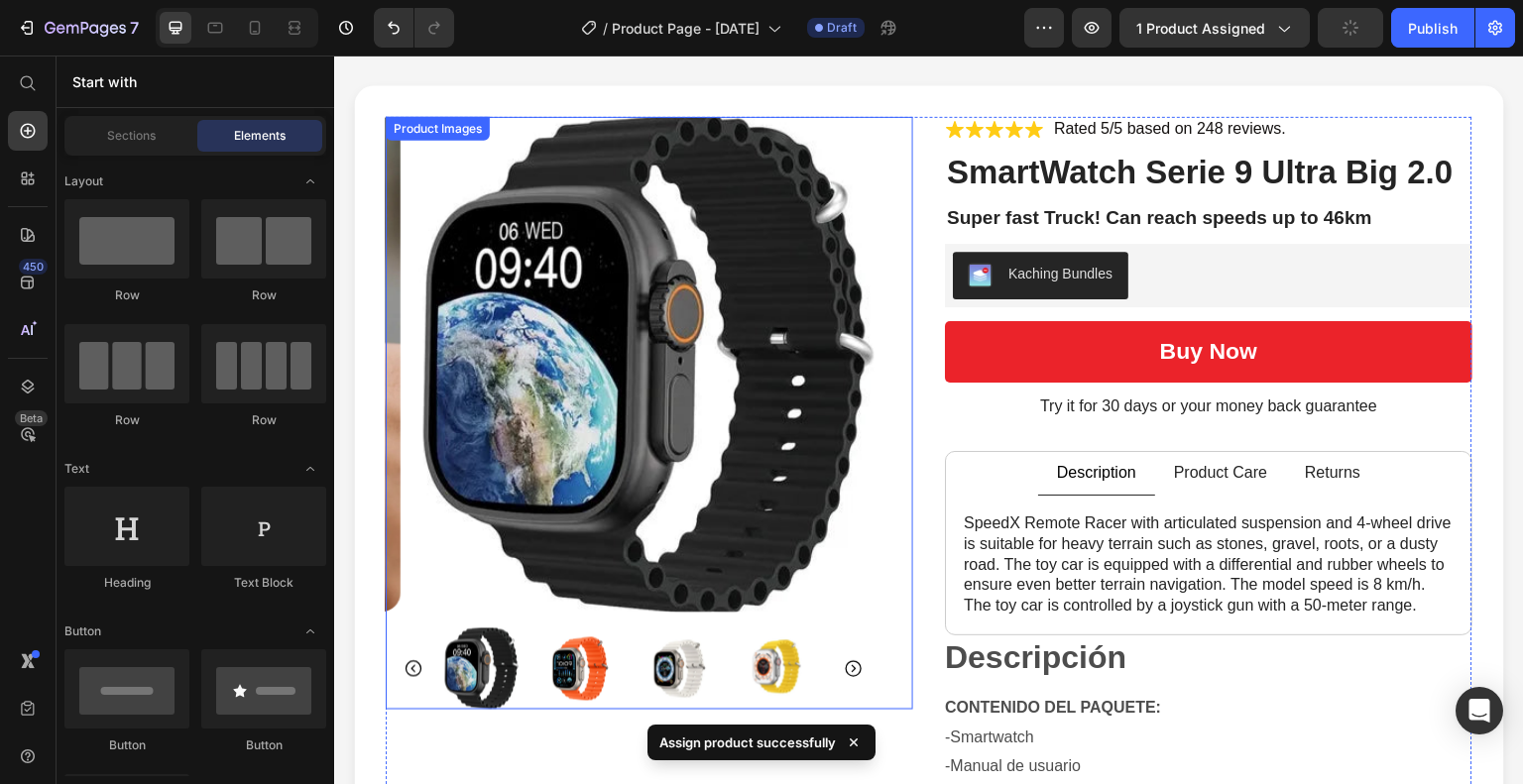 click 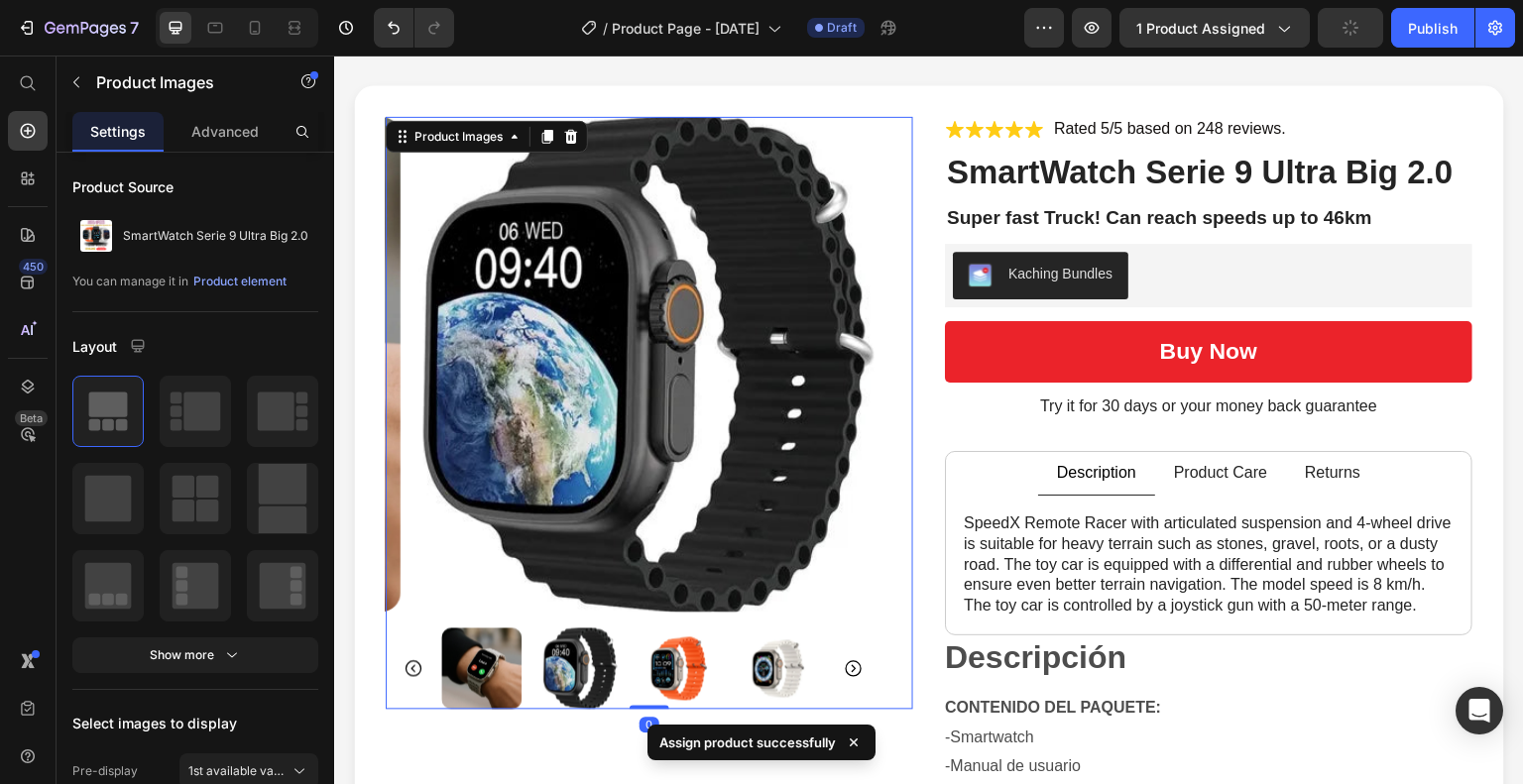 click 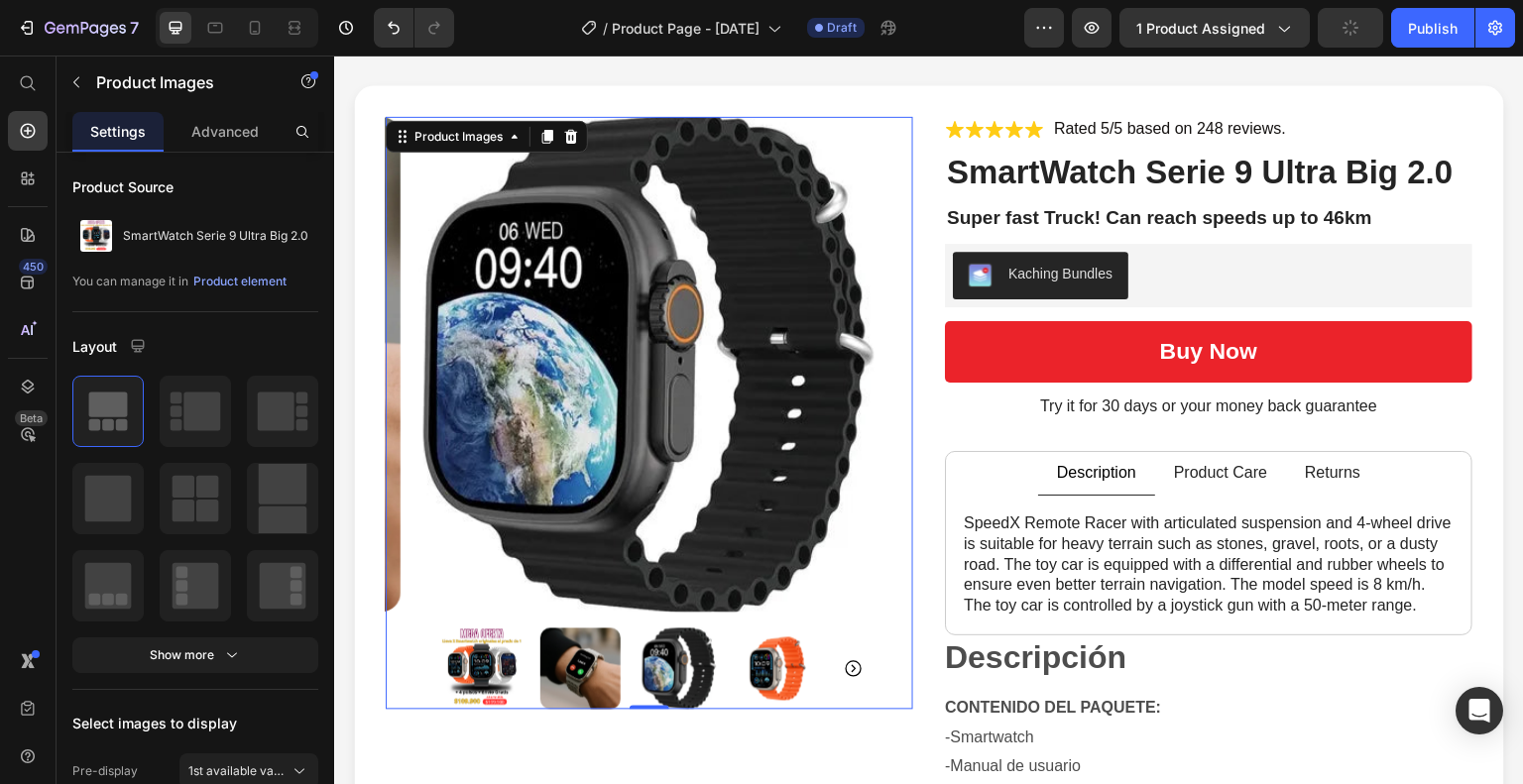 click at bounding box center [482, 669] 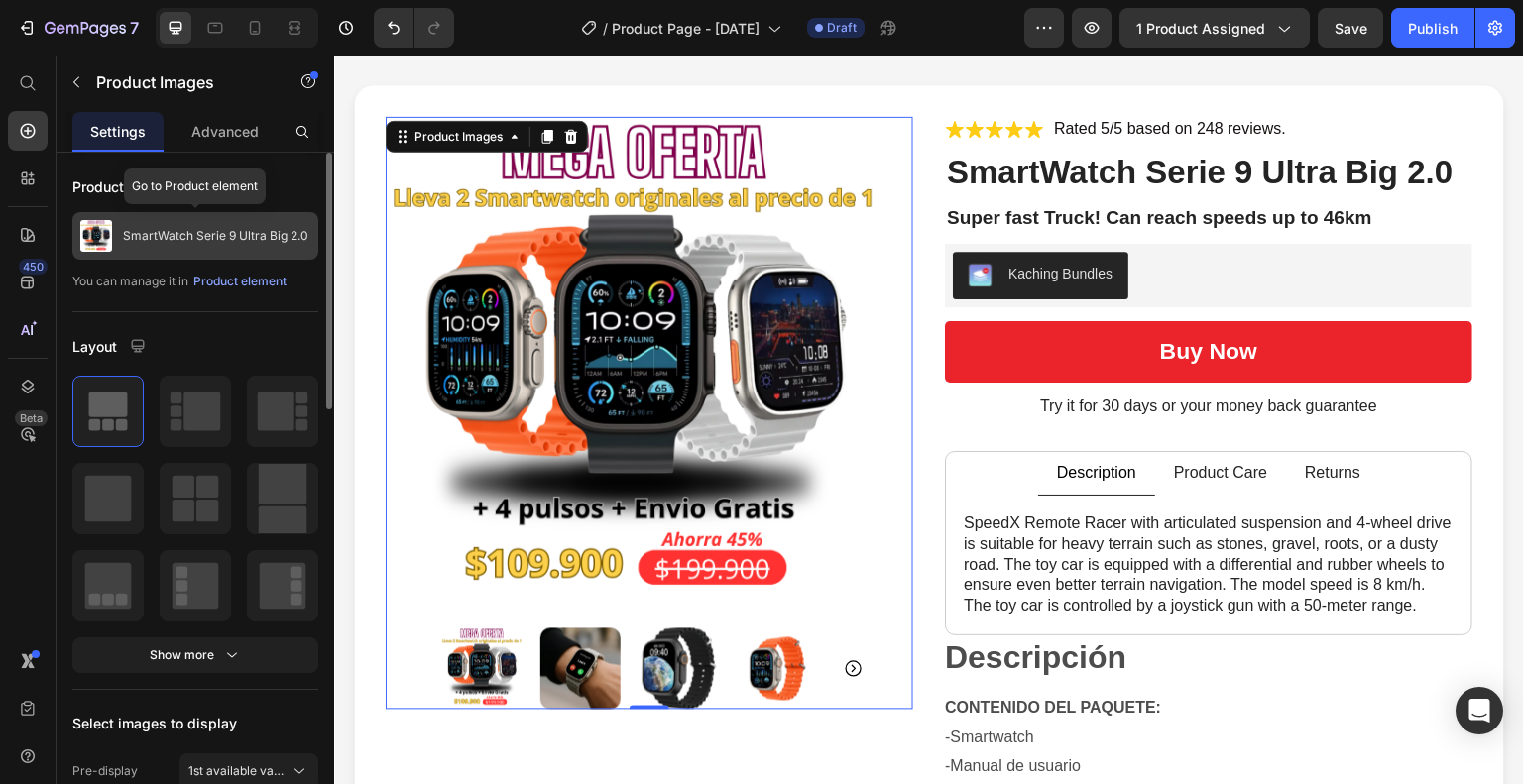 click on "SmartWatch Serie 9 Ultra Big 2.0" at bounding box center [195, 236] 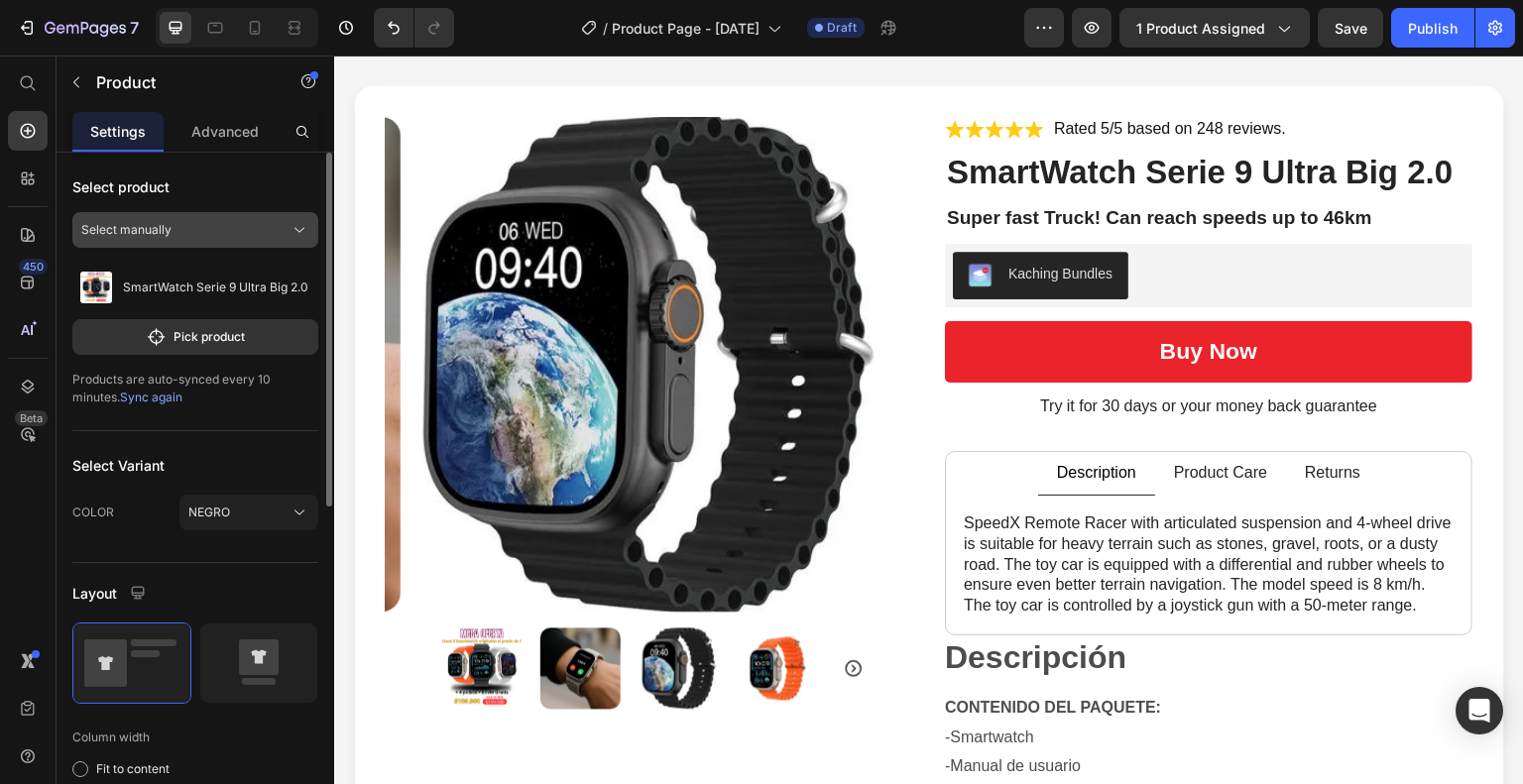 click on "Select manually" 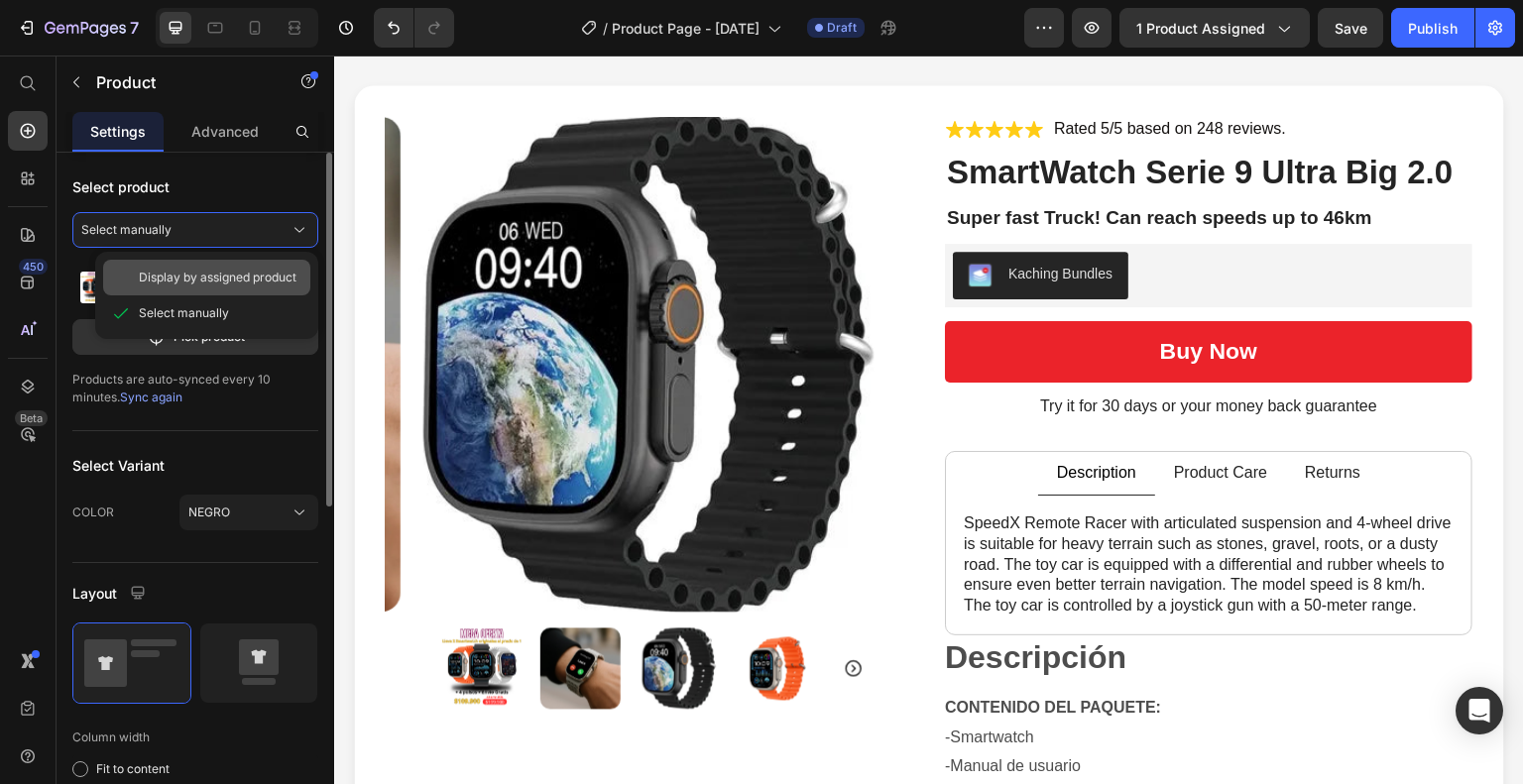 click on "Display by assigned product" at bounding box center [217, 278] 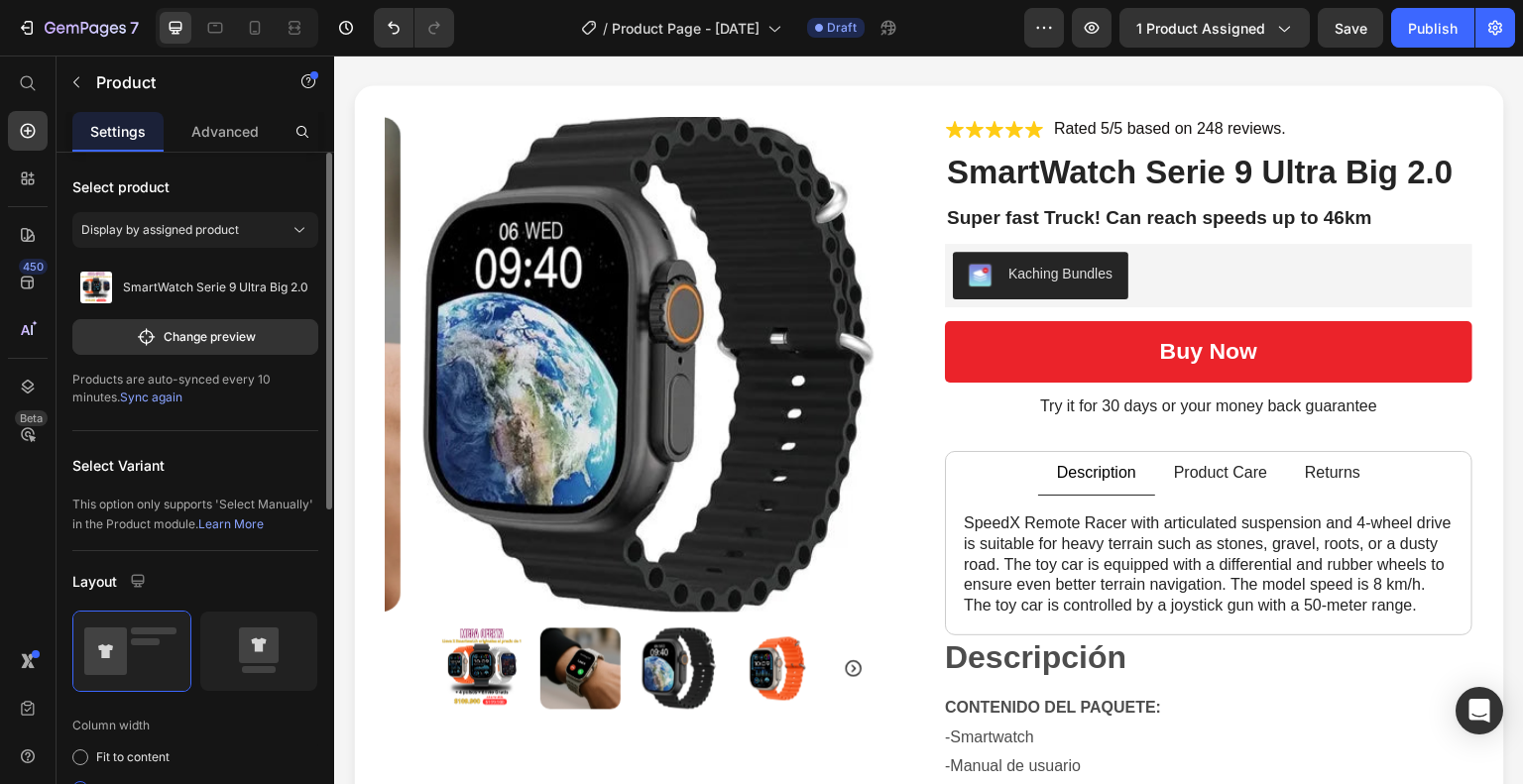 scroll, scrollTop: 0, scrollLeft: 0, axis: both 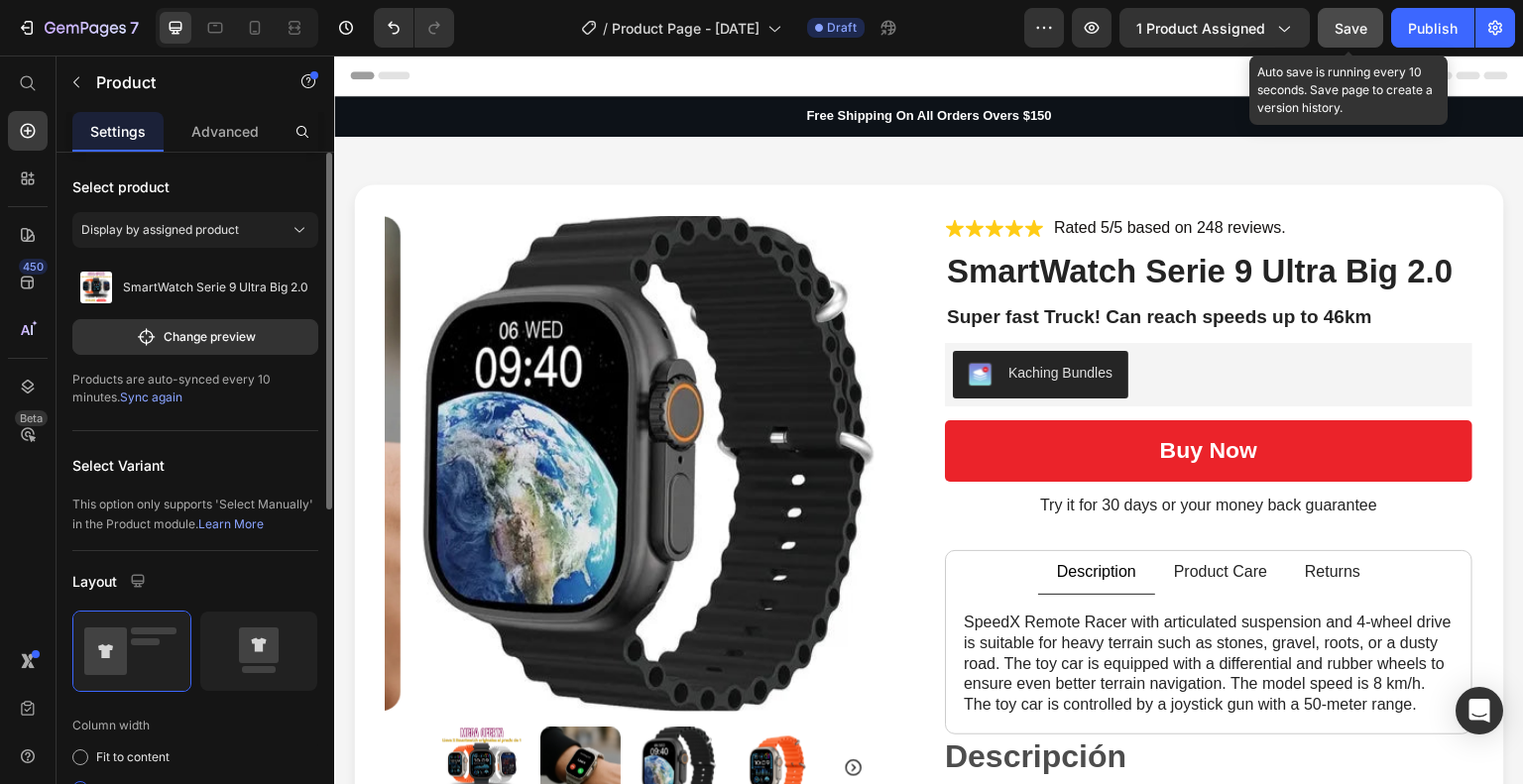 click on "Save" 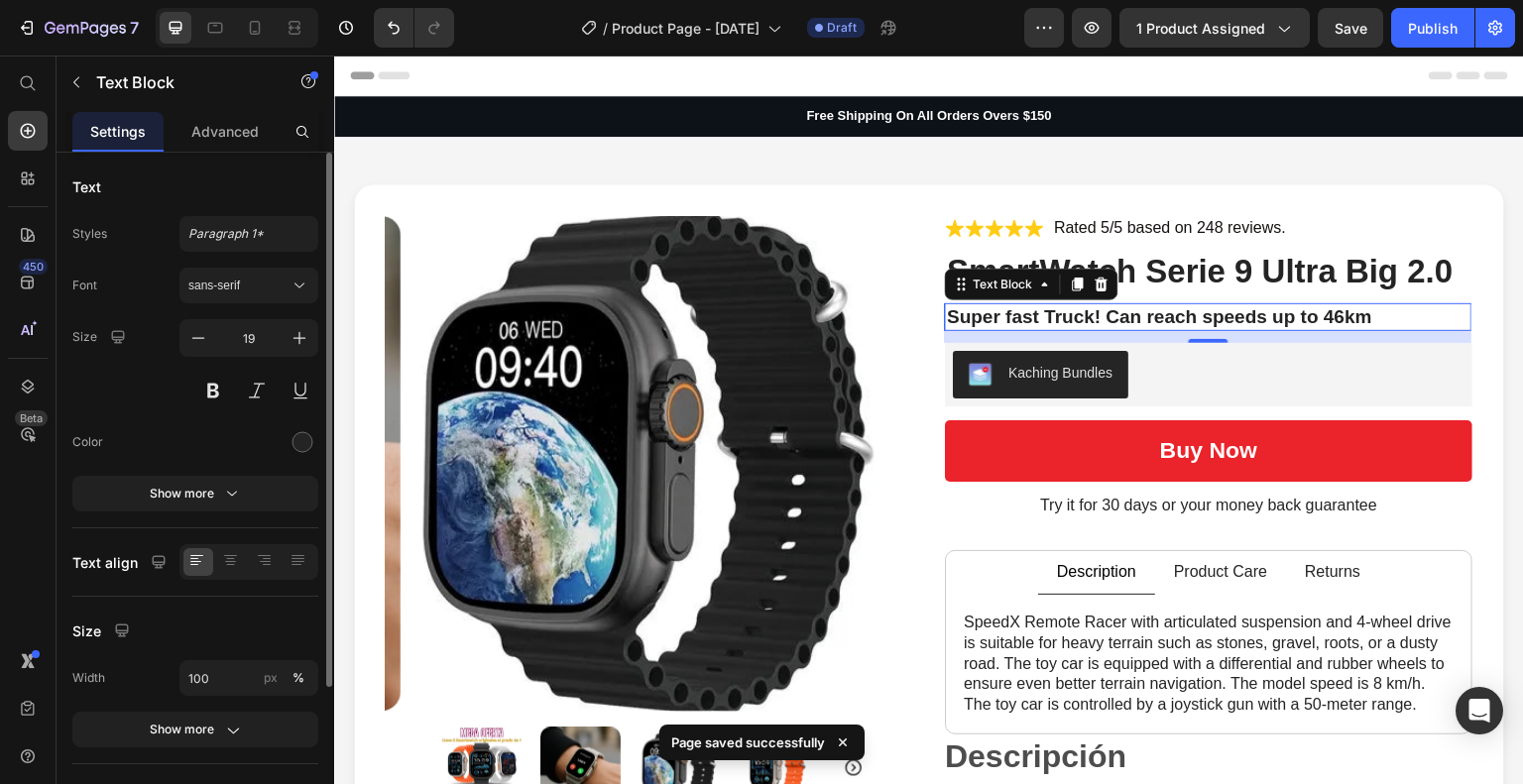 click on "Super fast Truck! Can reach speeds up to 46km" at bounding box center [1209, 317] 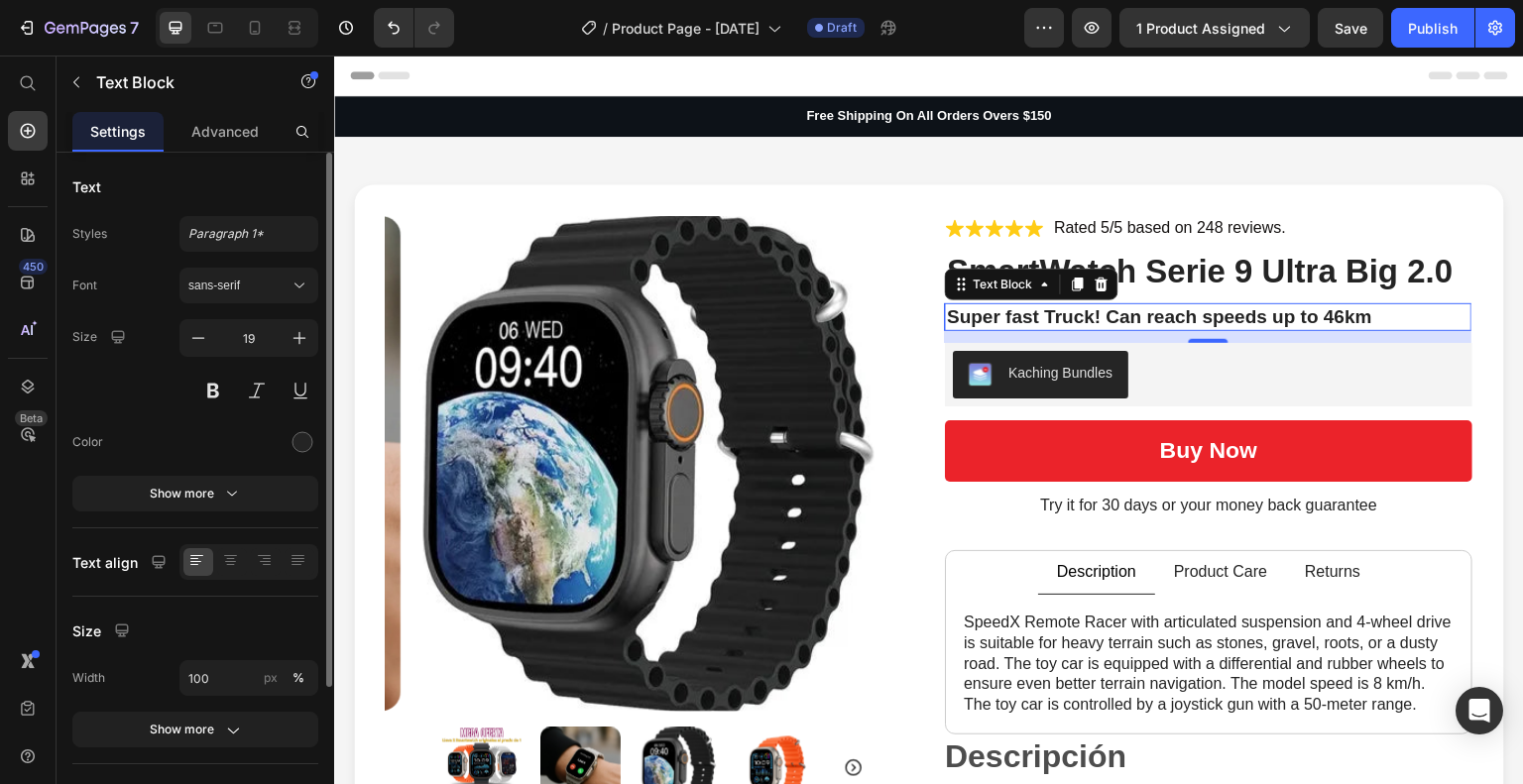 click on "Super fast Truck! Can reach speeds up to 46km" at bounding box center (1209, 317) 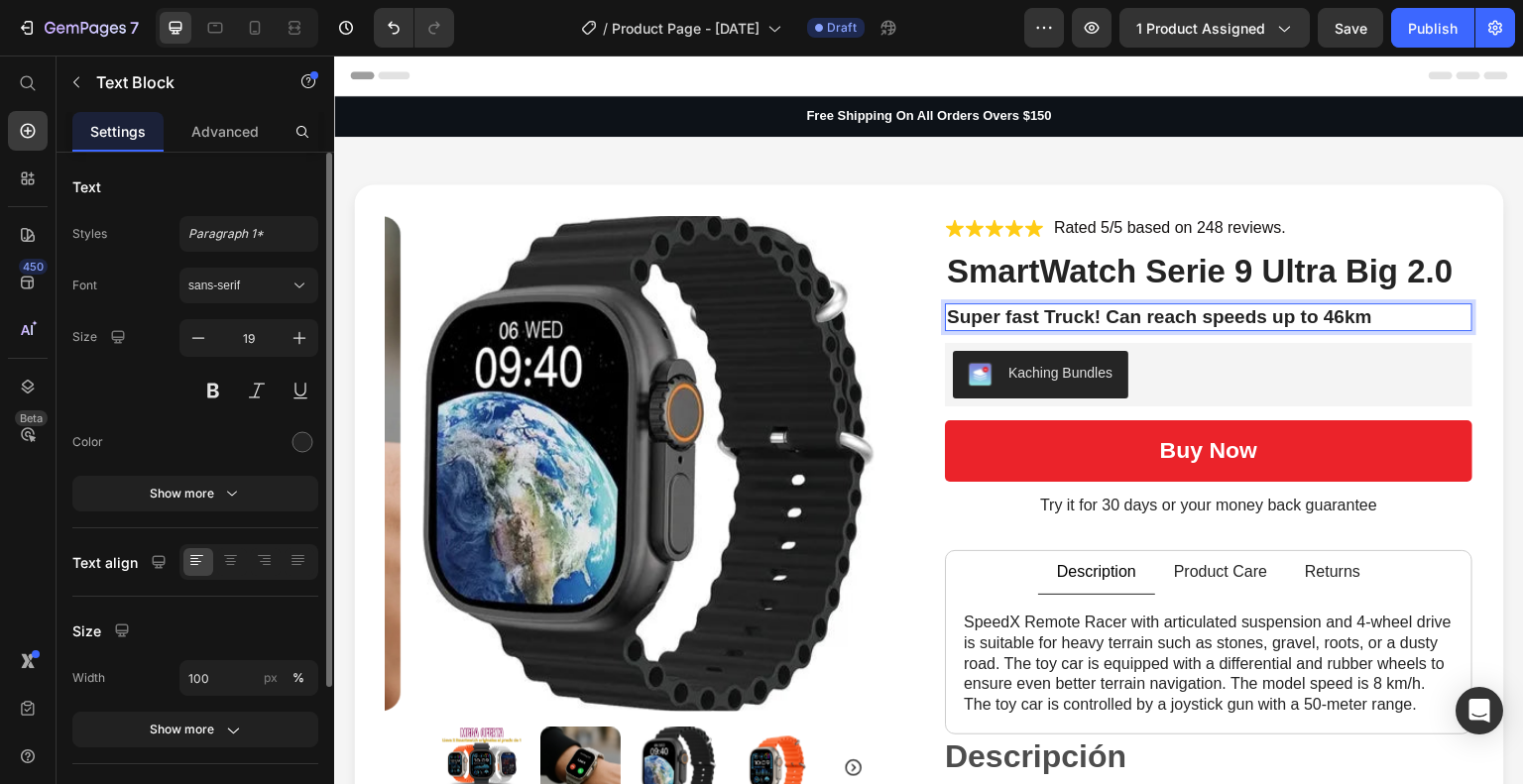click on "Super fast Truck! Can reach speeds up to 46km" at bounding box center [1209, 317] 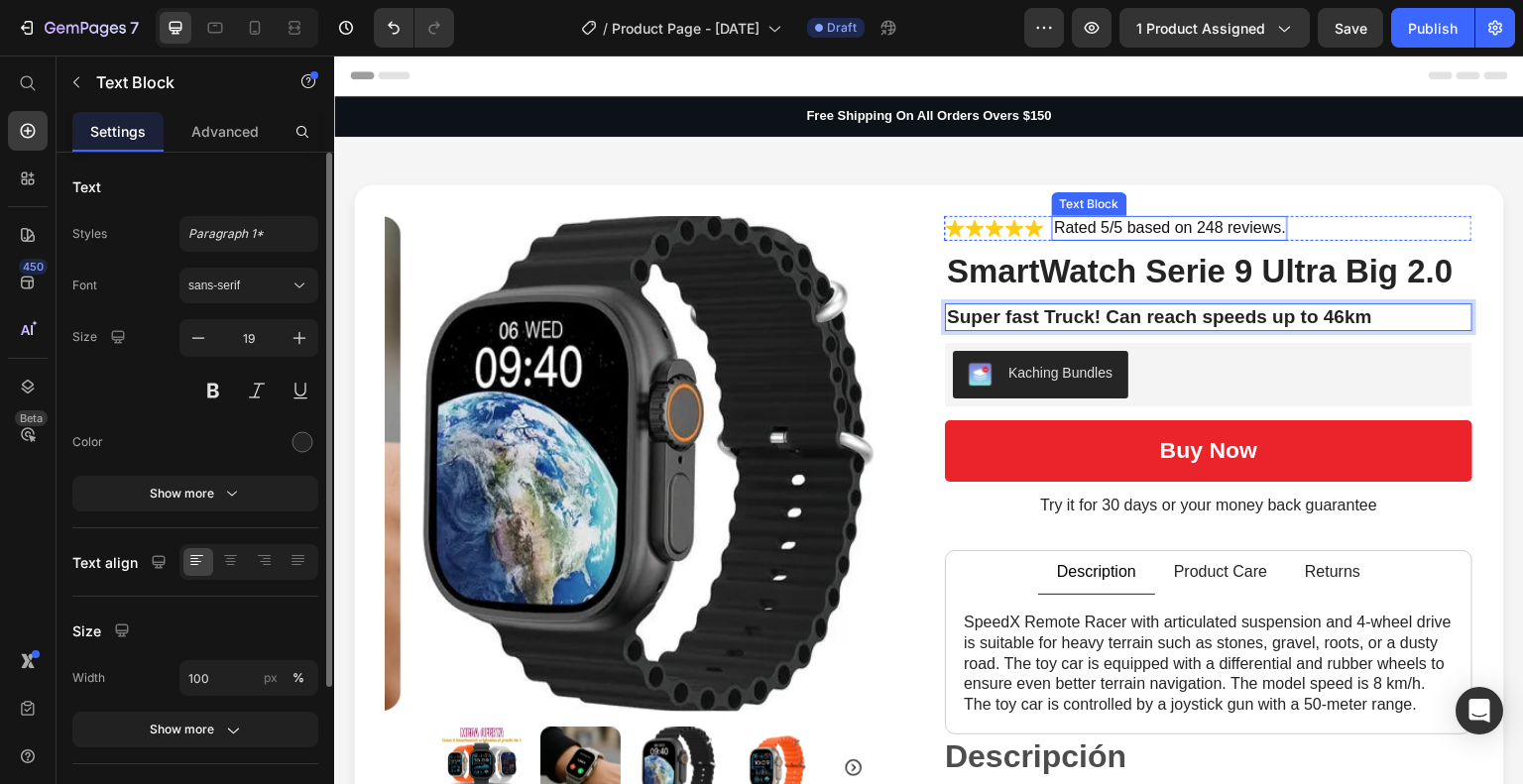 click on "Rated 5/5 based on 248 reviews." at bounding box center (1170, 228) 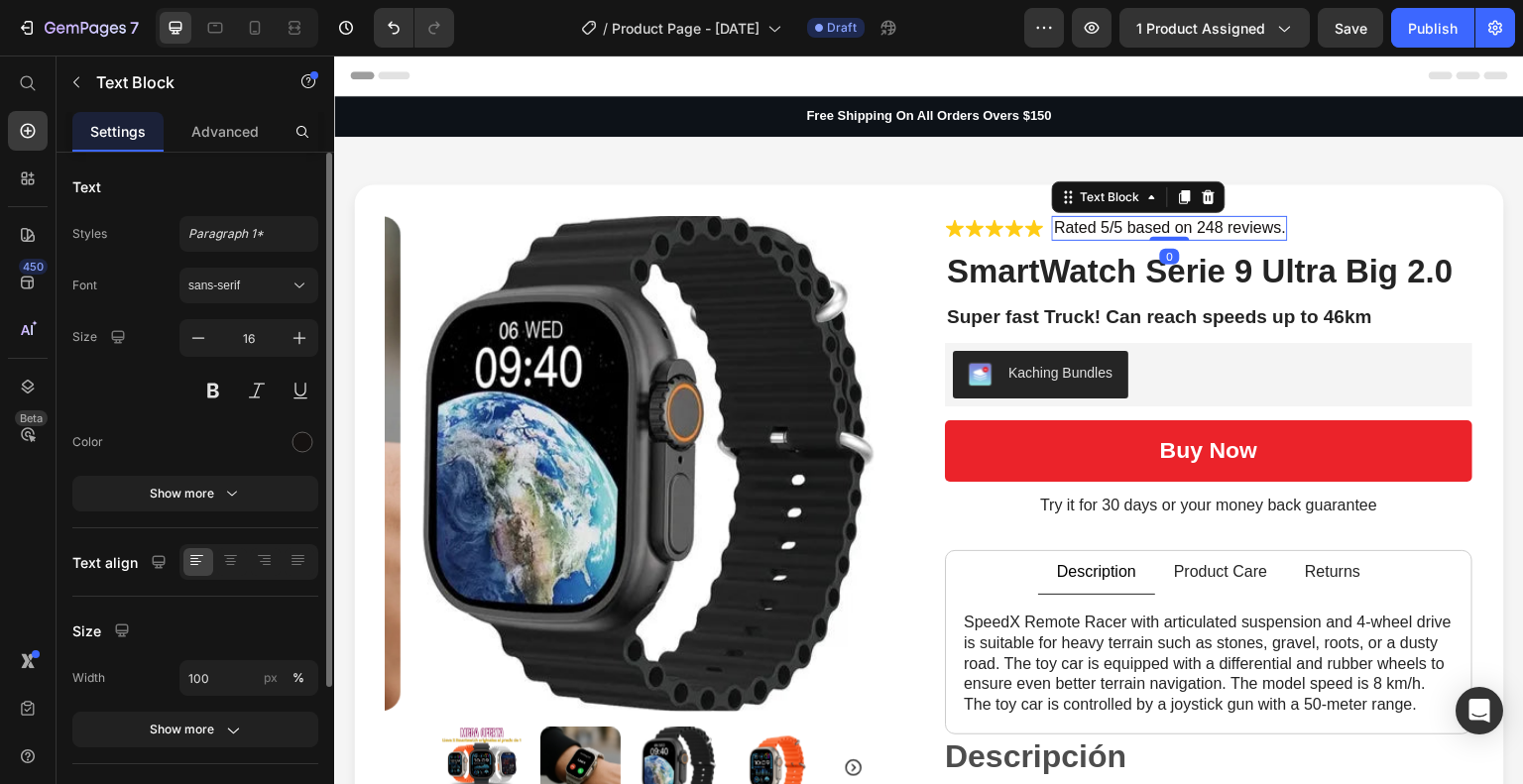 click on "Rated 5/5 based on 248 reviews." at bounding box center (1170, 228) 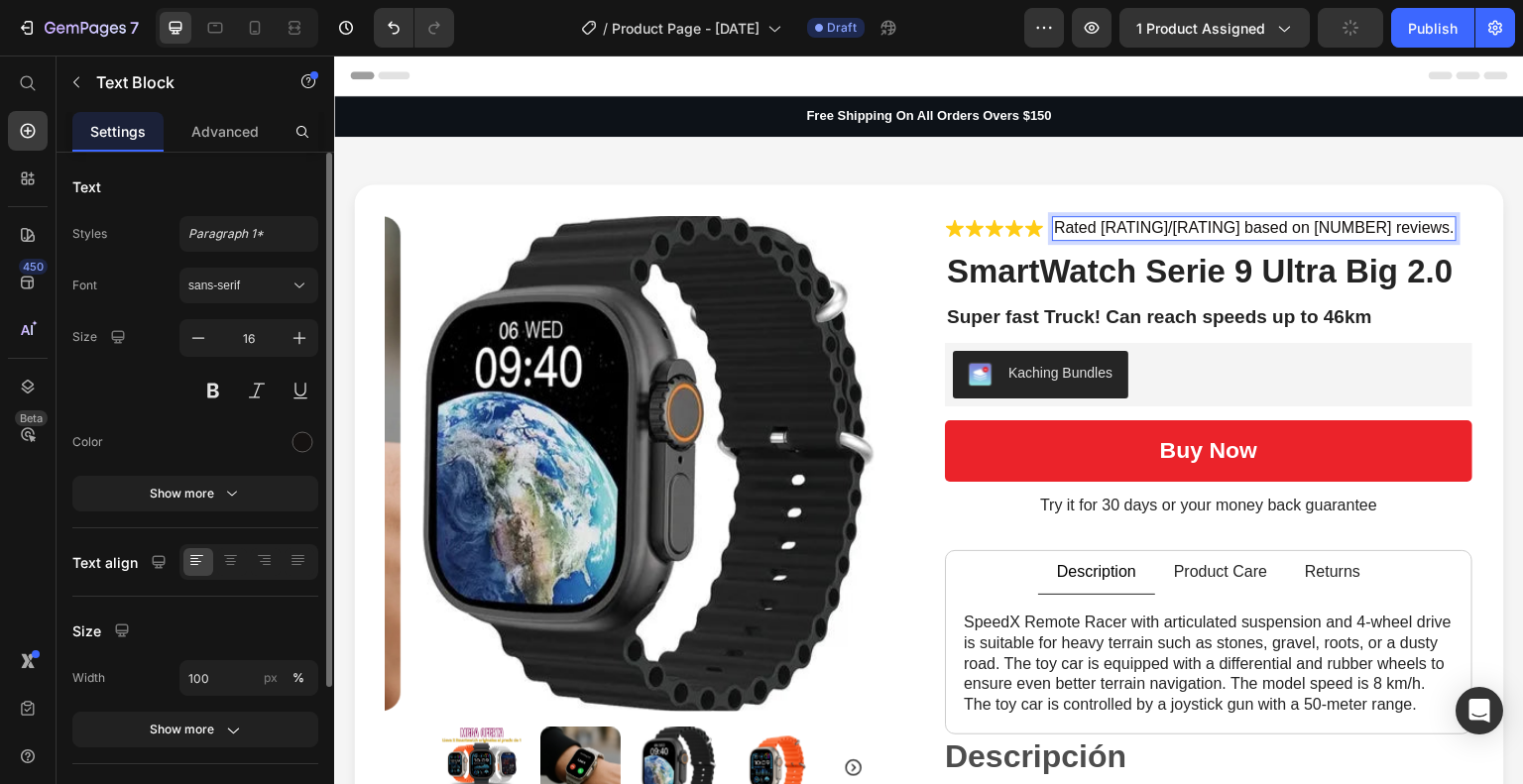 click on "Rated 5/5 based on 3.748 reviews." at bounding box center (1254, 228) 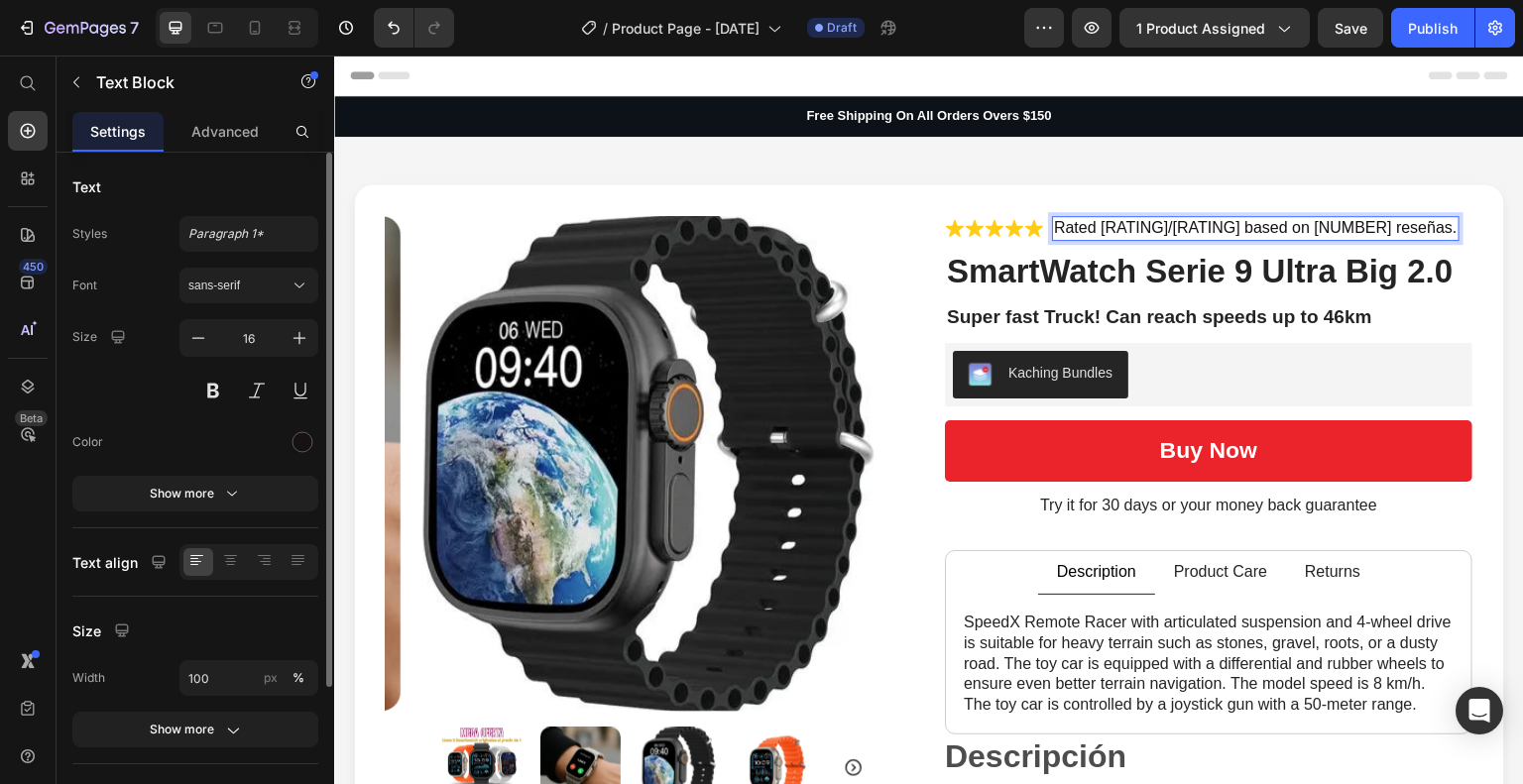 click on "Rated 5/5 based on 3.743 reseñas." at bounding box center (1255, 228) 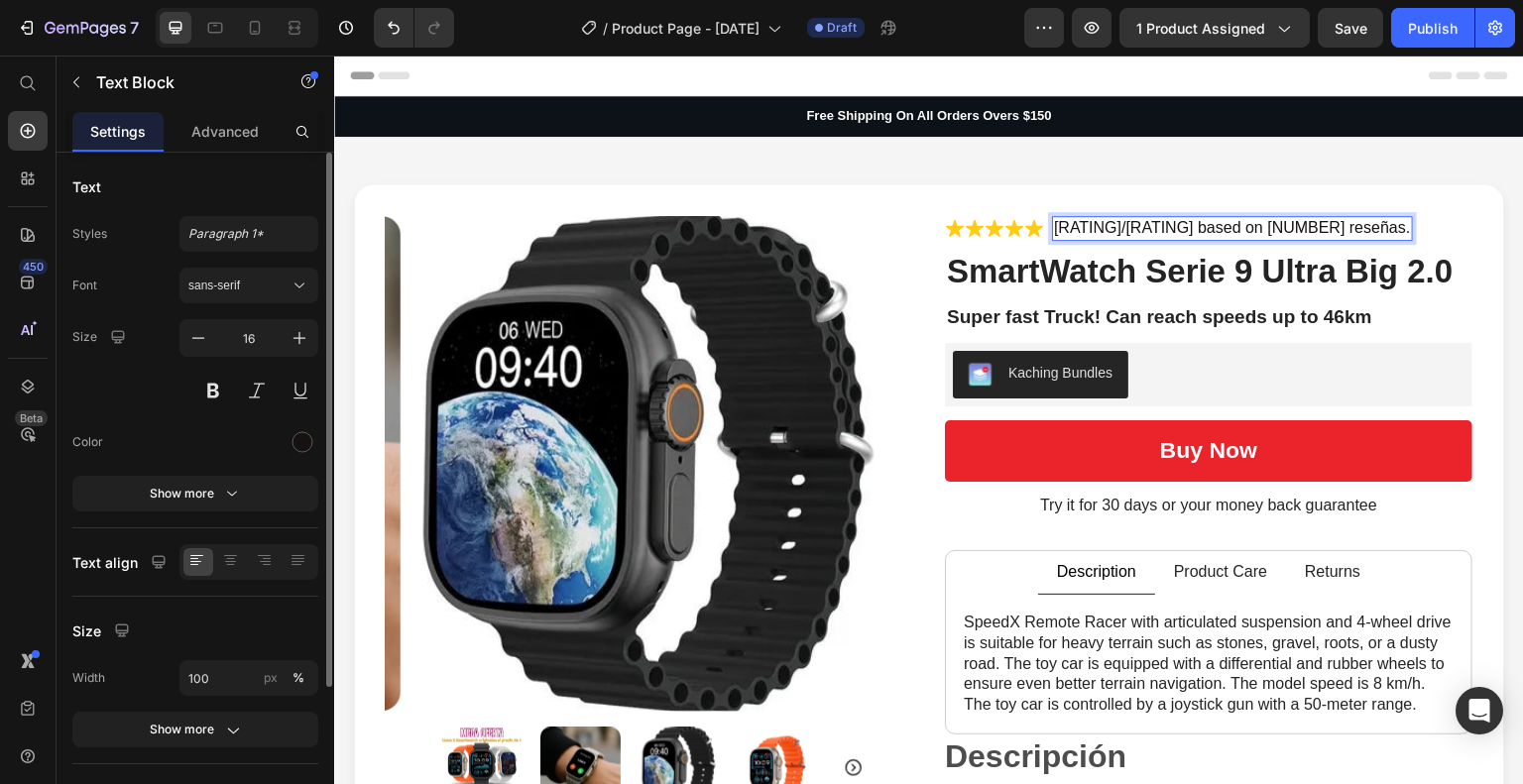 click on "4.9/5 based on 3.743 reseñas." at bounding box center (1232, 228) 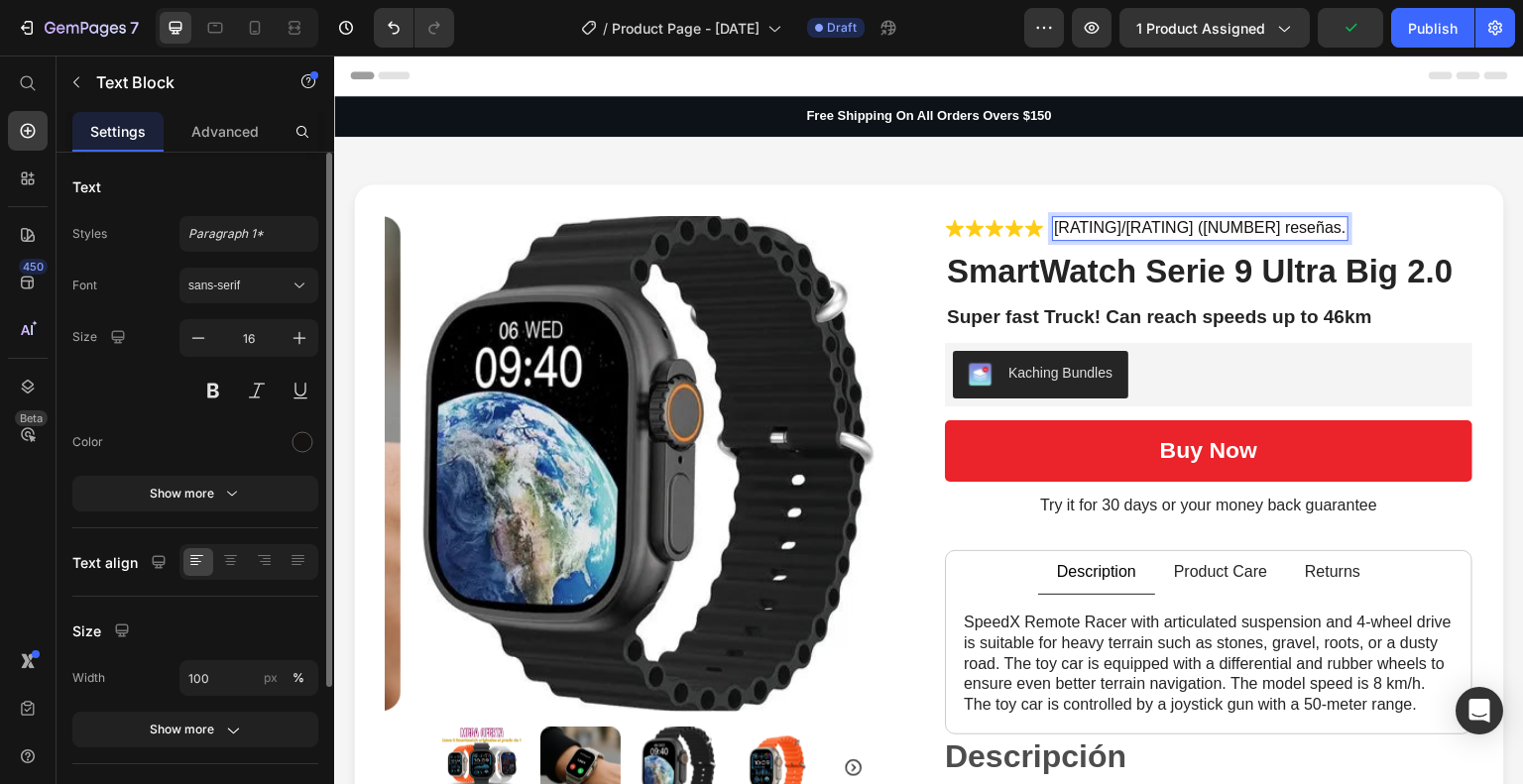 click on "4.9/5.0 (3.743 reseñas." at bounding box center [1200, 228] 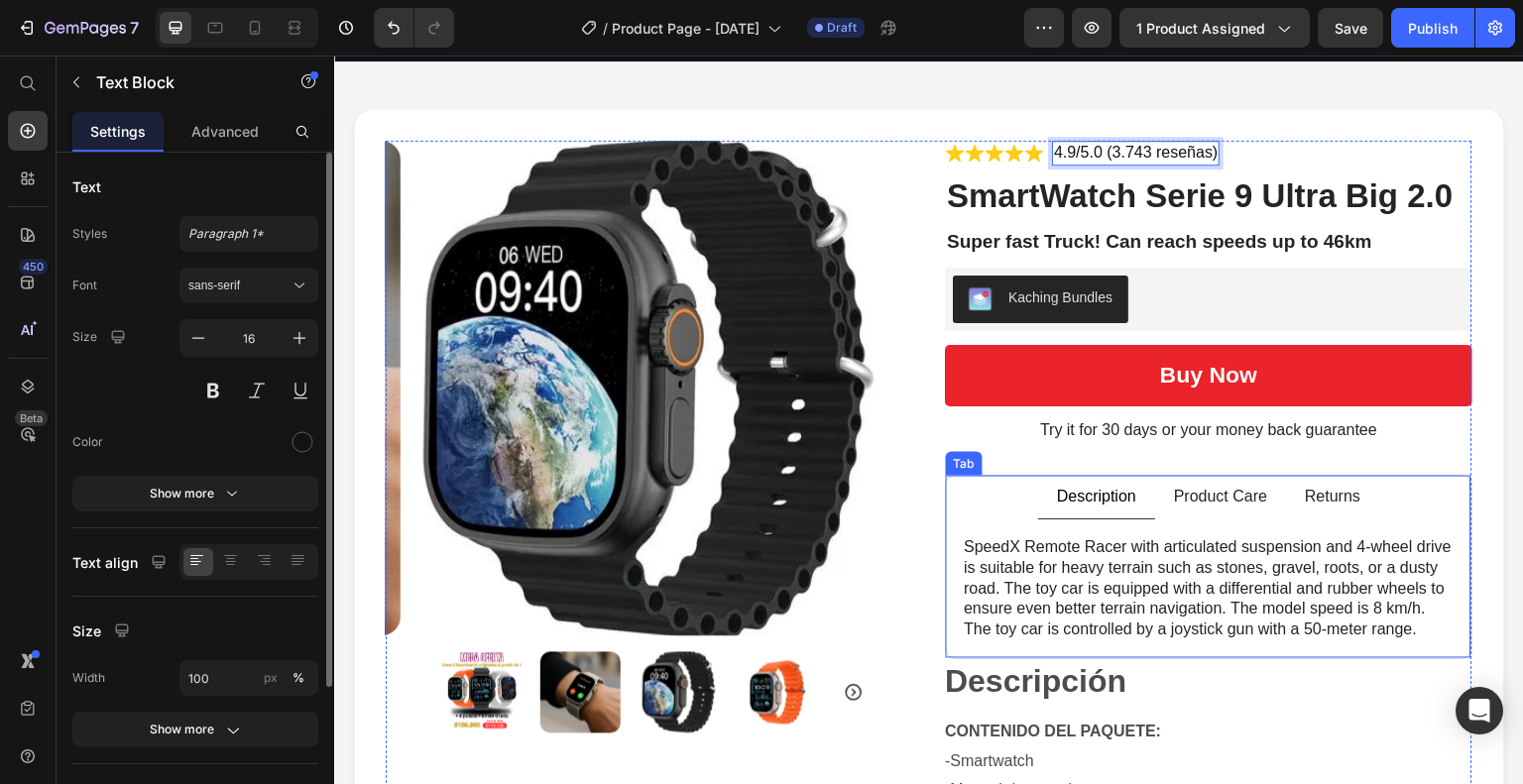 scroll, scrollTop: 0, scrollLeft: 0, axis: both 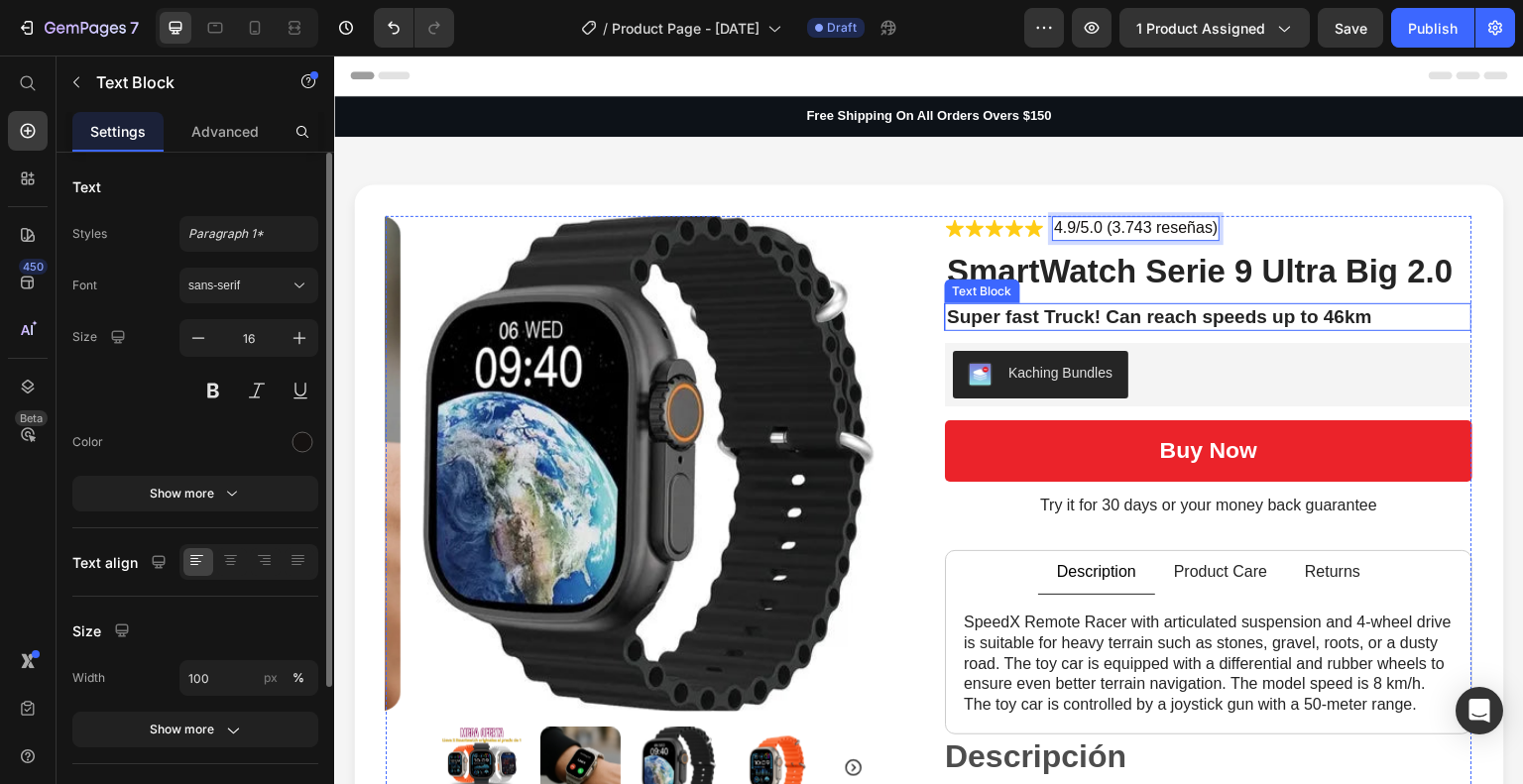 click on "Super fast Truck! Can reach speeds up to 46km" at bounding box center [1209, 317] 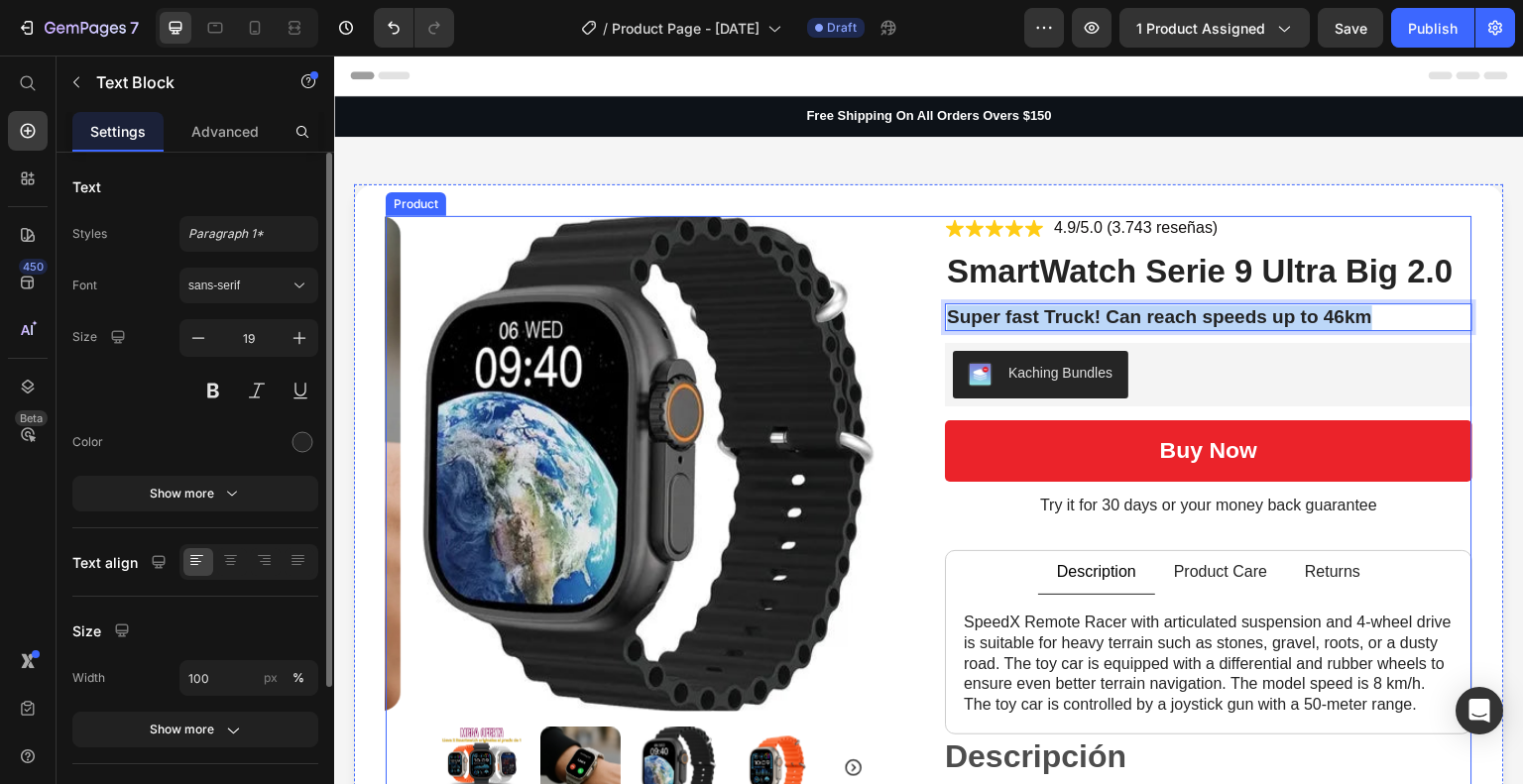 drag, startPoint x: 1372, startPoint y: 318, endPoint x: 926, endPoint y: 314, distance: 446.0179 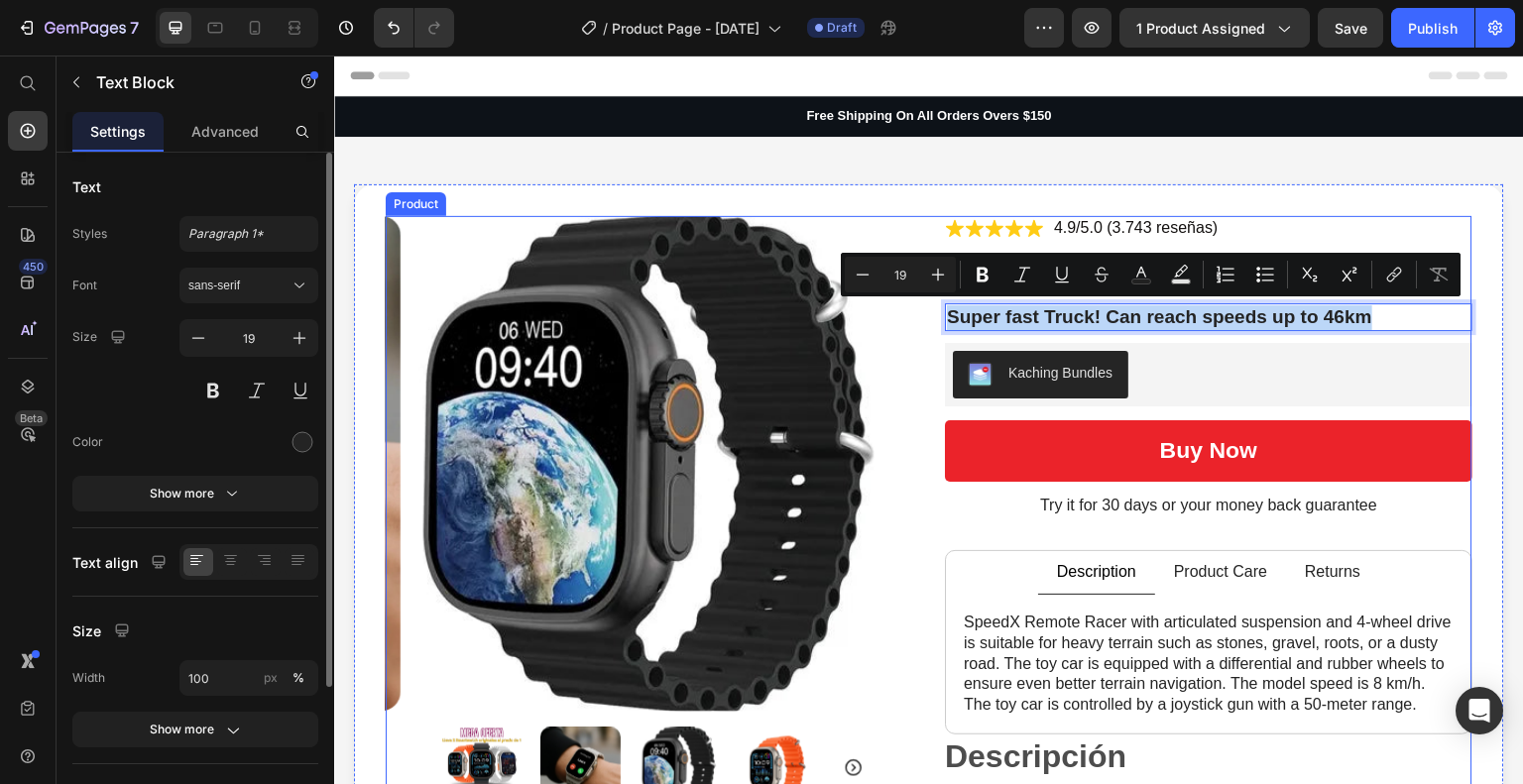 copy on "Super fast Truck! Can reach speeds up to 46km" 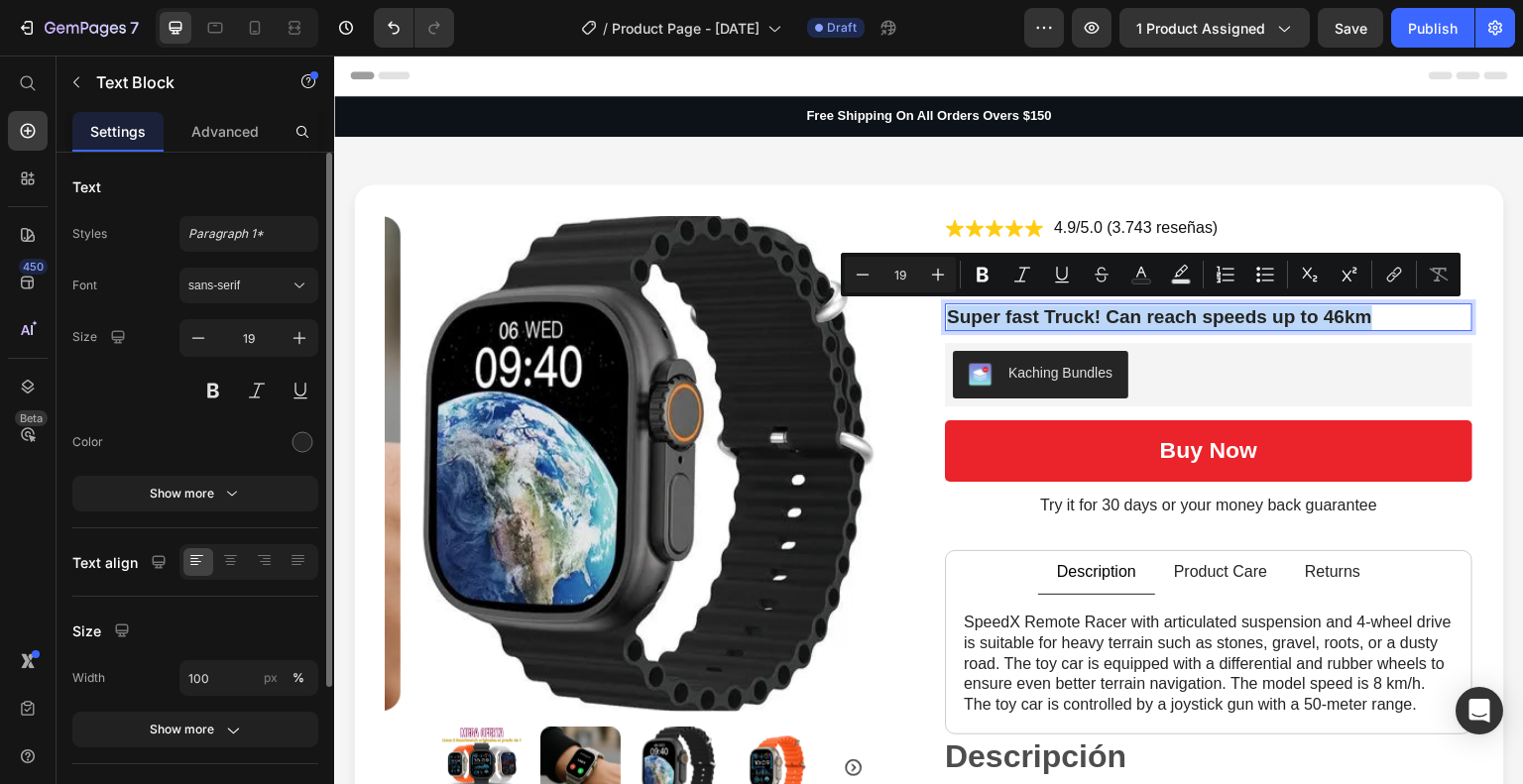 click on "Header" at bounding box center (391, 75) 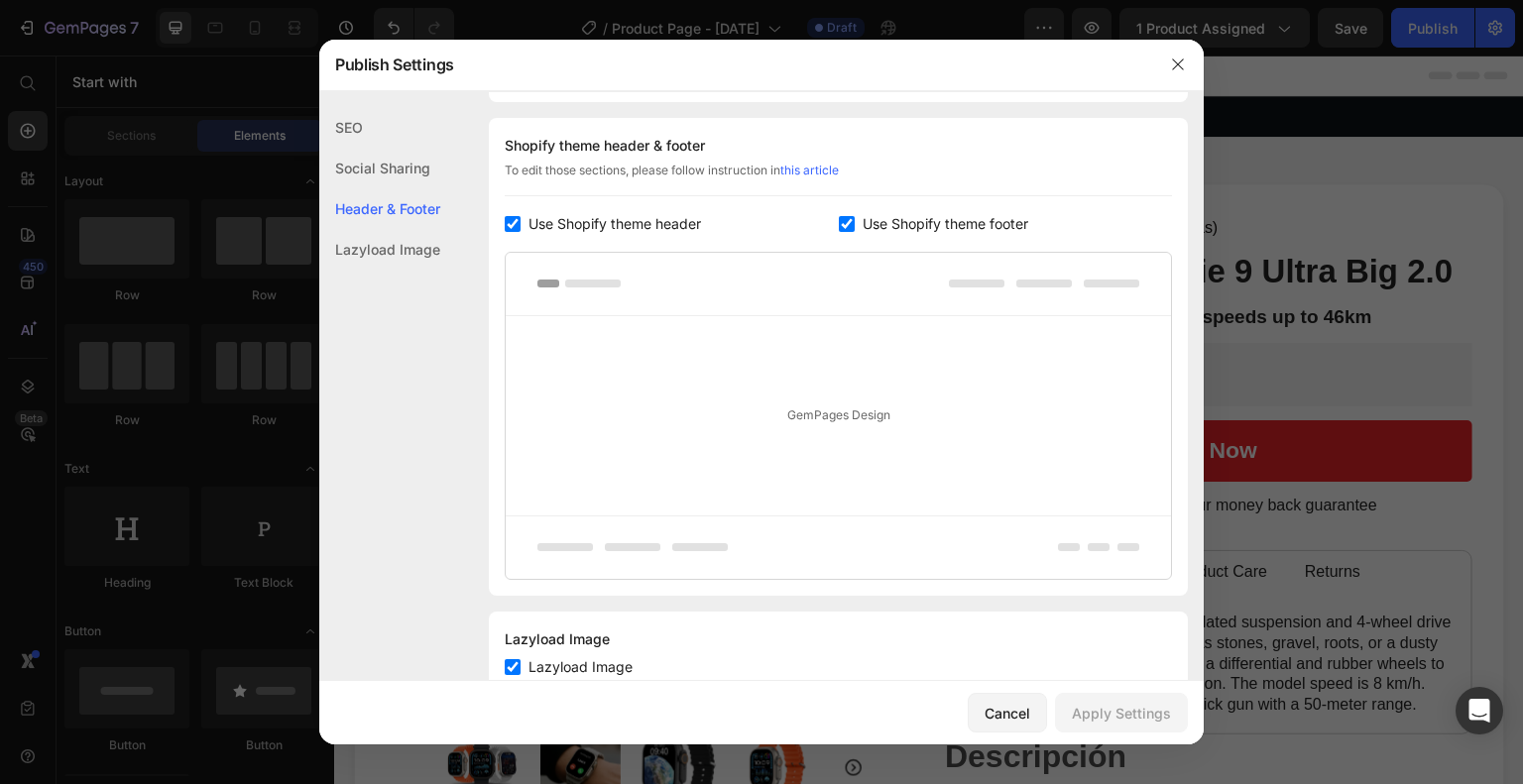 scroll, scrollTop: 288, scrollLeft: 0, axis: vertical 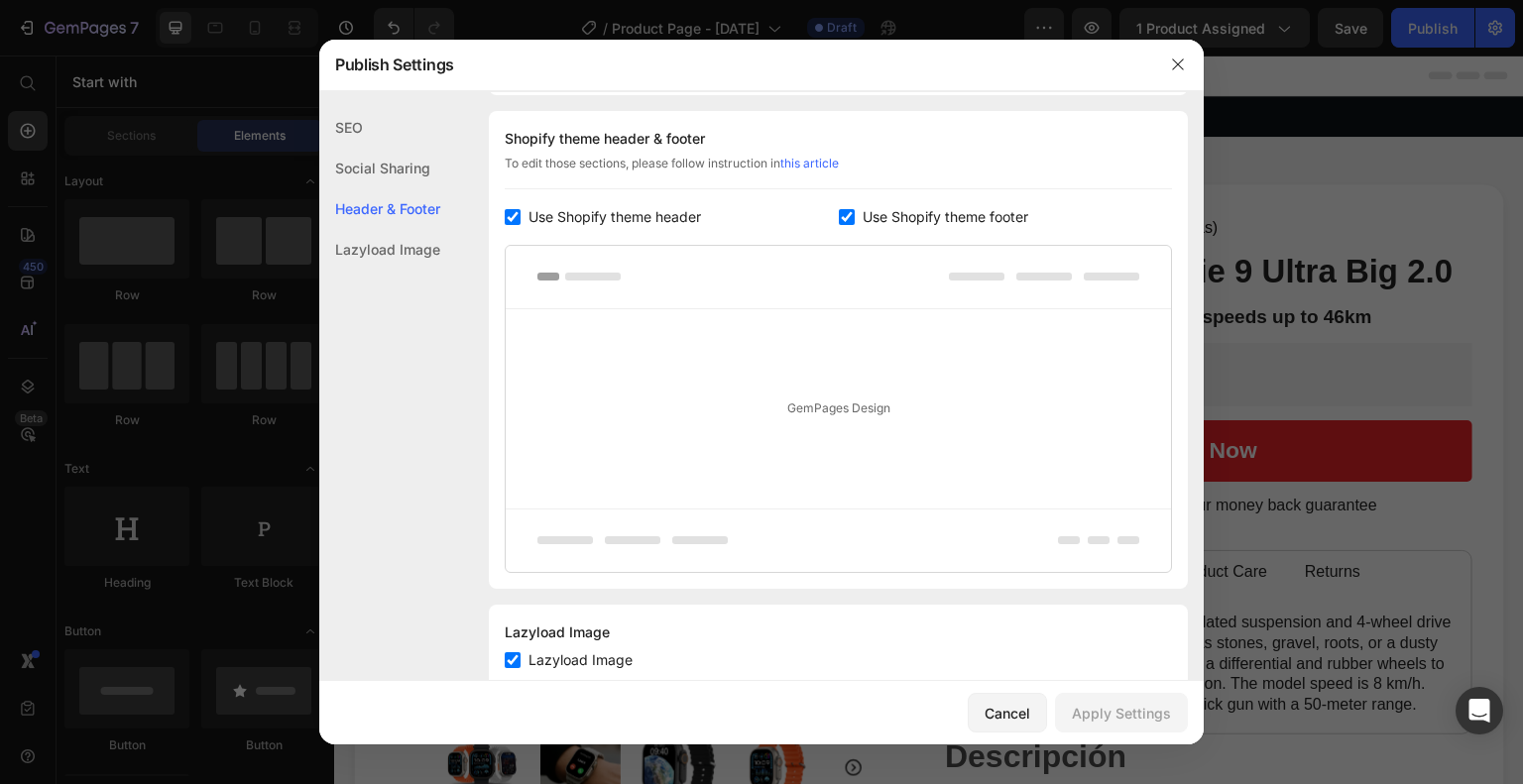 click at bounding box center [513, 217] 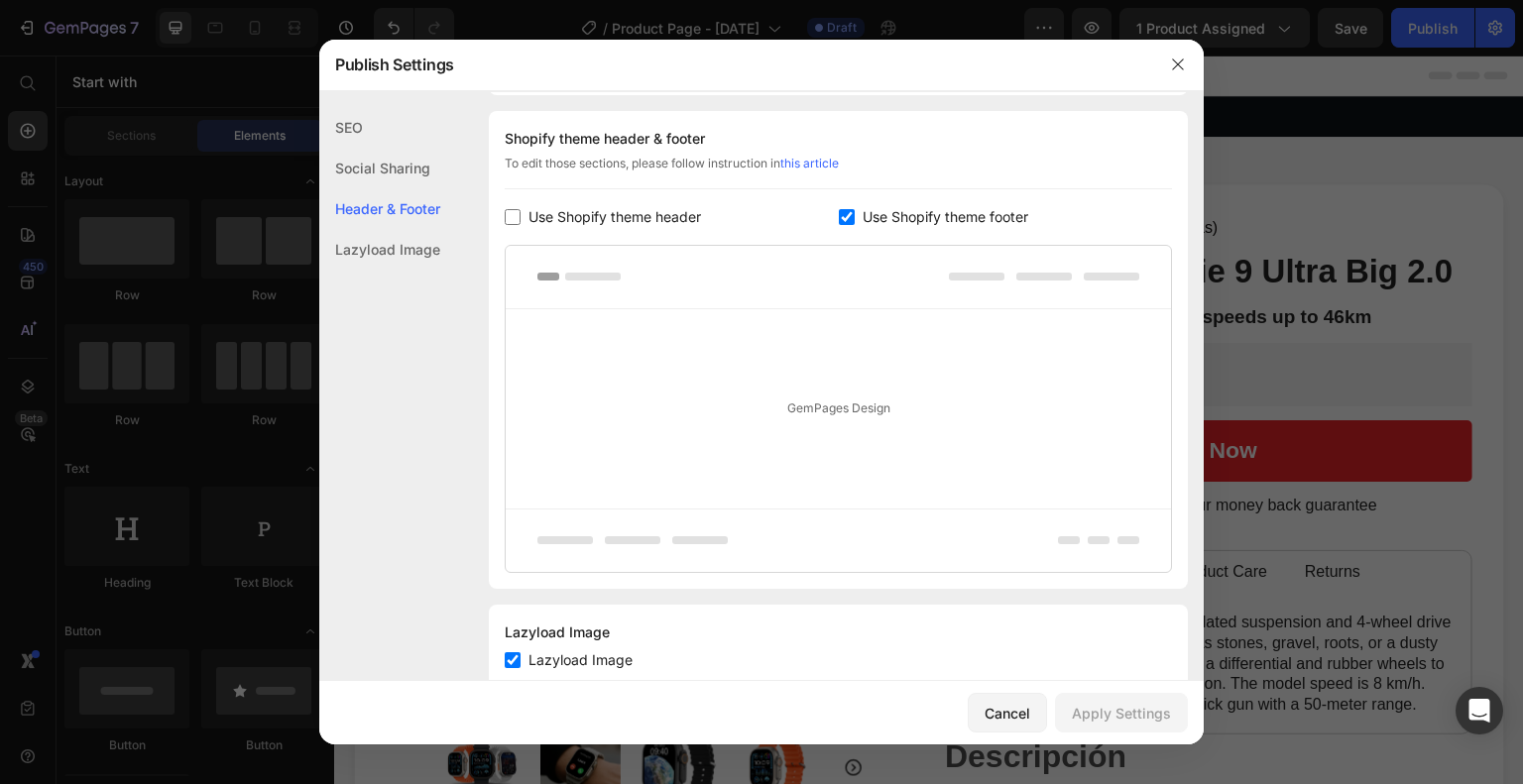 checkbox on "false" 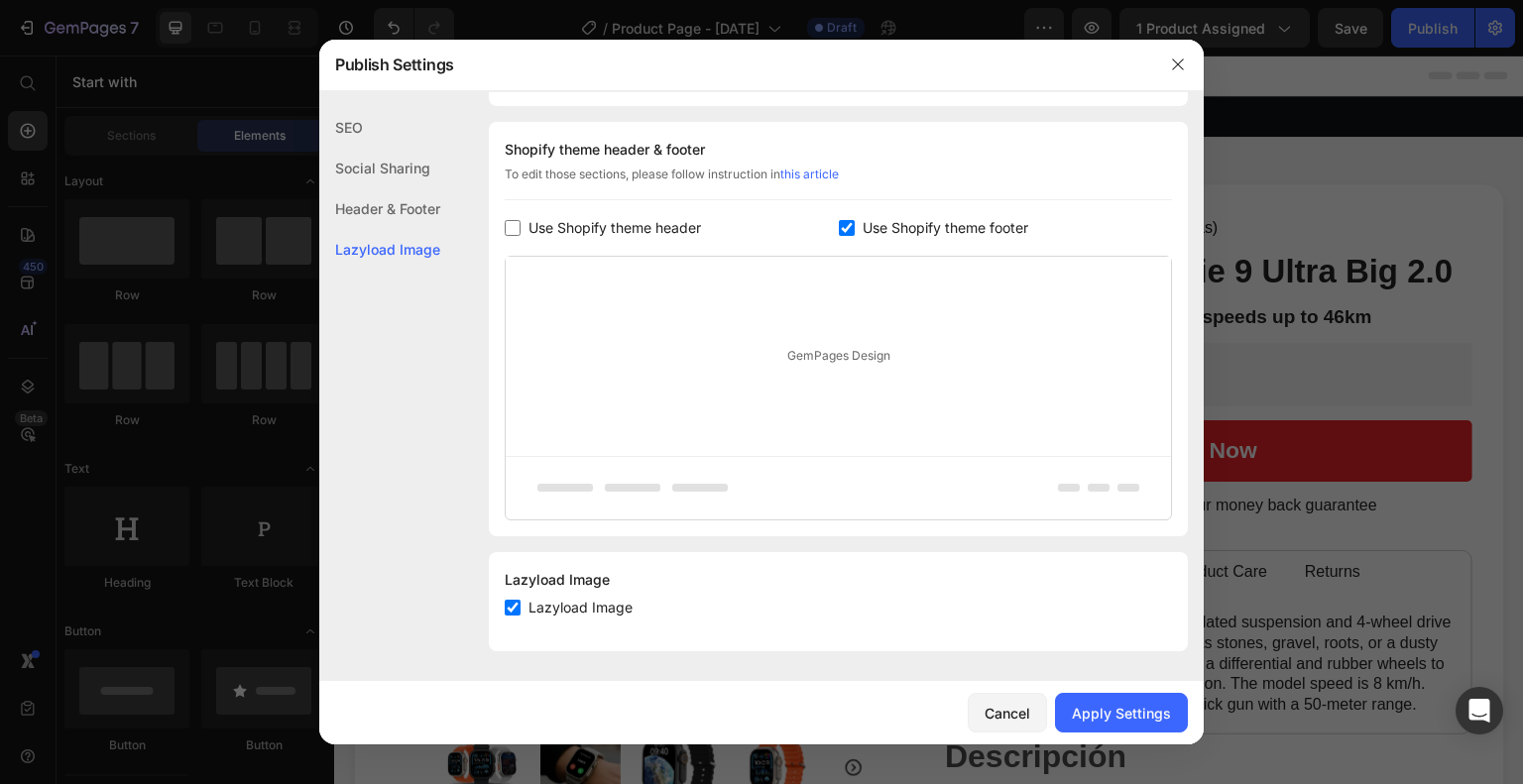 click at bounding box center (847, 228) 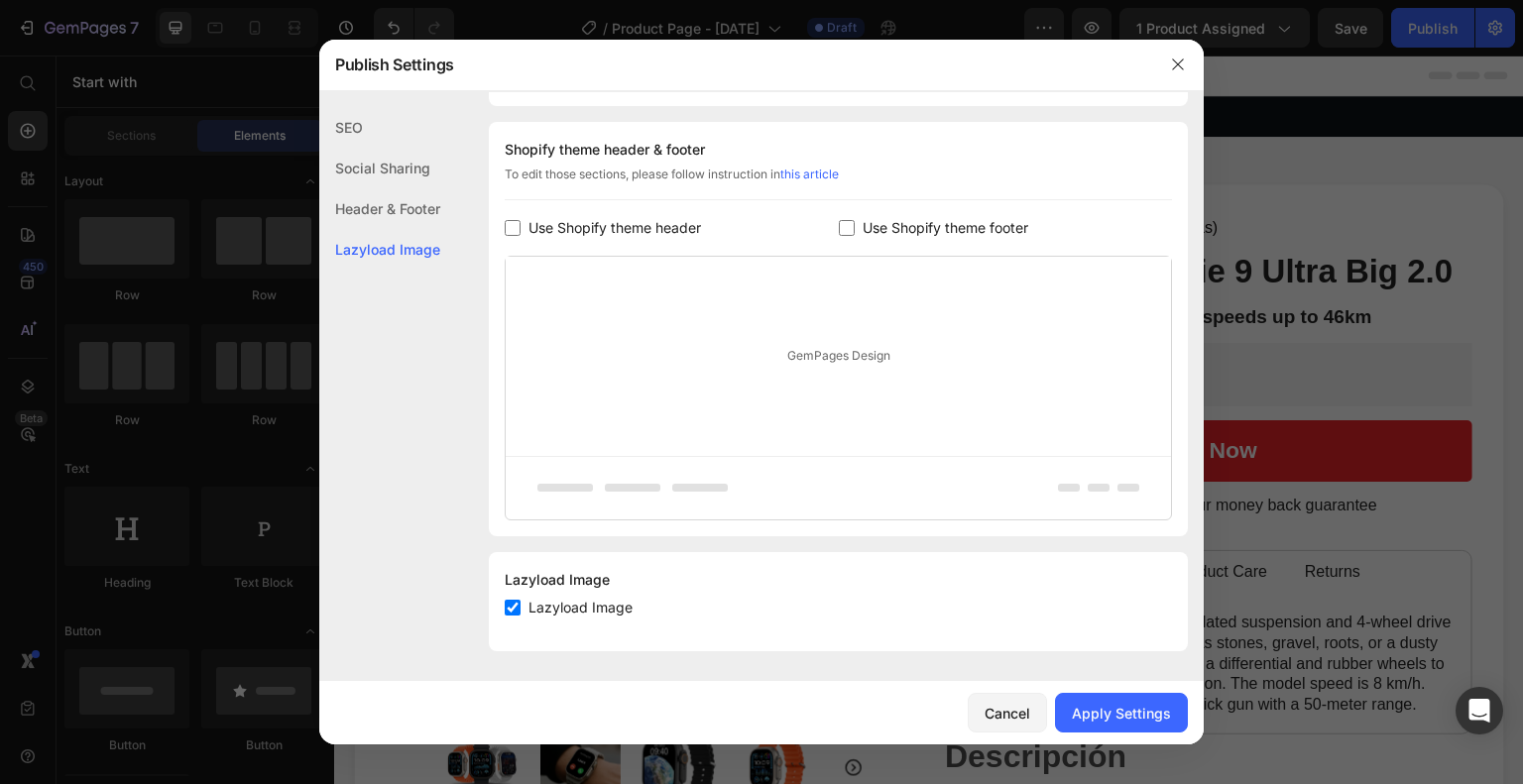 checkbox on "false" 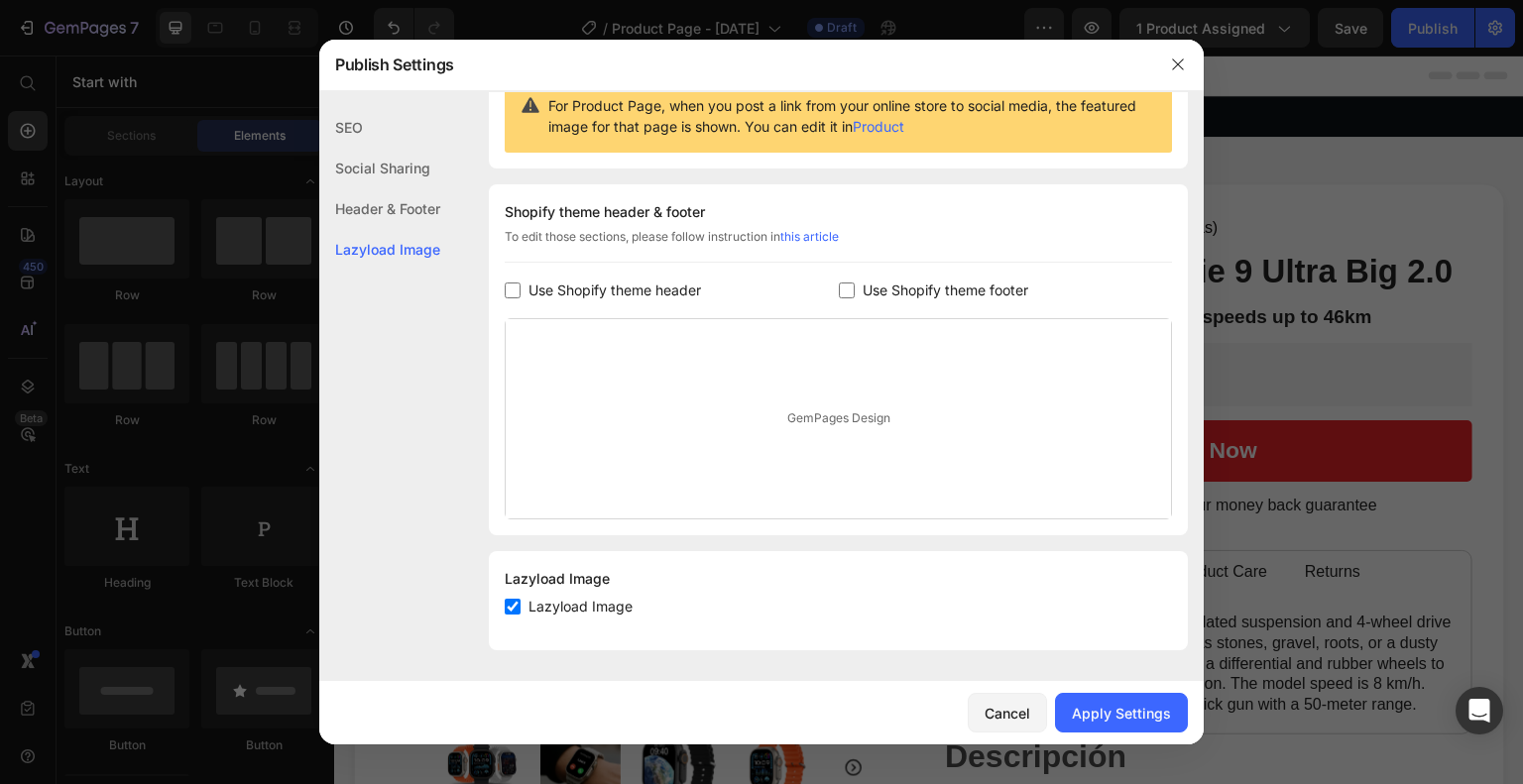 scroll, scrollTop: 214, scrollLeft: 0, axis: vertical 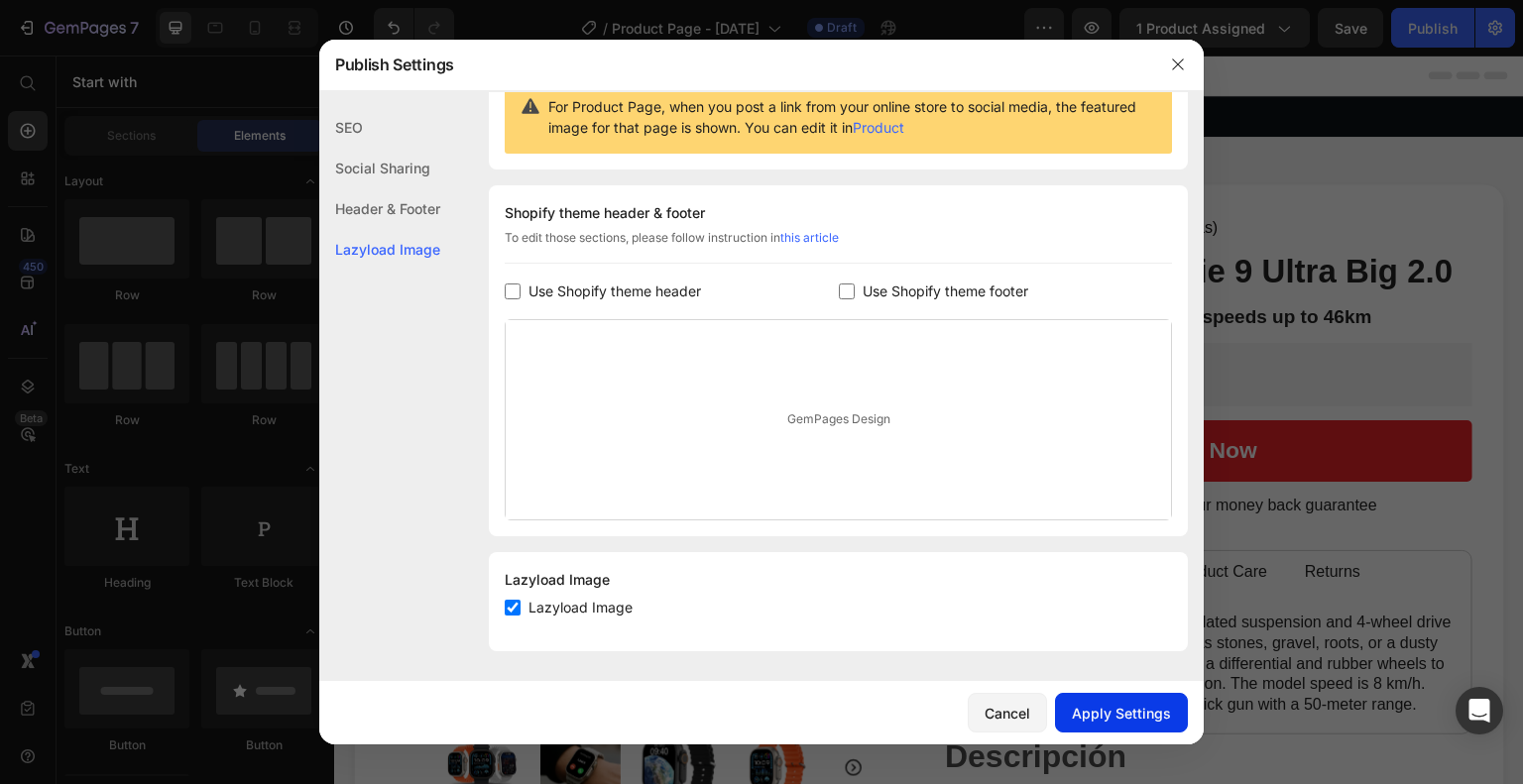 click on "Apply Settings" 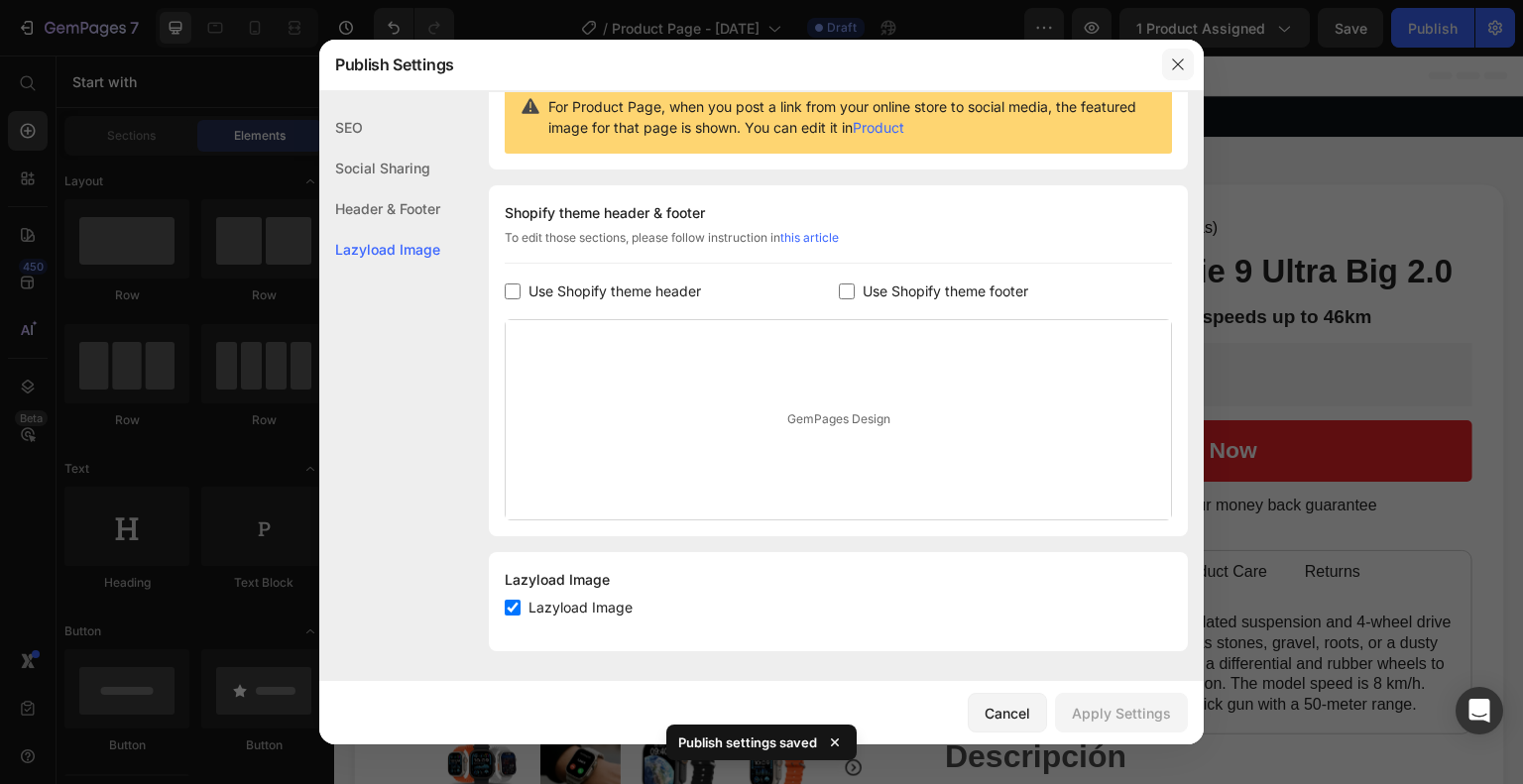 click at bounding box center (1178, 64) 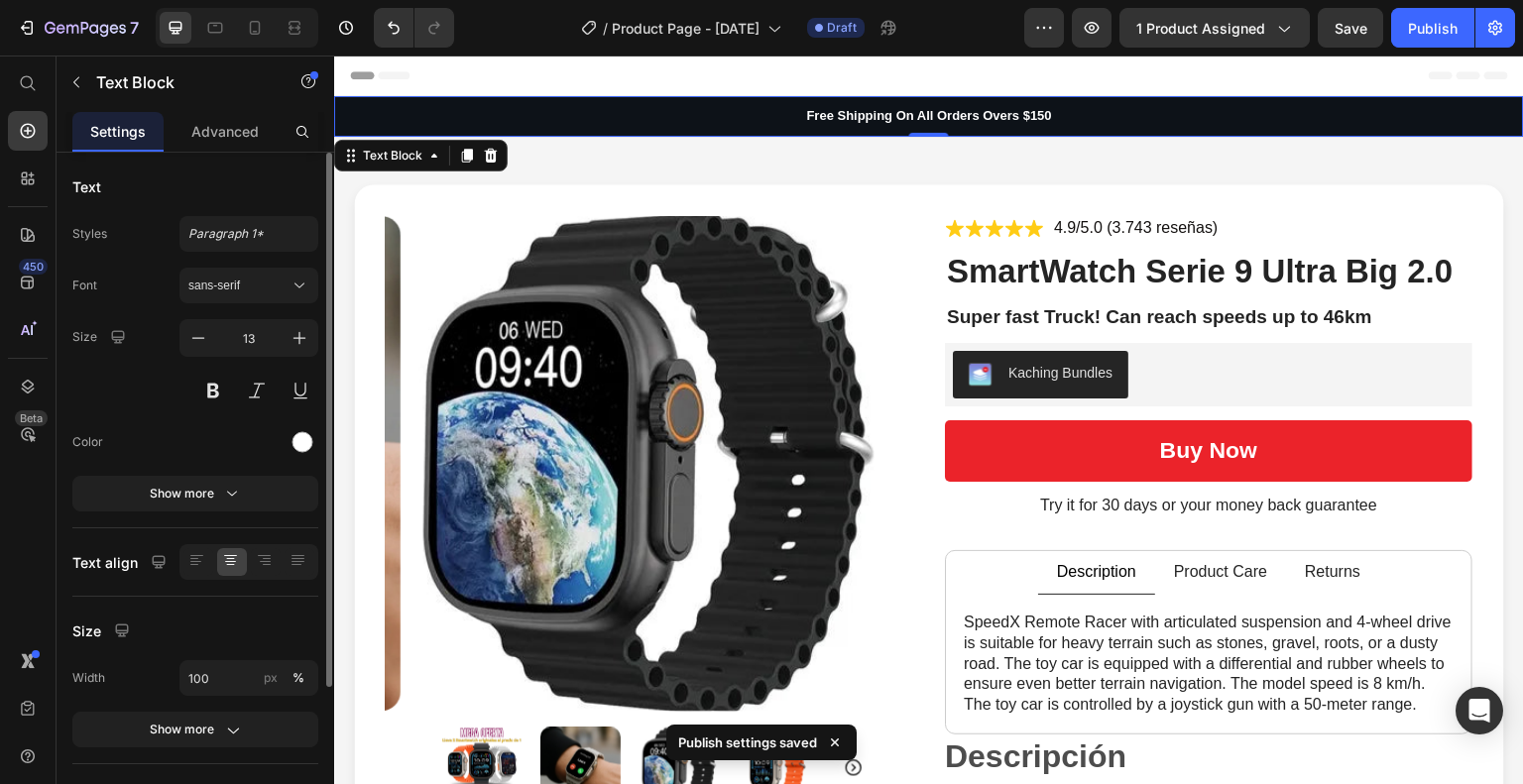 click on "Free Shipping On All Orders Overs $150" at bounding box center (929, 116) 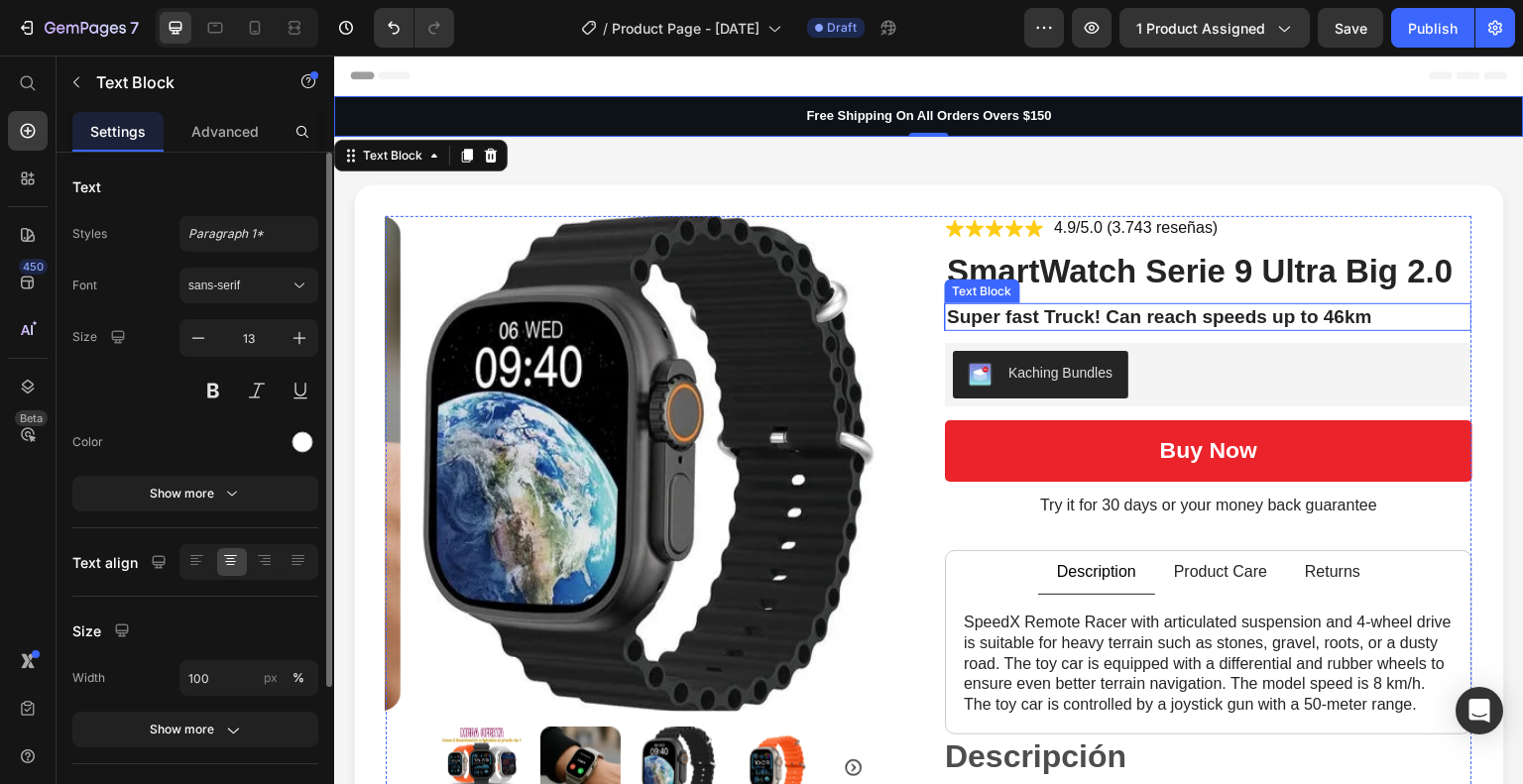 click on "Super fast Truck! Can reach speeds up to 46km" at bounding box center (1209, 317) 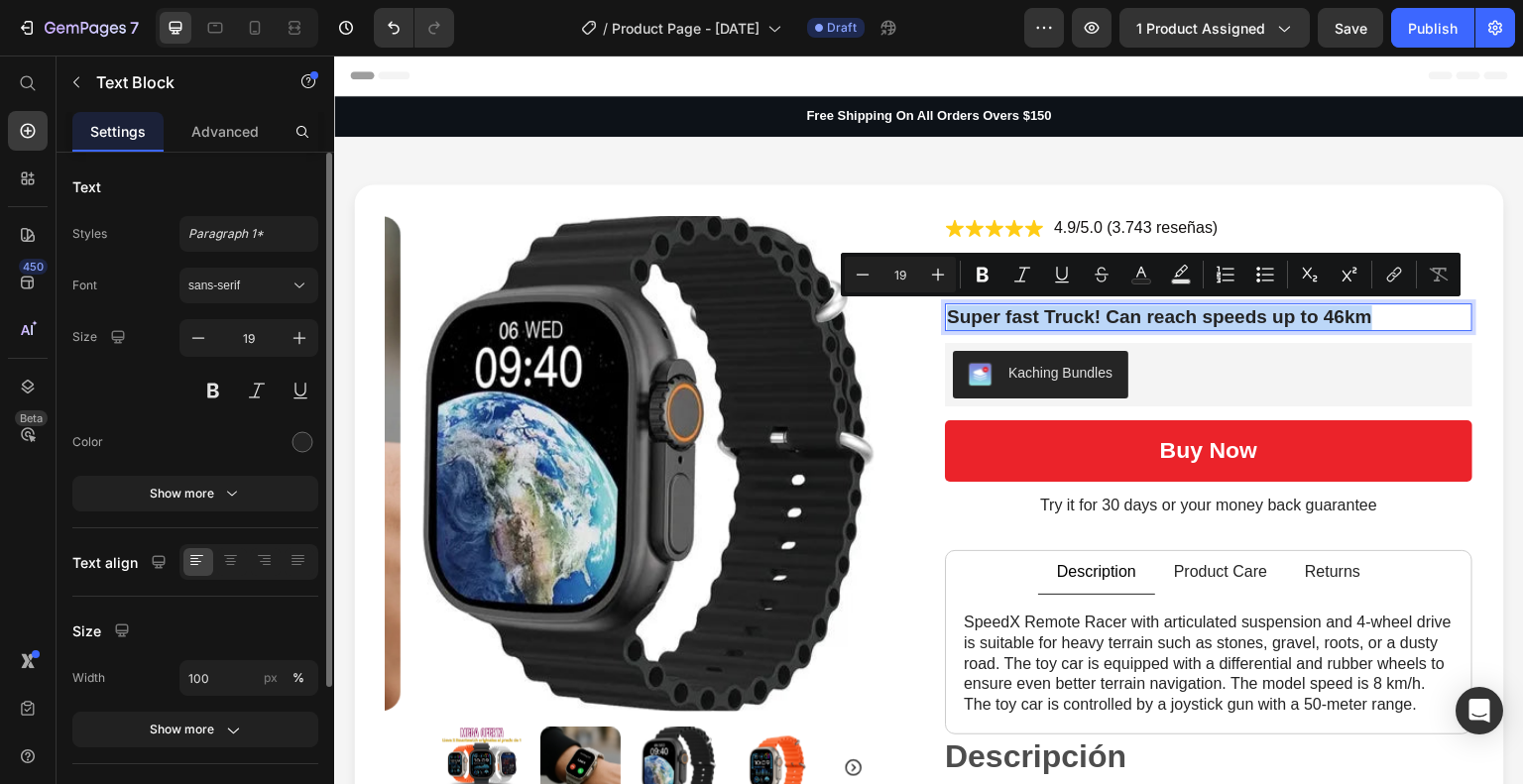 drag, startPoint x: 1366, startPoint y: 313, endPoint x: 942, endPoint y: 312, distance: 424.00118 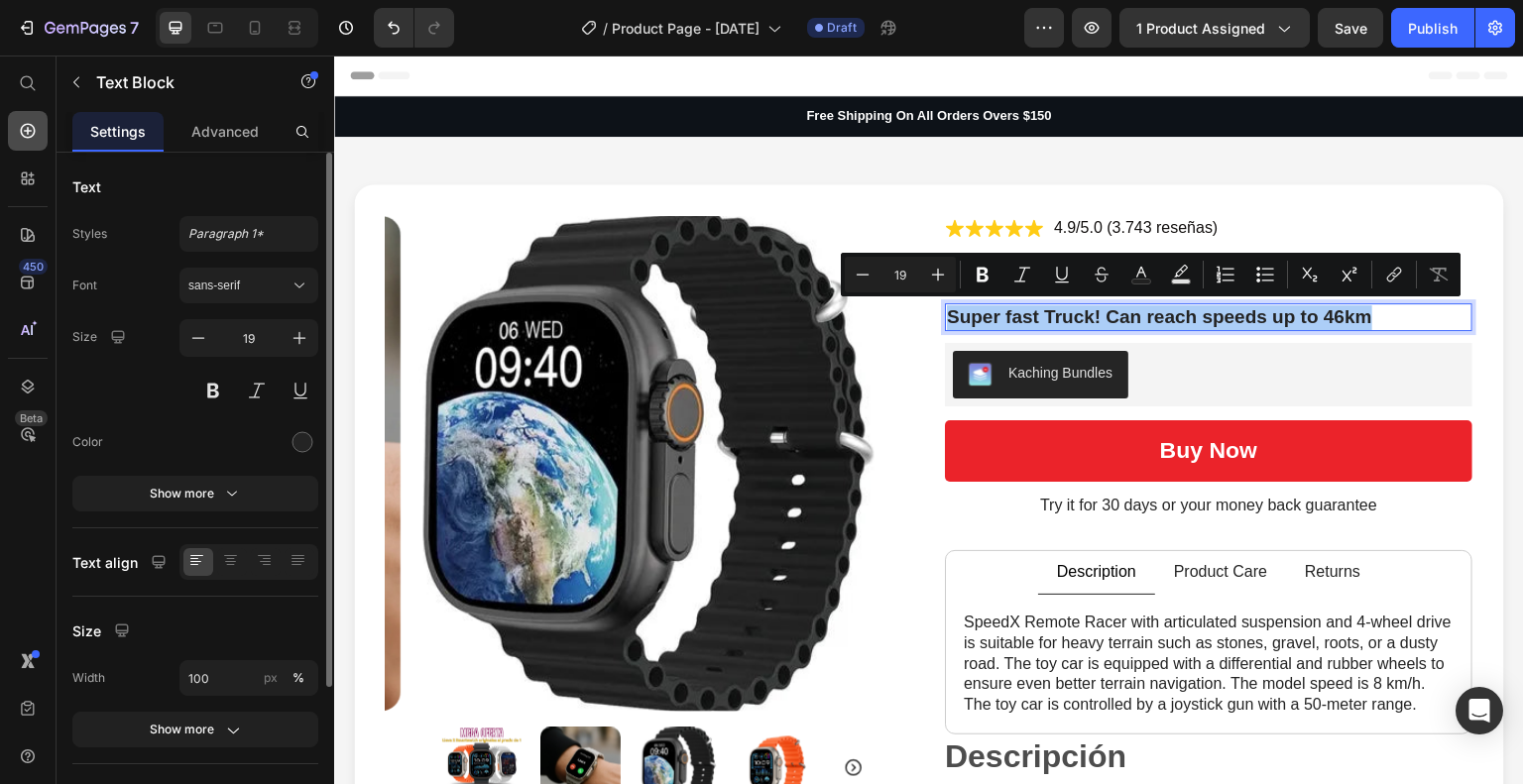 click 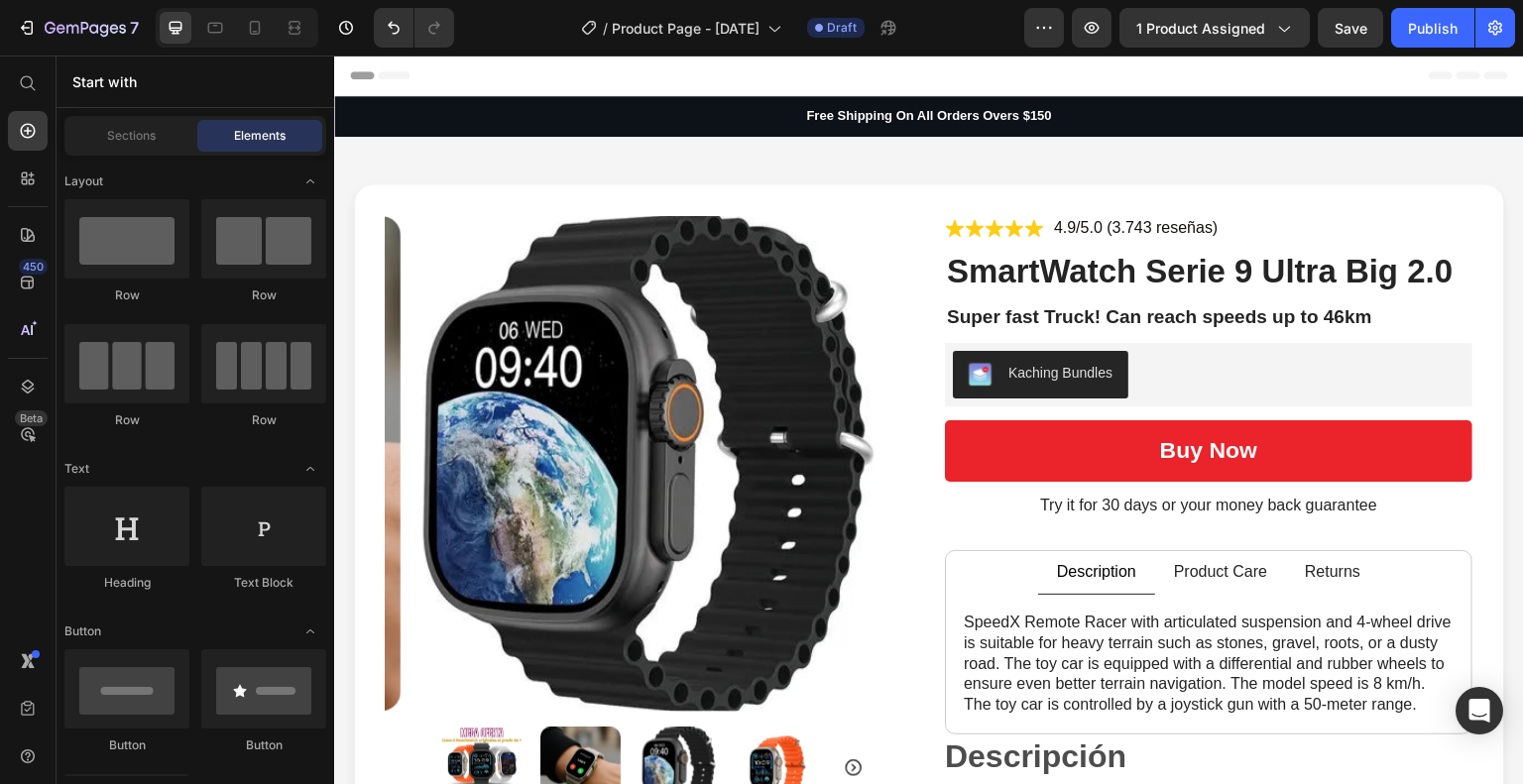 click on "Start with" at bounding box center [195, 81] 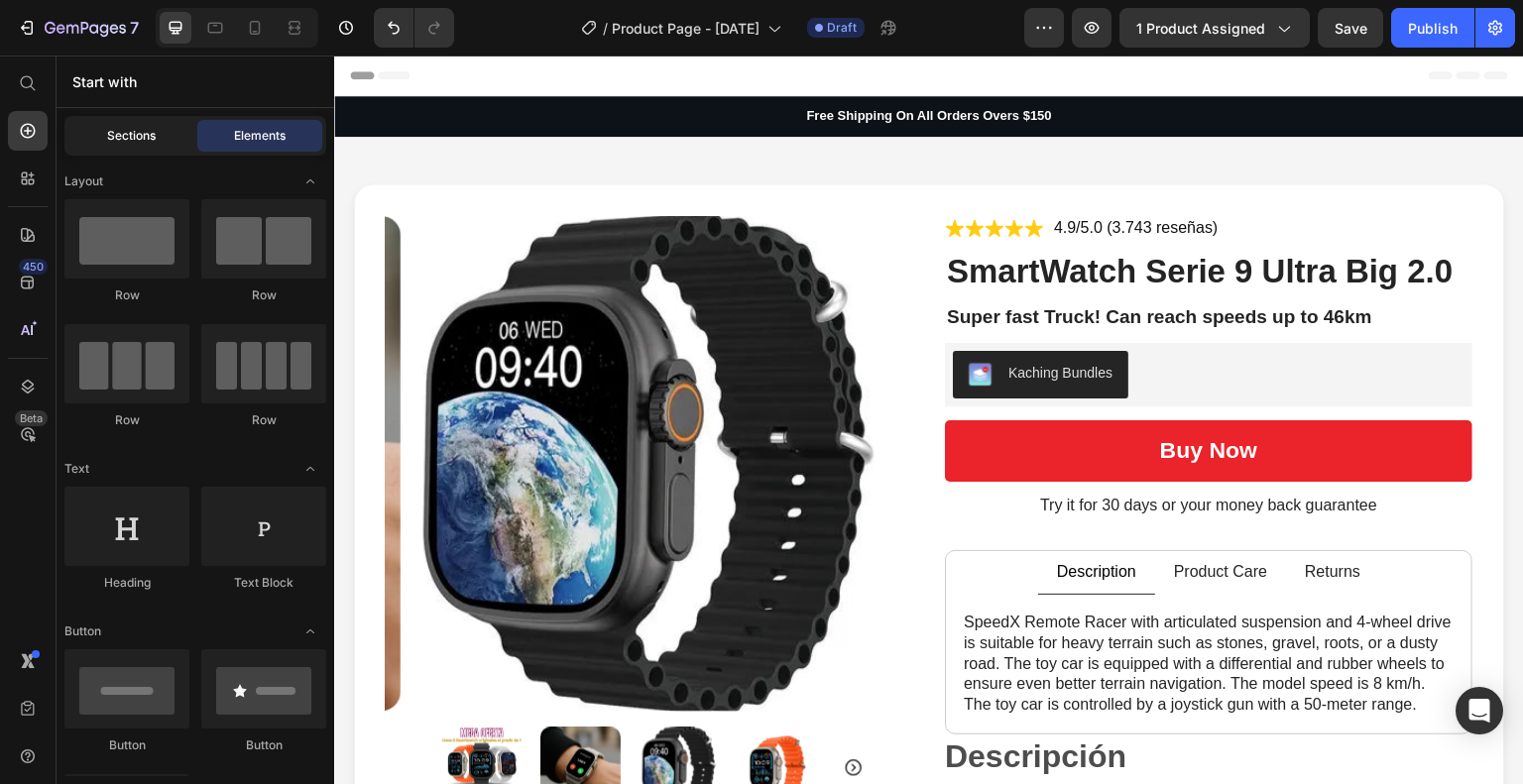 click on "Sections" at bounding box center (131, 136) 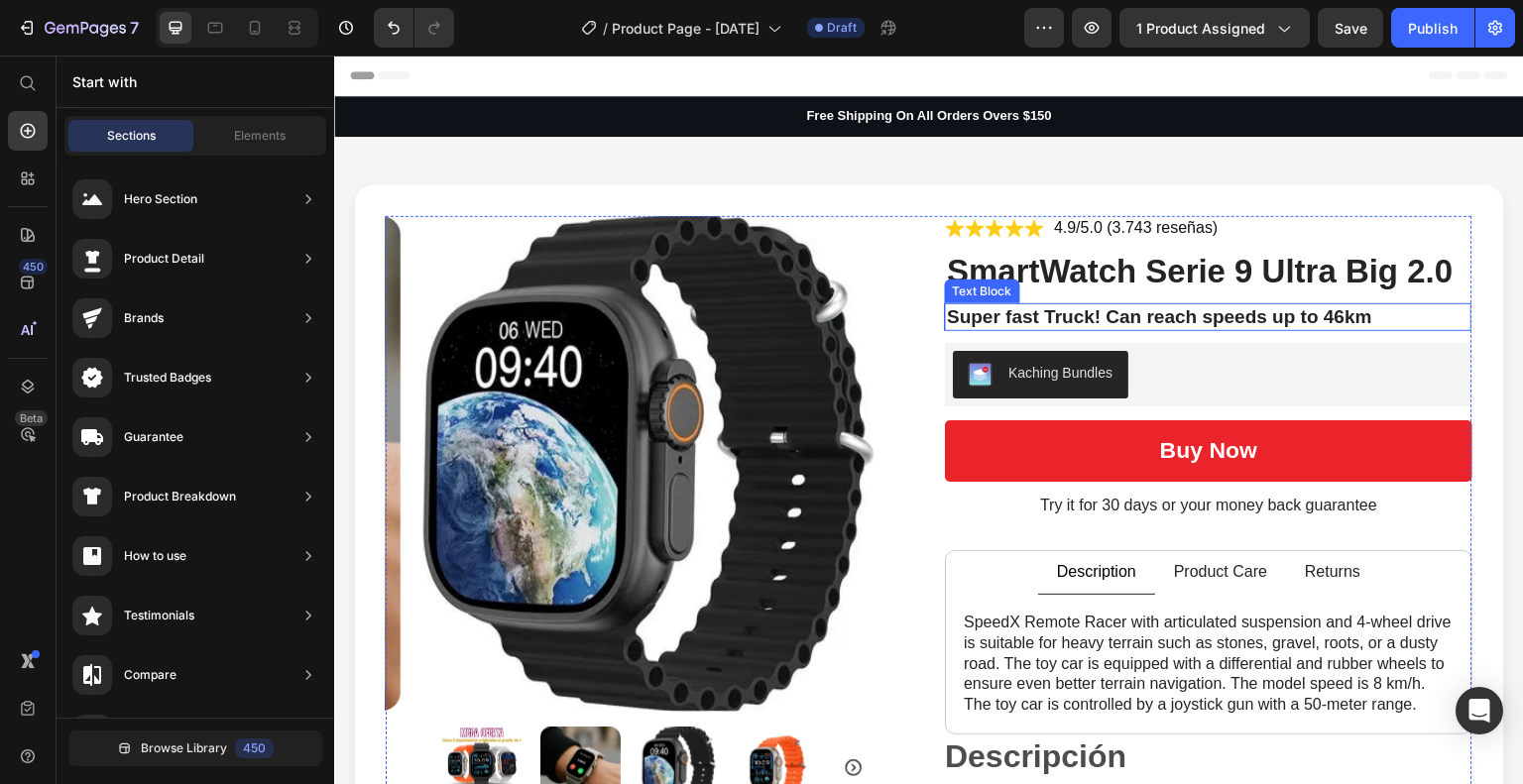 click on "Super fast Truck! Can reach speeds up to 46km" at bounding box center (1209, 317) 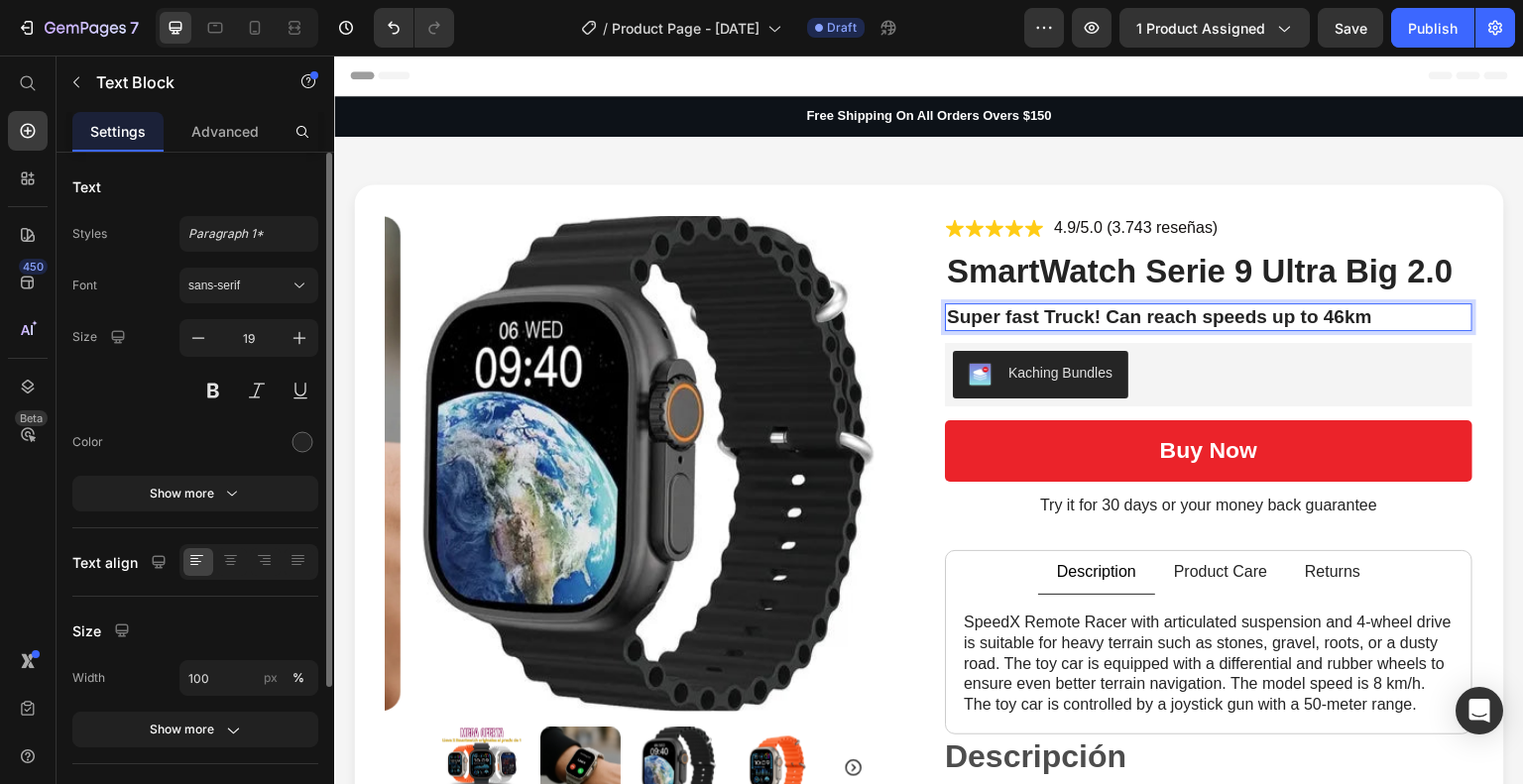 click on "Super fast Truck! Can reach speeds up to 46km" at bounding box center [1209, 317] 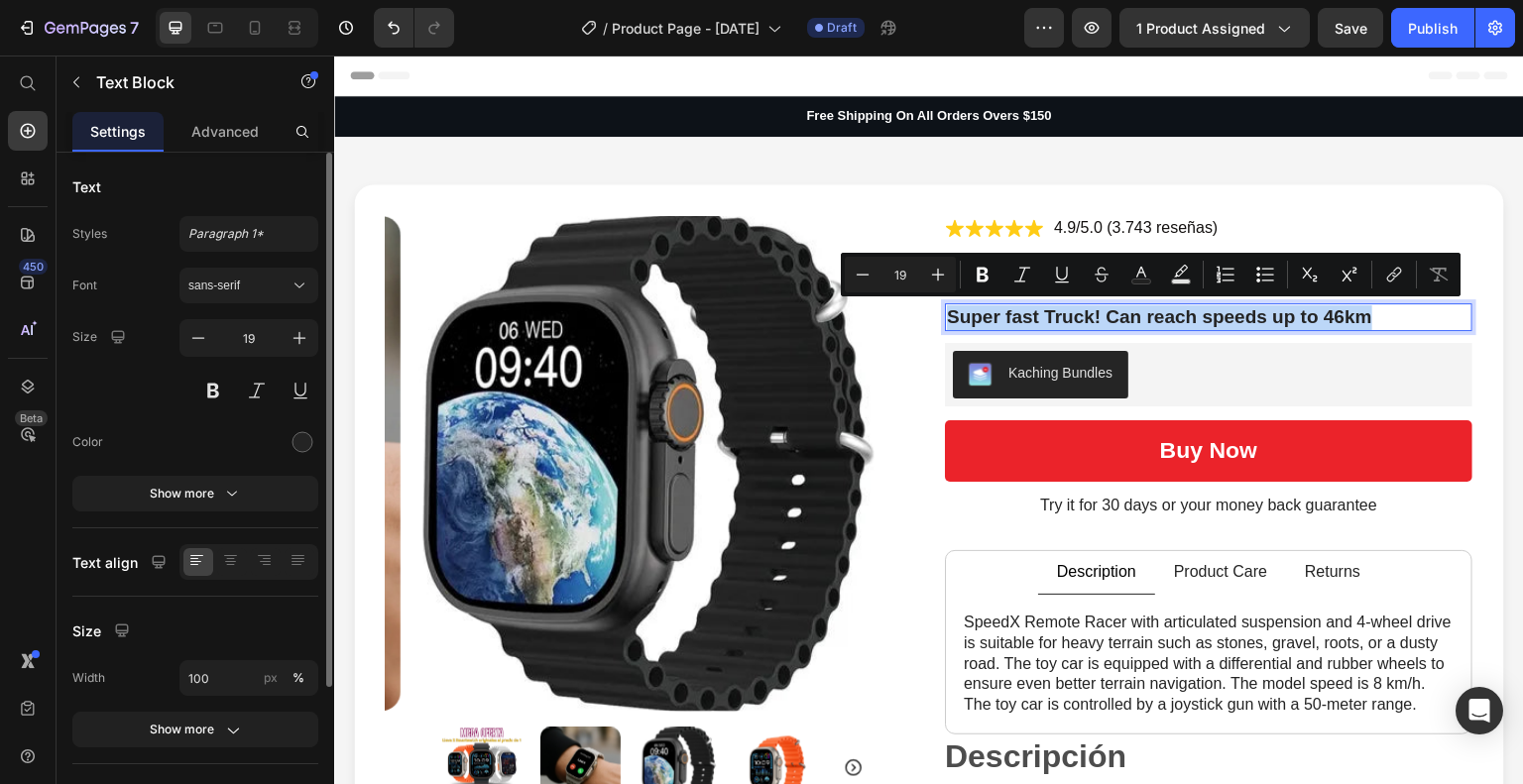 drag, startPoint x: 1364, startPoint y: 316, endPoint x: 939, endPoint y: 308, distance: 425.0753 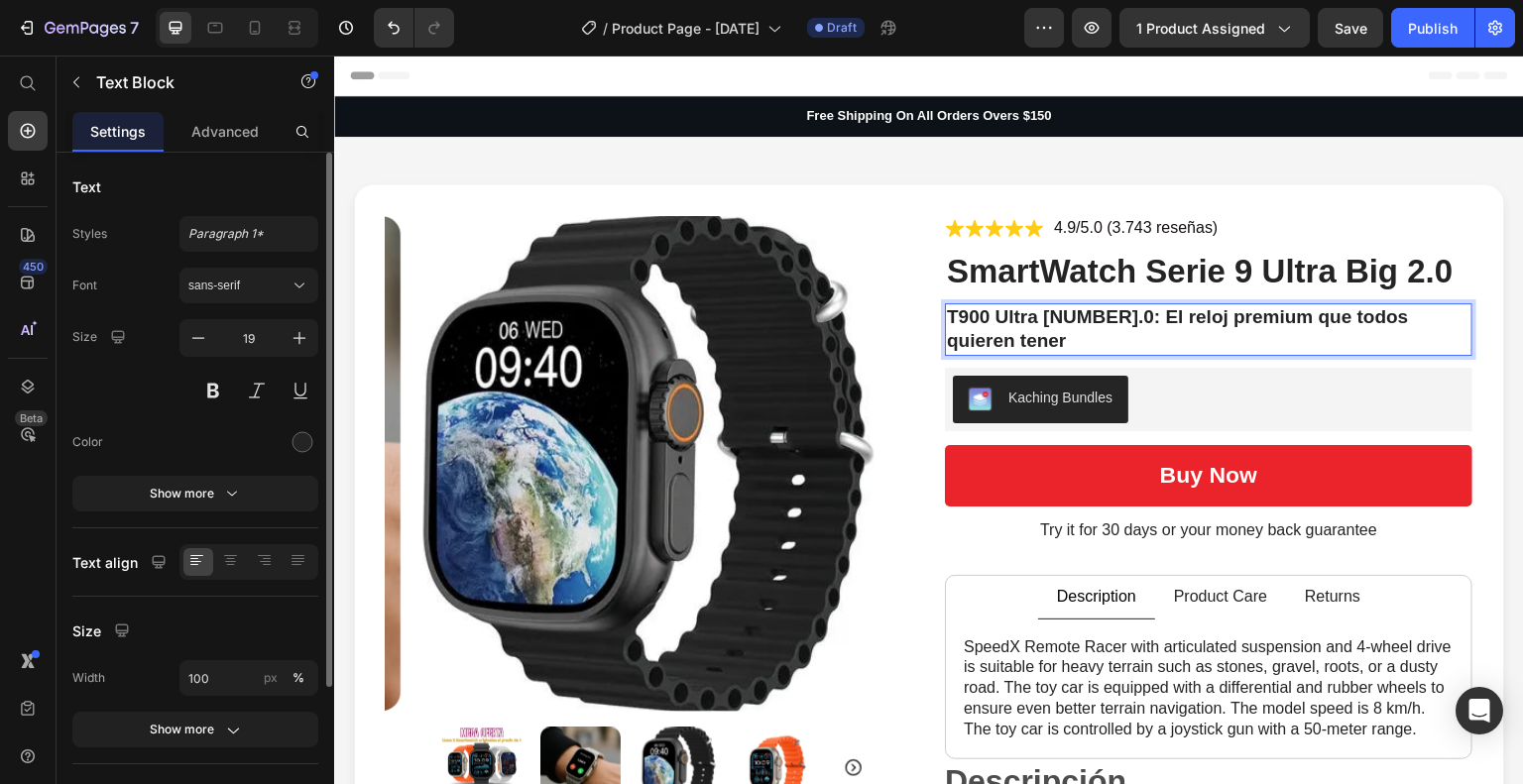 click on "T900 Ultra 2.0: El reloj premium que todos quieren tener" at bounding box center [1209, 329] 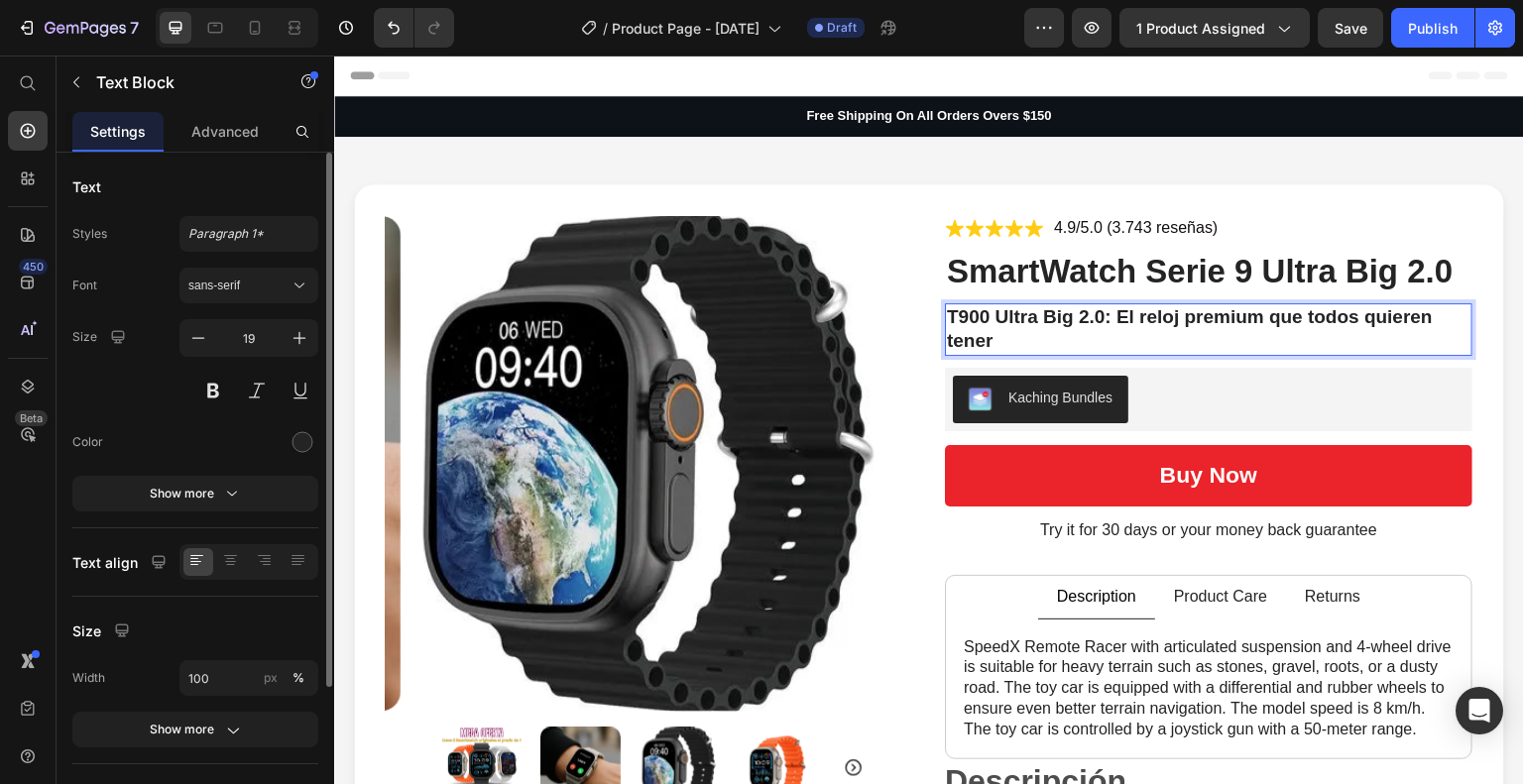 click on "T900 Ultra Big 2.0: El reloj premium que todos quieren tener" at bounding box center (1209, 329) 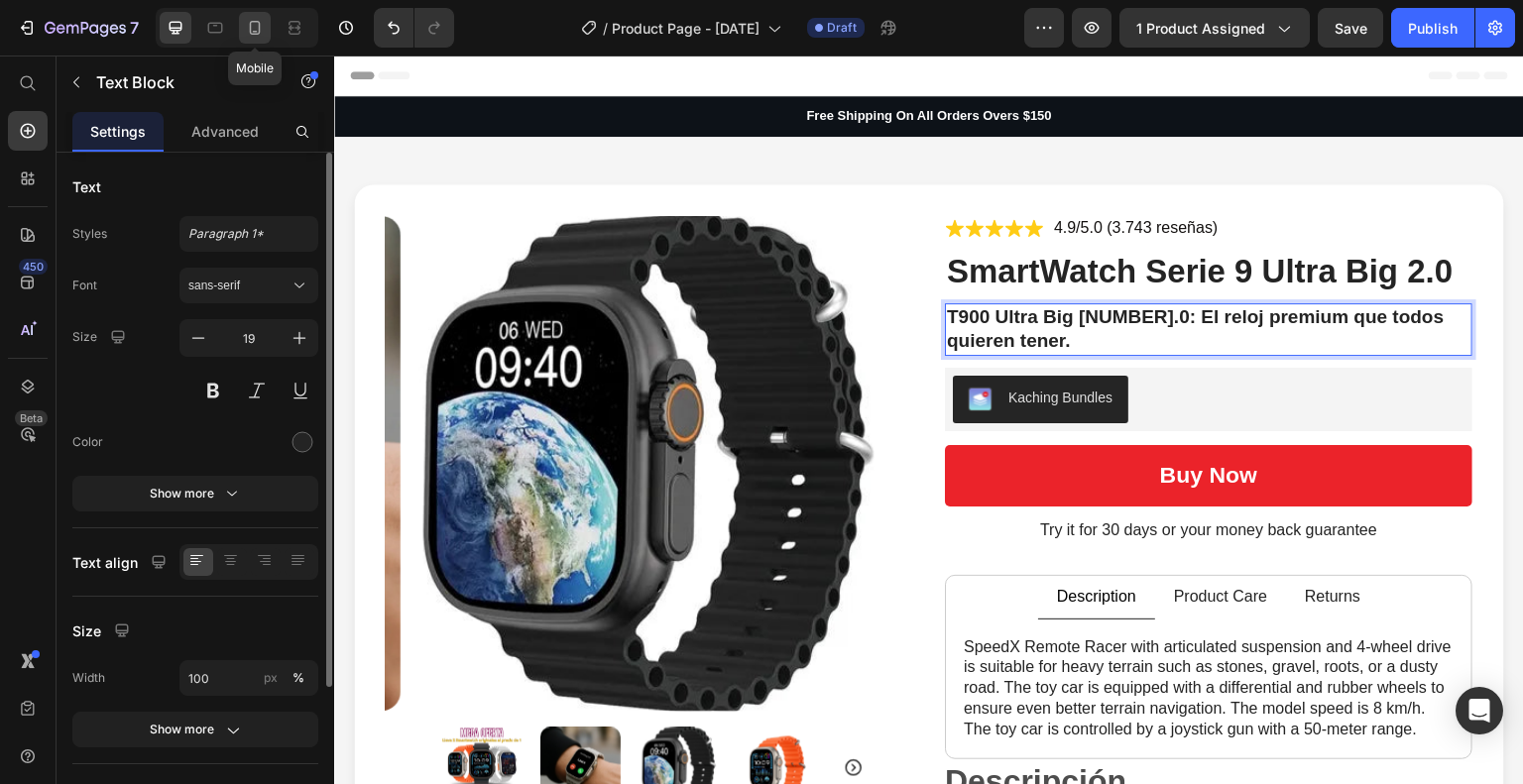 click 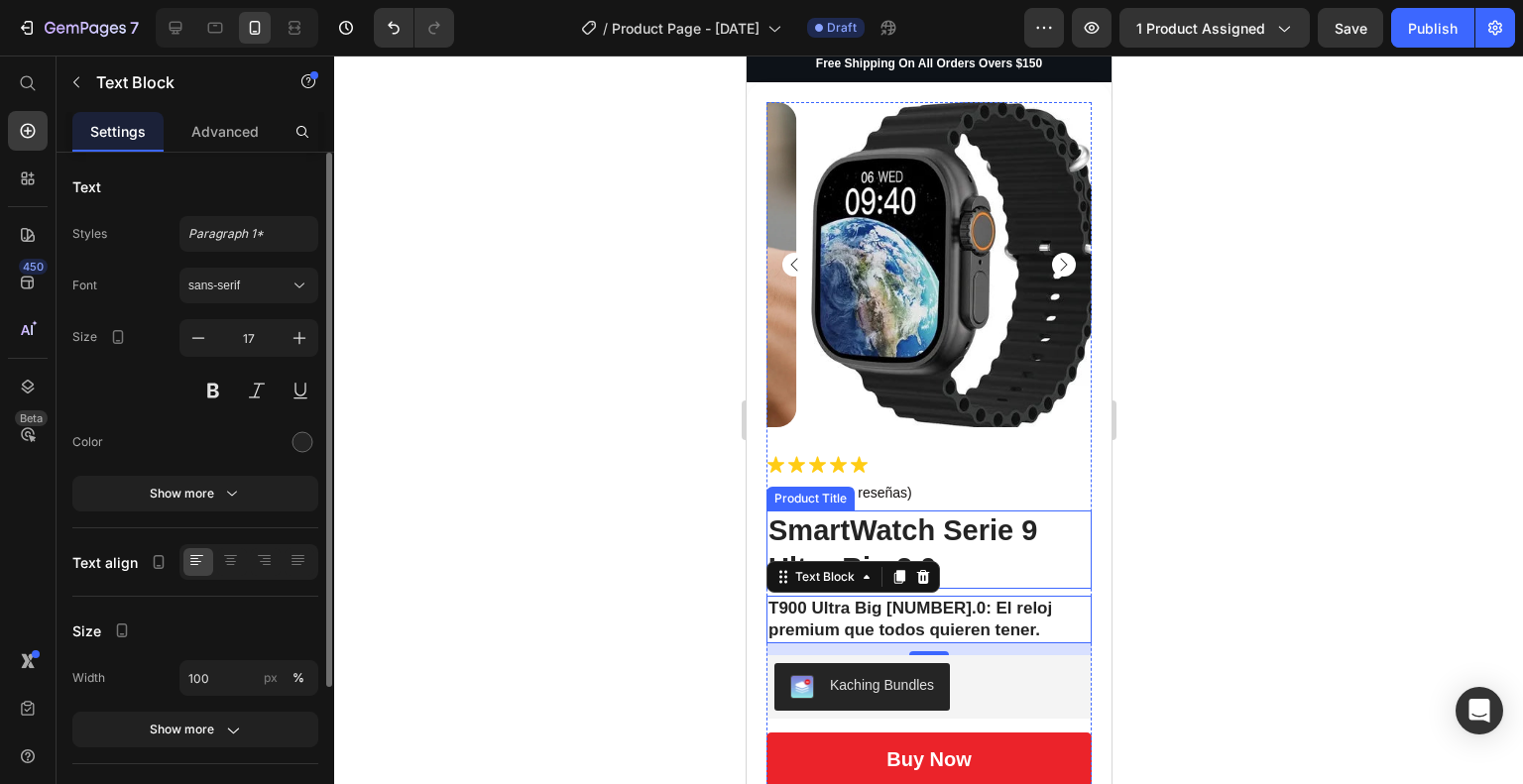 scroll, scrollTop: 0, scrollLeft: 0, axis: both 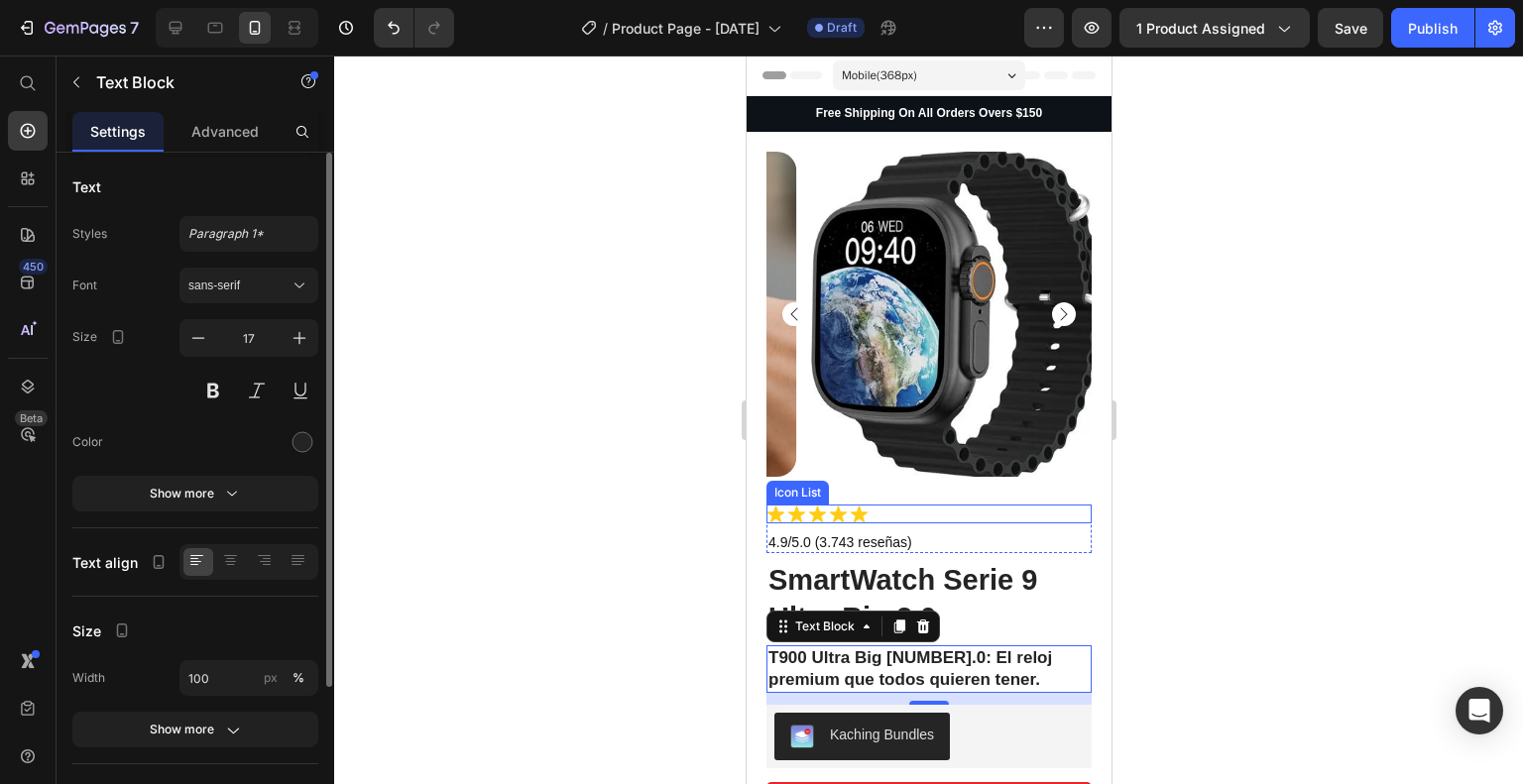 click on "Icon
Icon
Icon
Icon
Icon" at bounding box center [928, 513] 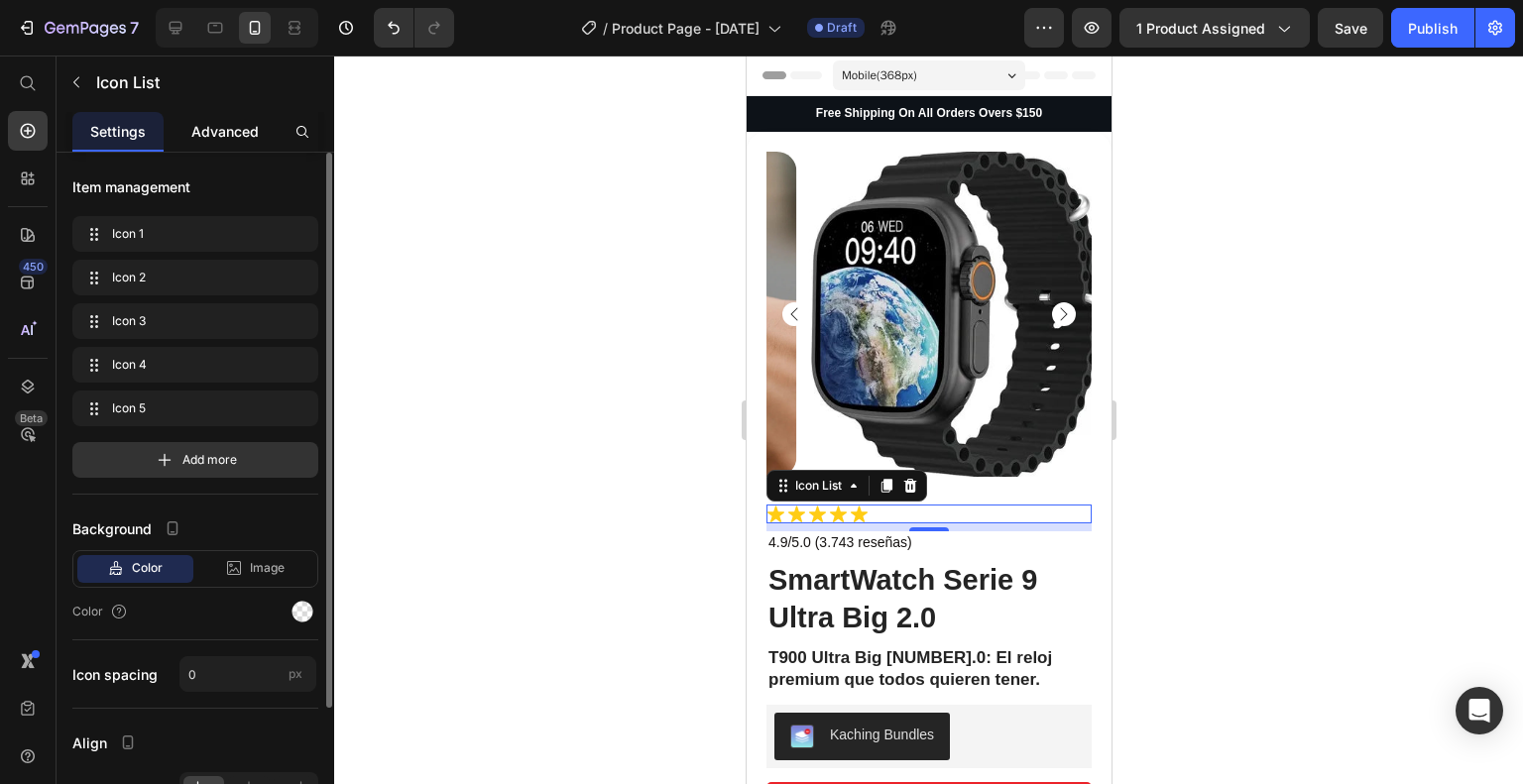 click on "Advanced" at bounding box center [225, 131] 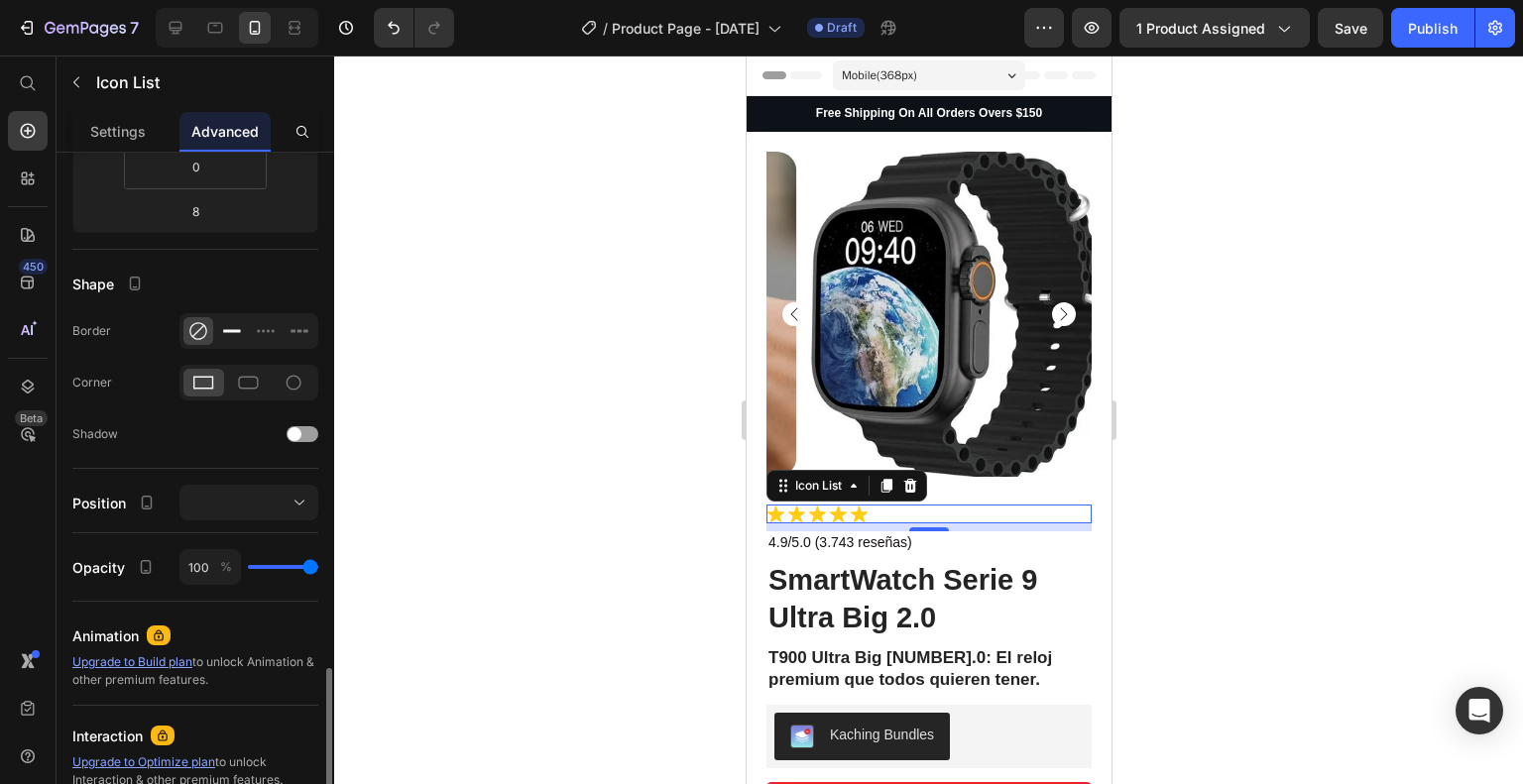 scroll, scrollTop: 595, scrollLeft: 0, axis: vertical 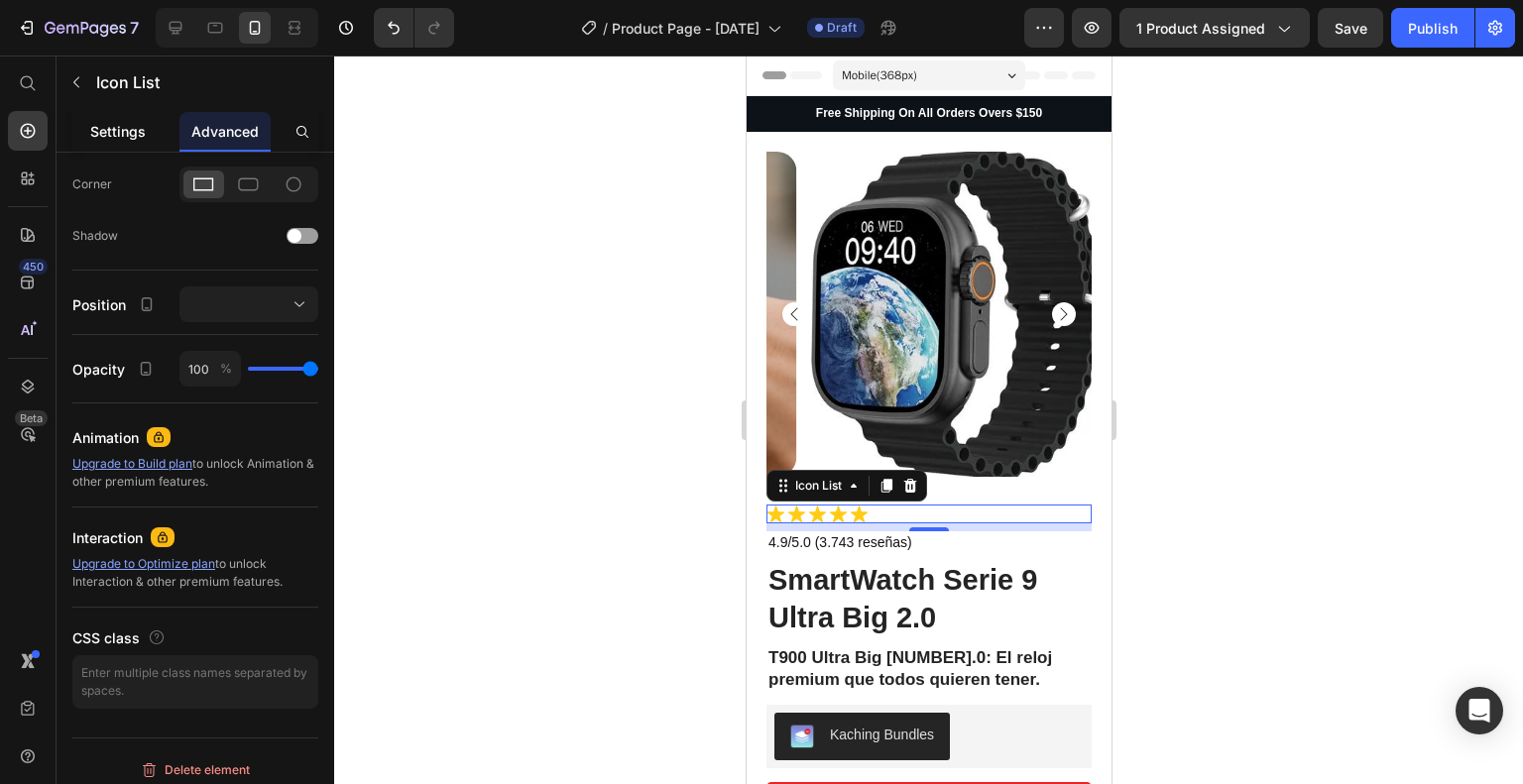 click on "Settings" at bounding box center (118, 131) 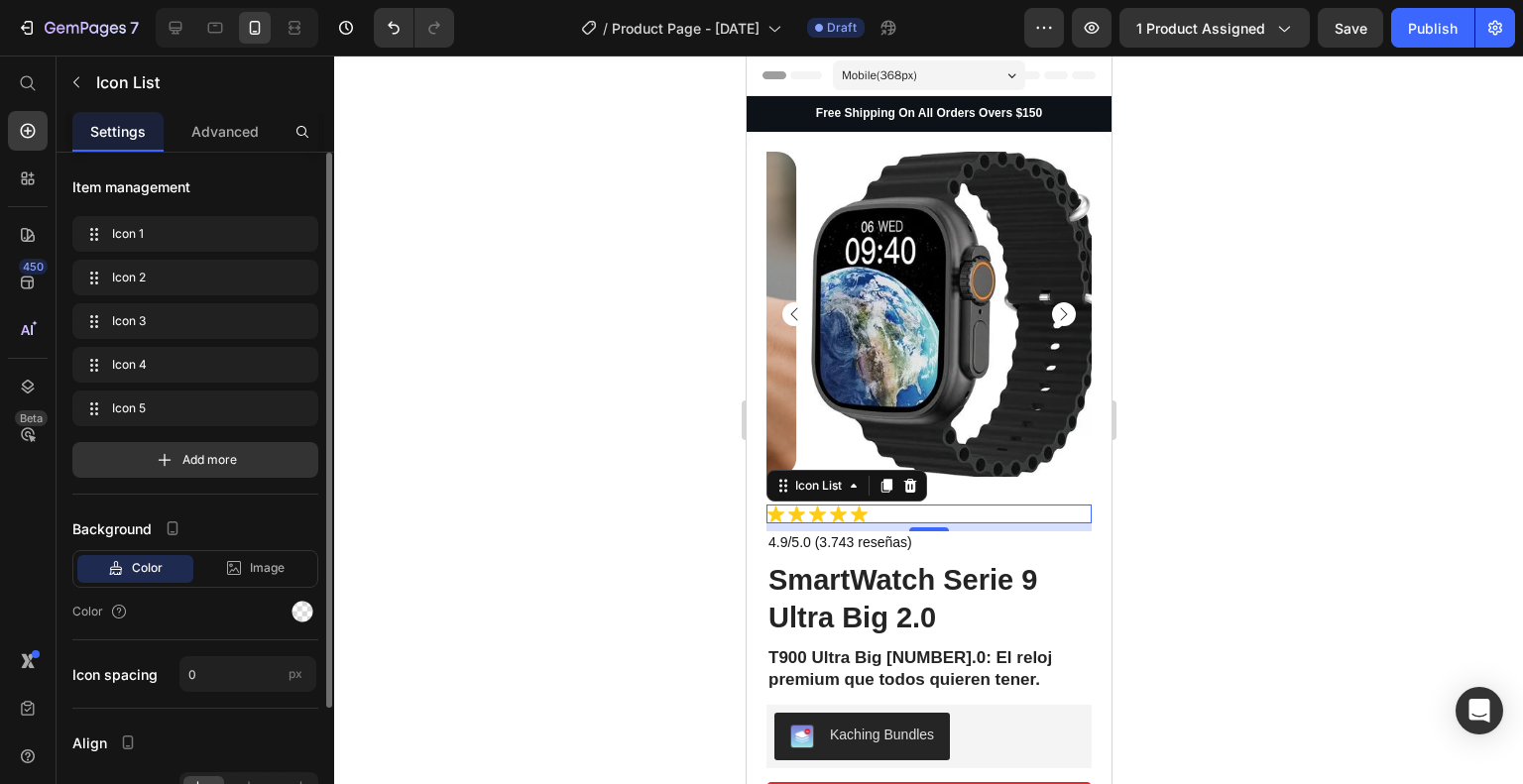 scroll, scrollTop: 163, scrollLeft: 0, axis: vertical 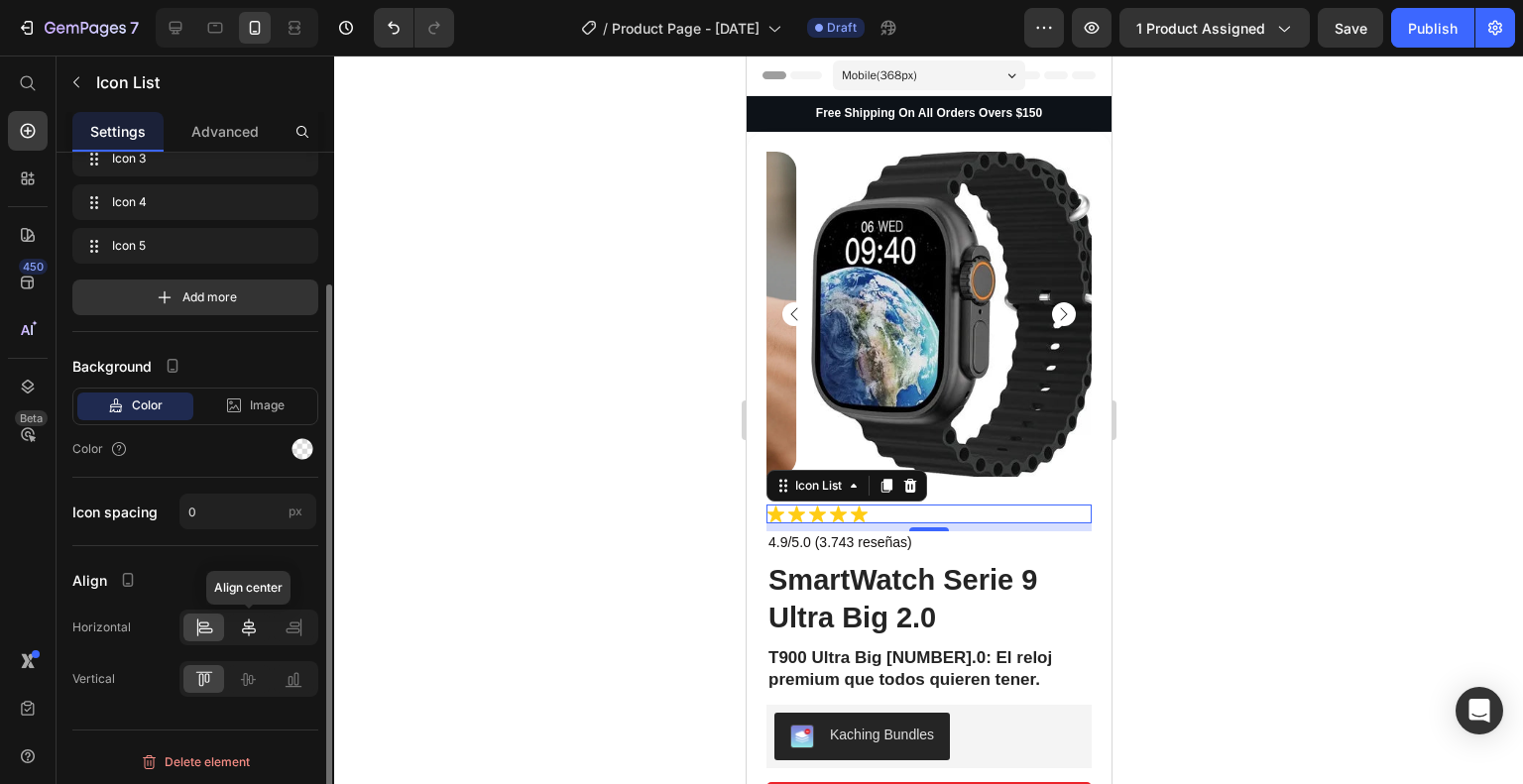 click 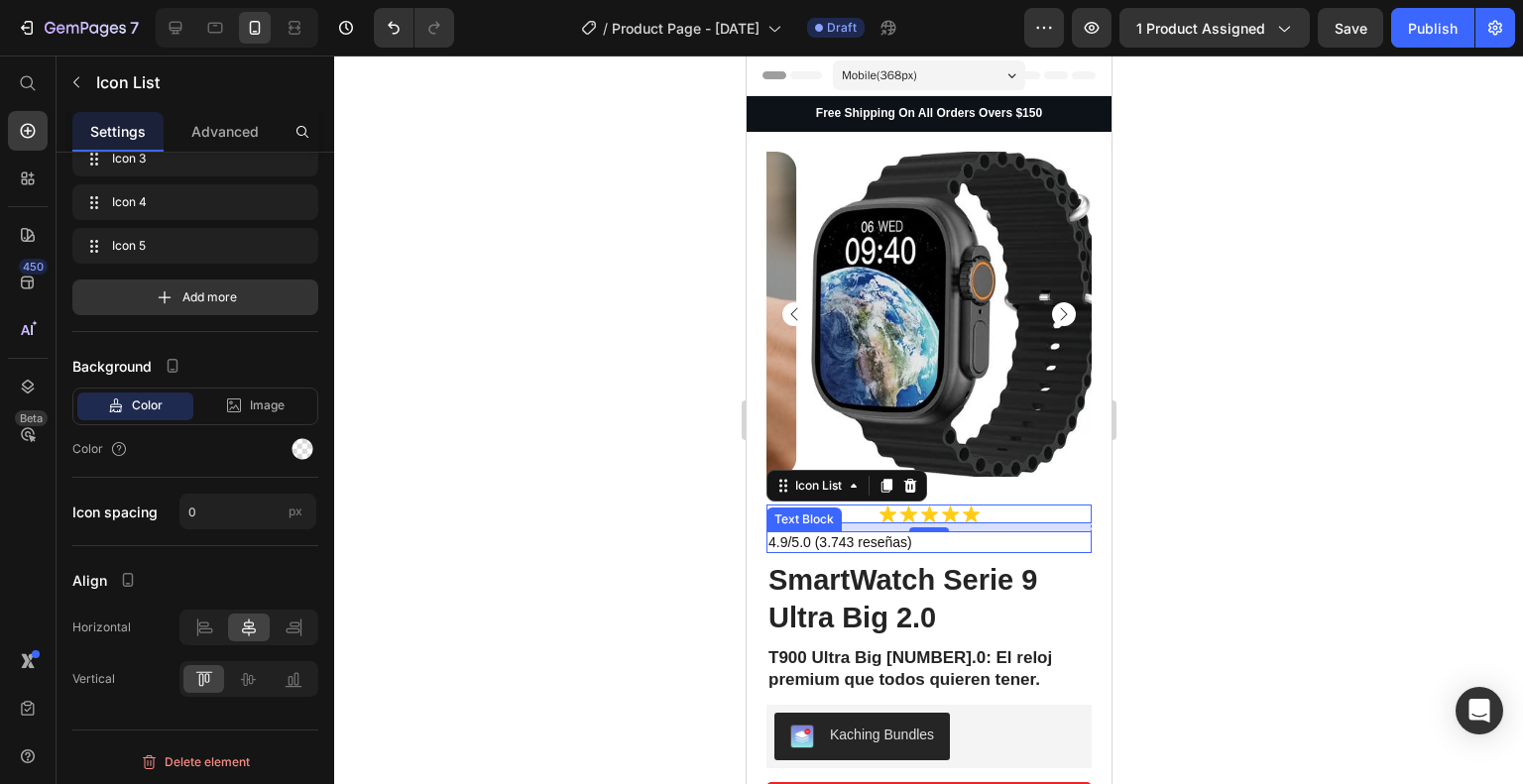click on "4.9/5.0 (3.743 reseñas)" at bounding box center (928, 542) 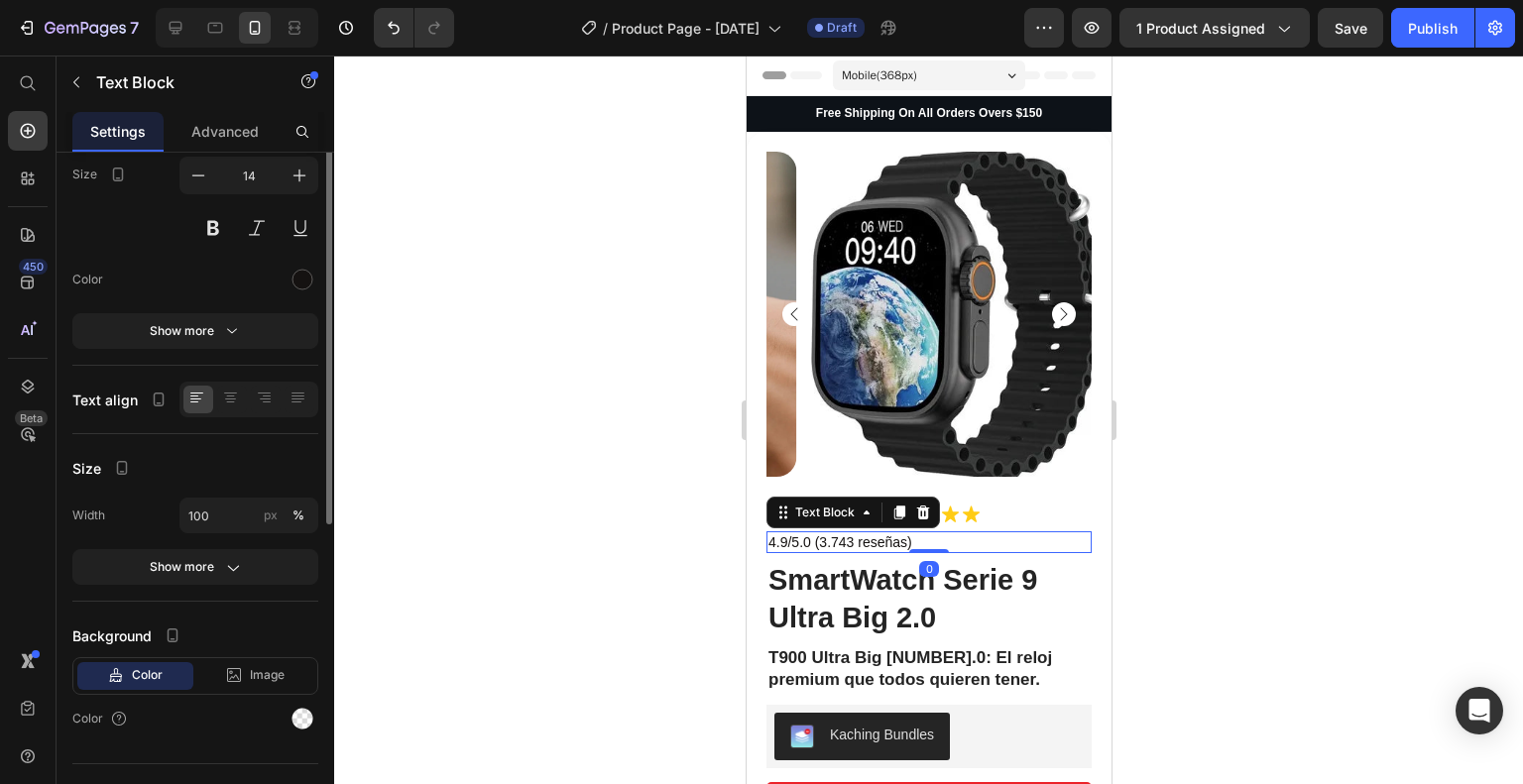 scroll, scrollTop: 0, scrollLeft: 0, axis: both 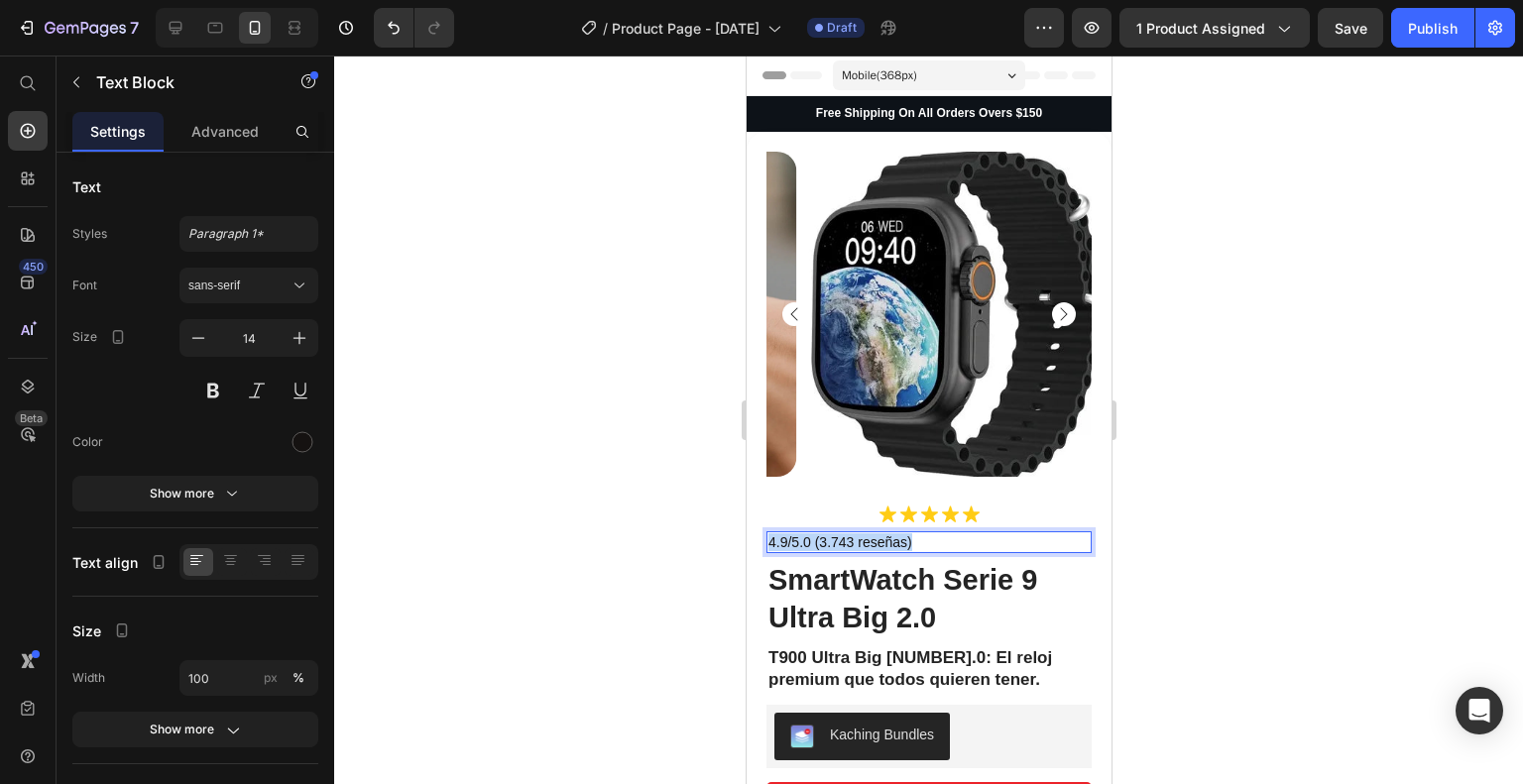 drag, startPoint x: 920, startPoint y: 522, endPoint x: 765, endPoint y: 527, distance: 155.08062 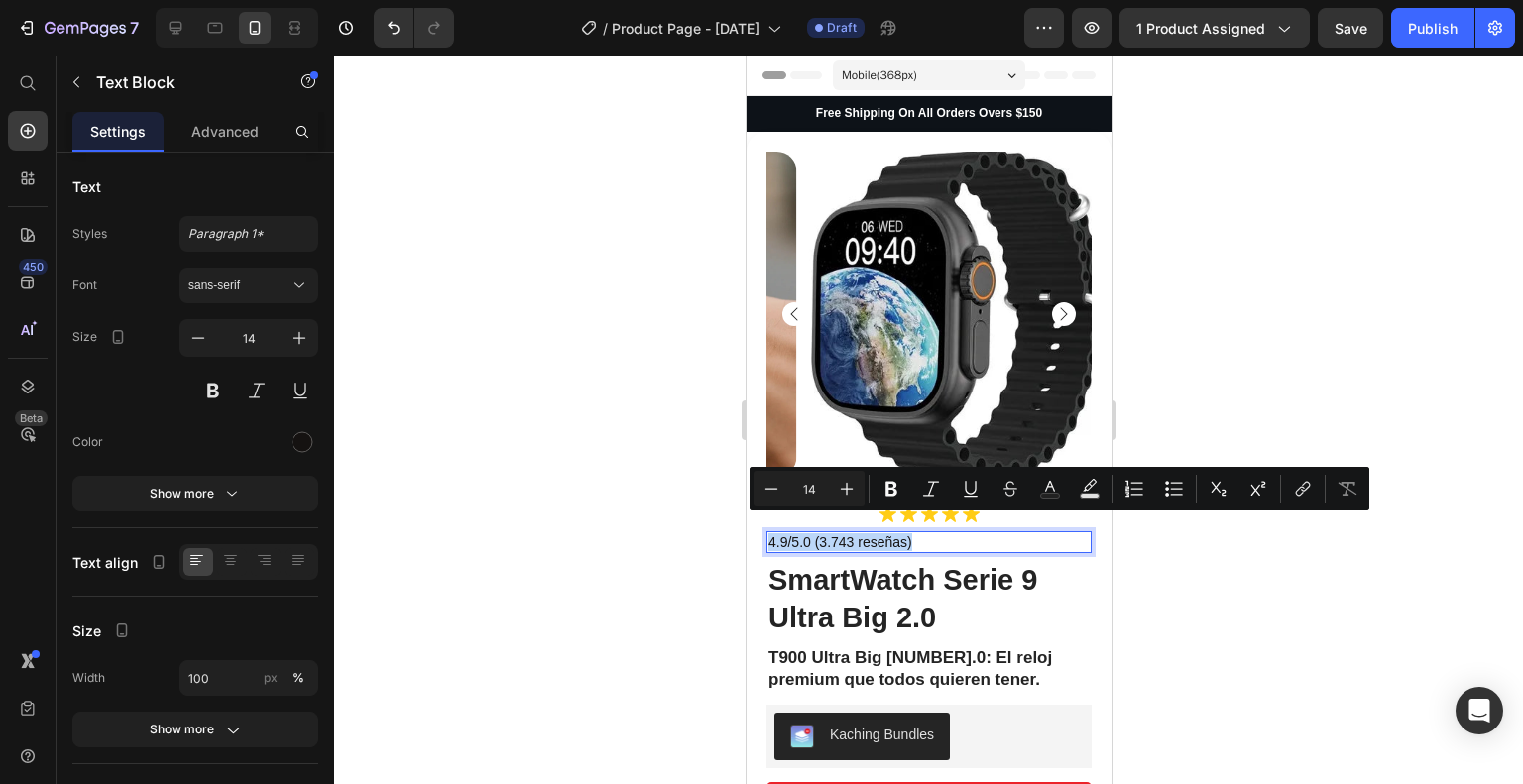 copy on "4.9/5.0 (3.743 reseñas)" 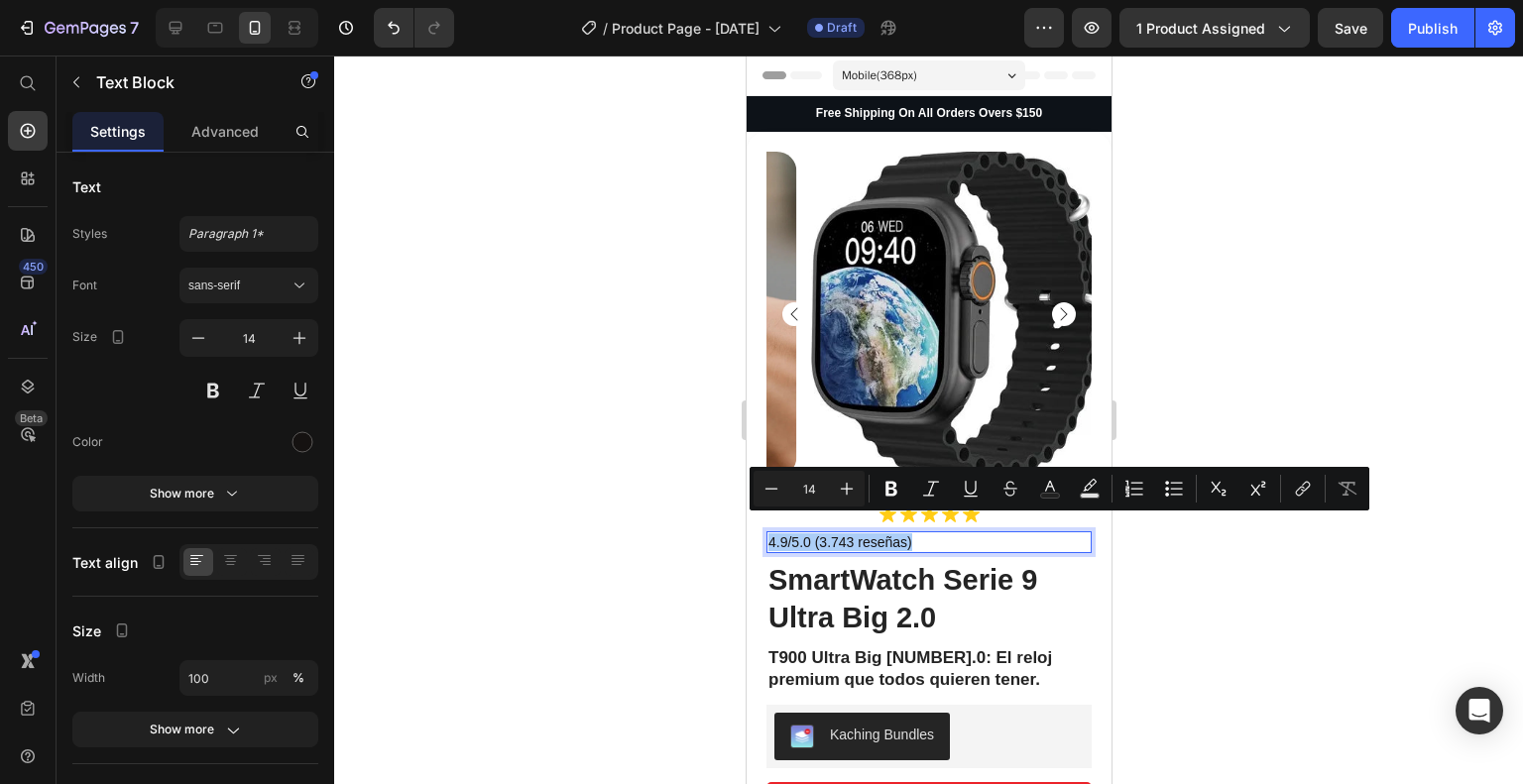 click 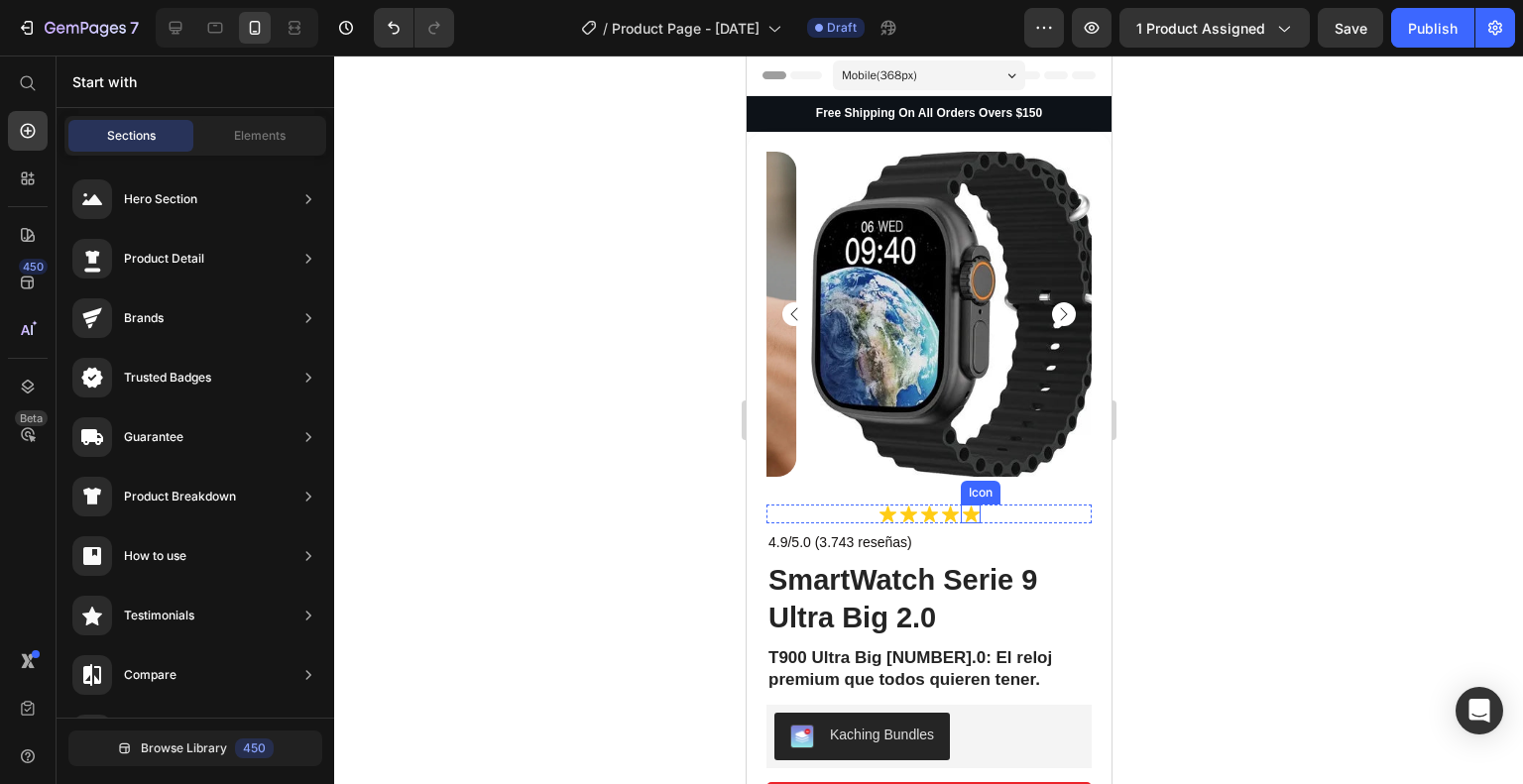 click on "Icon" at bounding box center (970, 513) 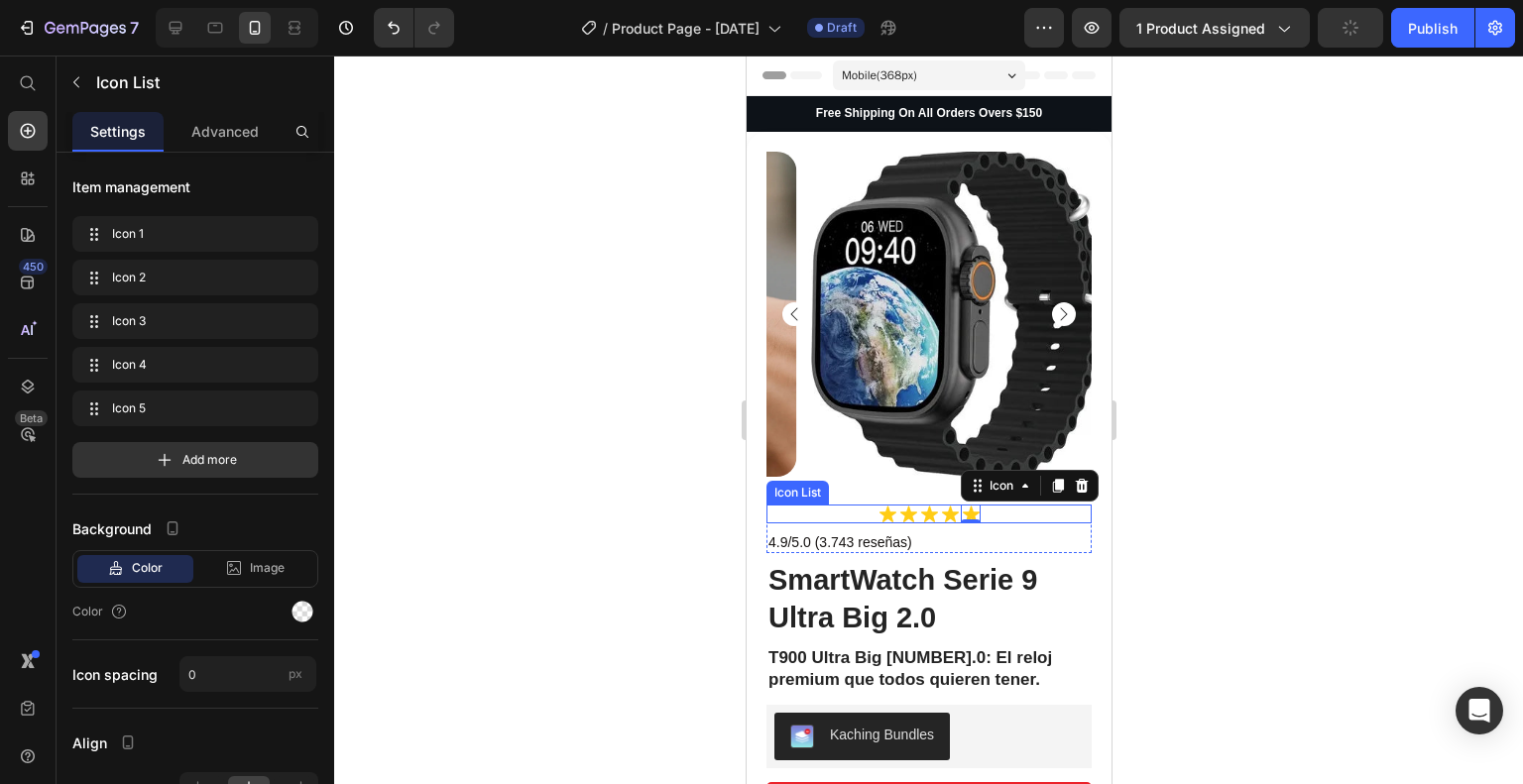click on "Icon
Icon
Icon
Icon
Icon   0" at bounding box center (928, 513) 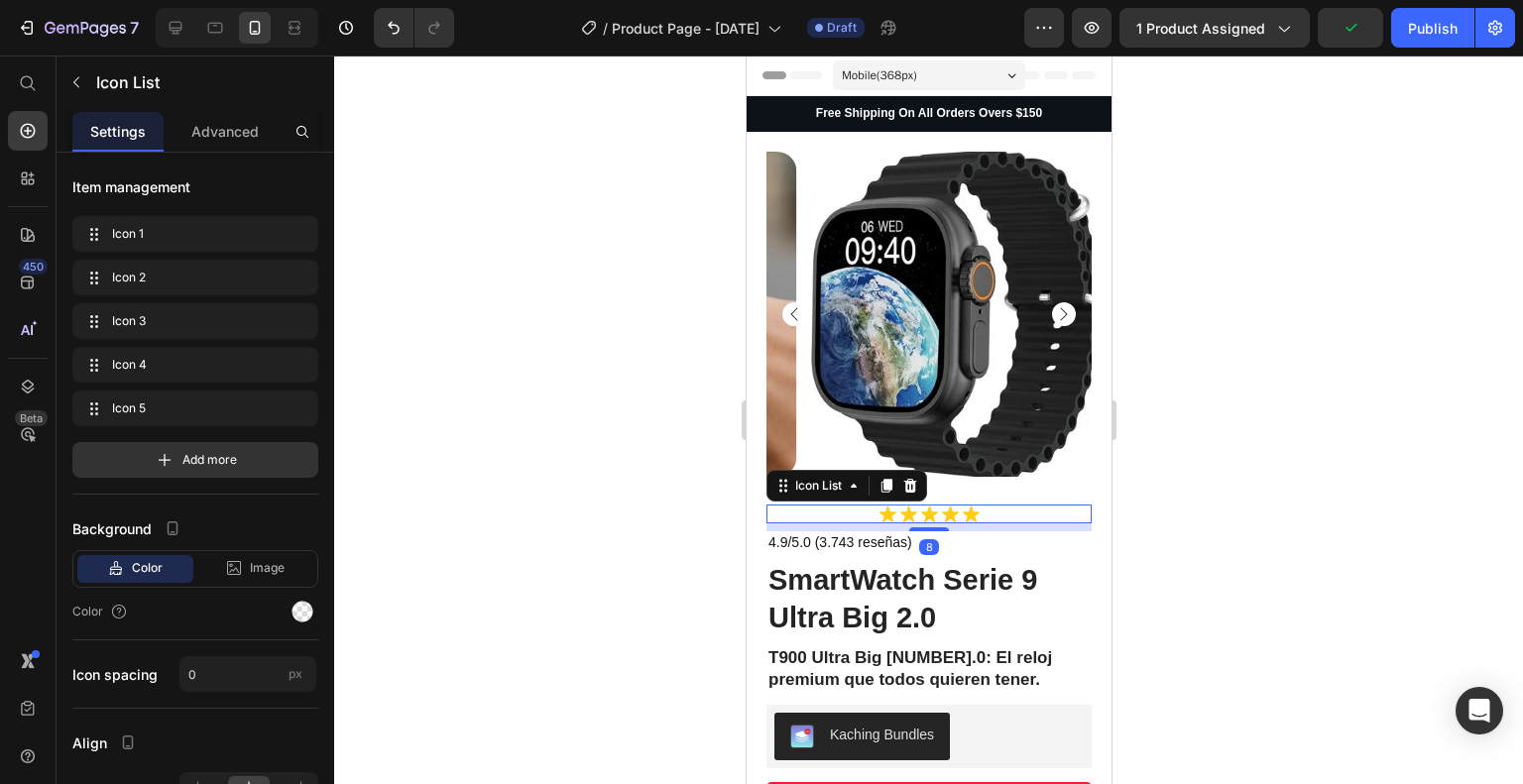 click on "Icon
Icon
Icon
Icon
Icon" at bounding box center (928, 513) 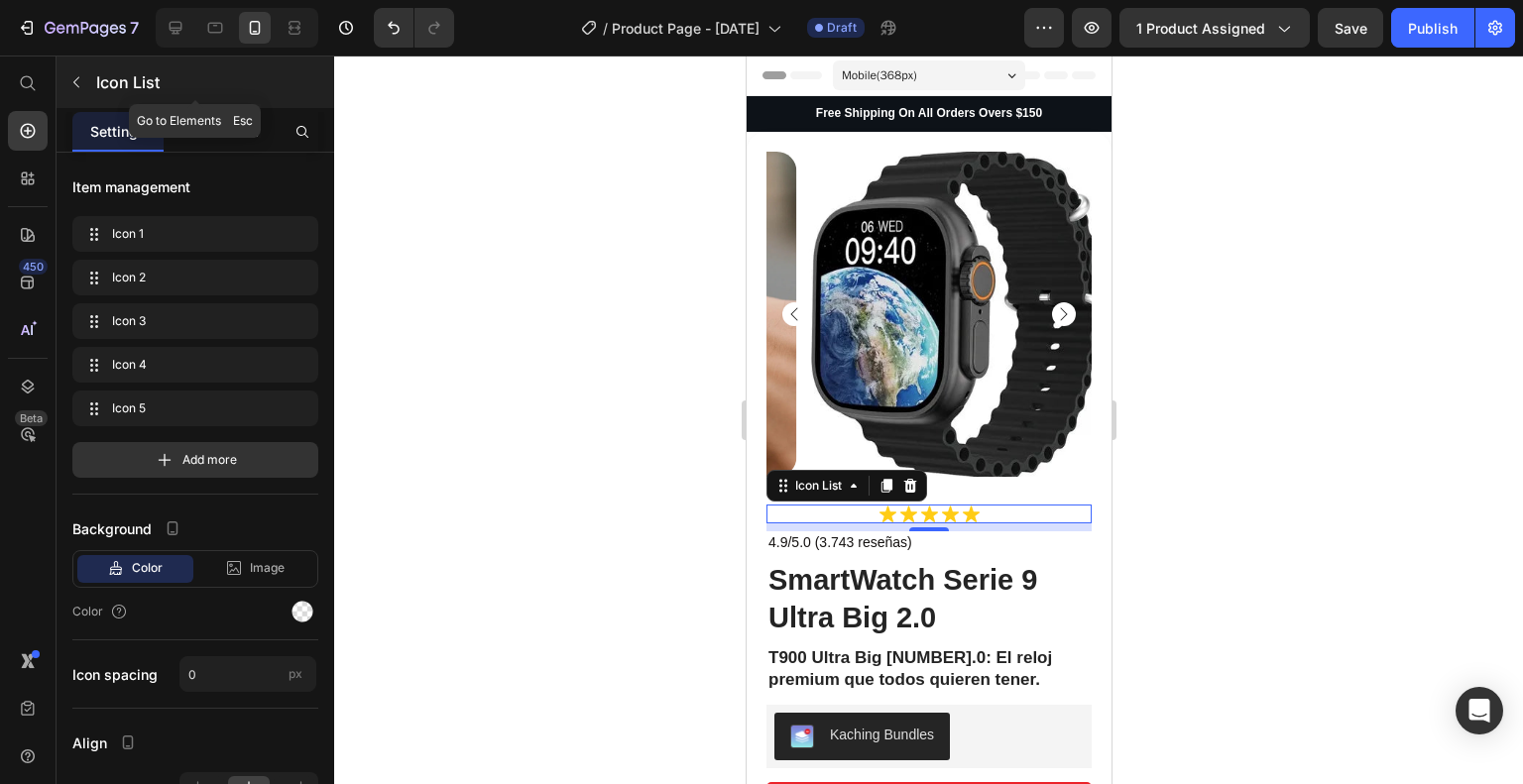 click on "Icon List" at bounding box center [213, 82] 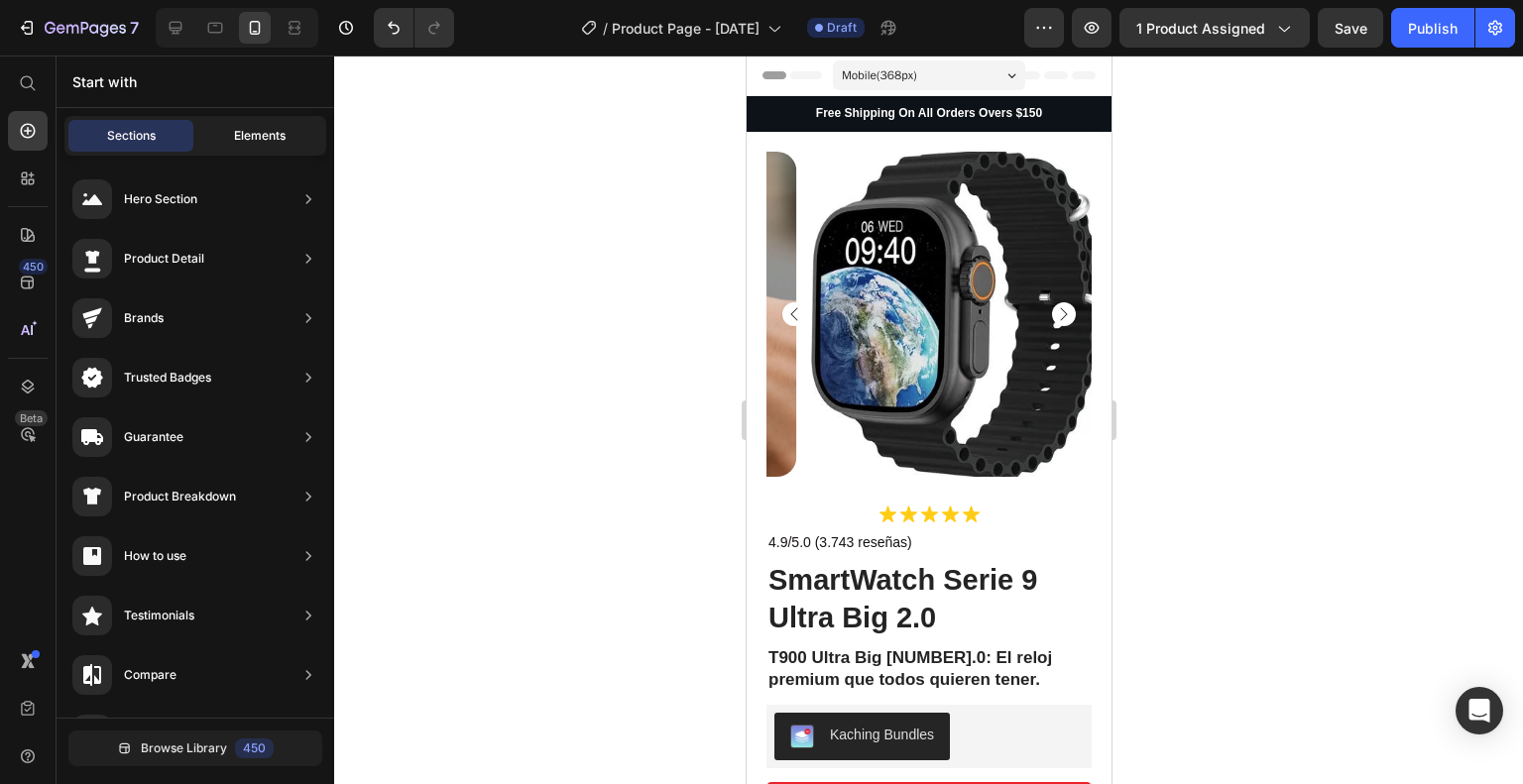 click on "Elements" at bounding box center (260, 136) 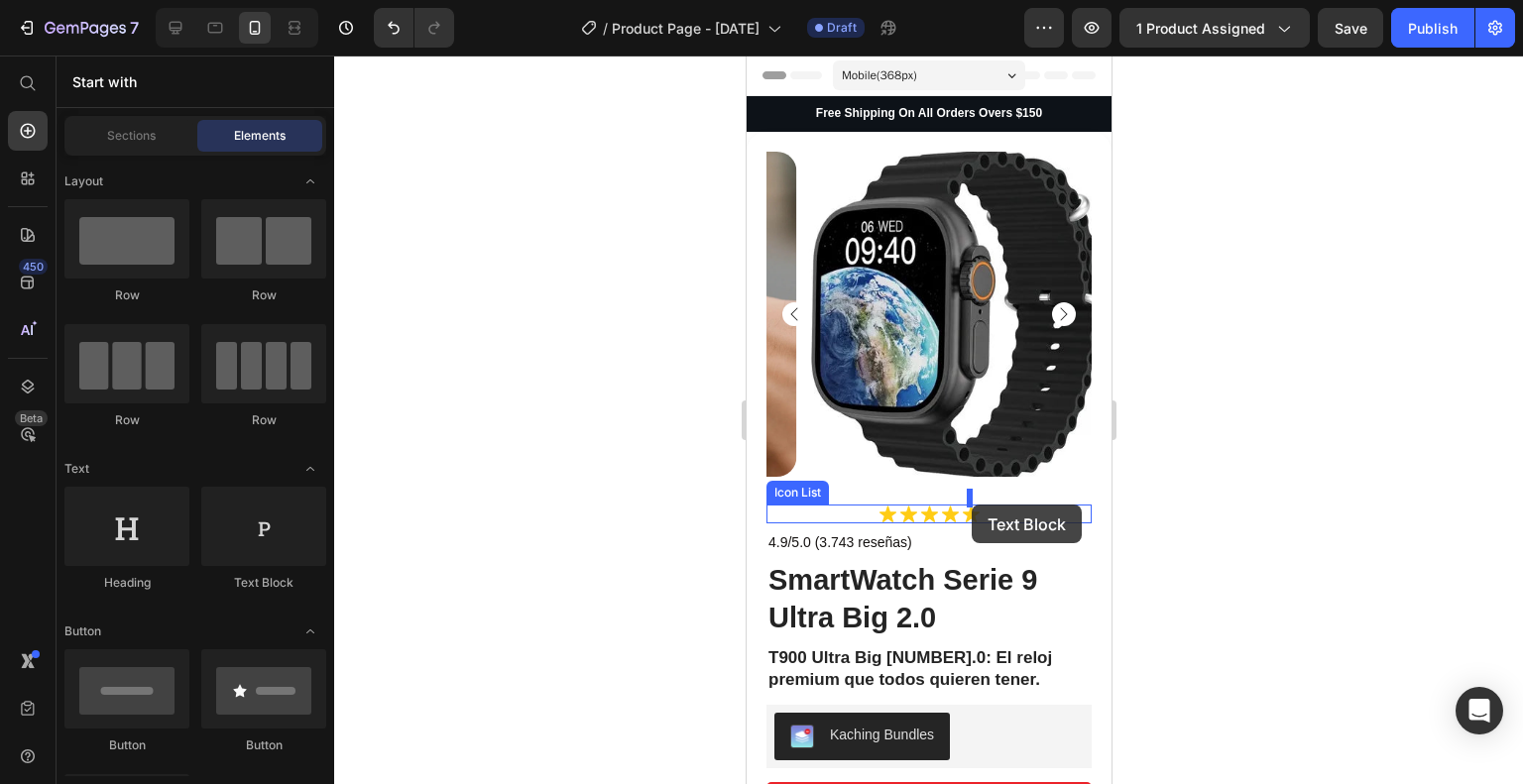 drag, startPoint x: 992, startPoint y: 591, endPoint x: 971, endPoint y: 504, distance: 89.498603 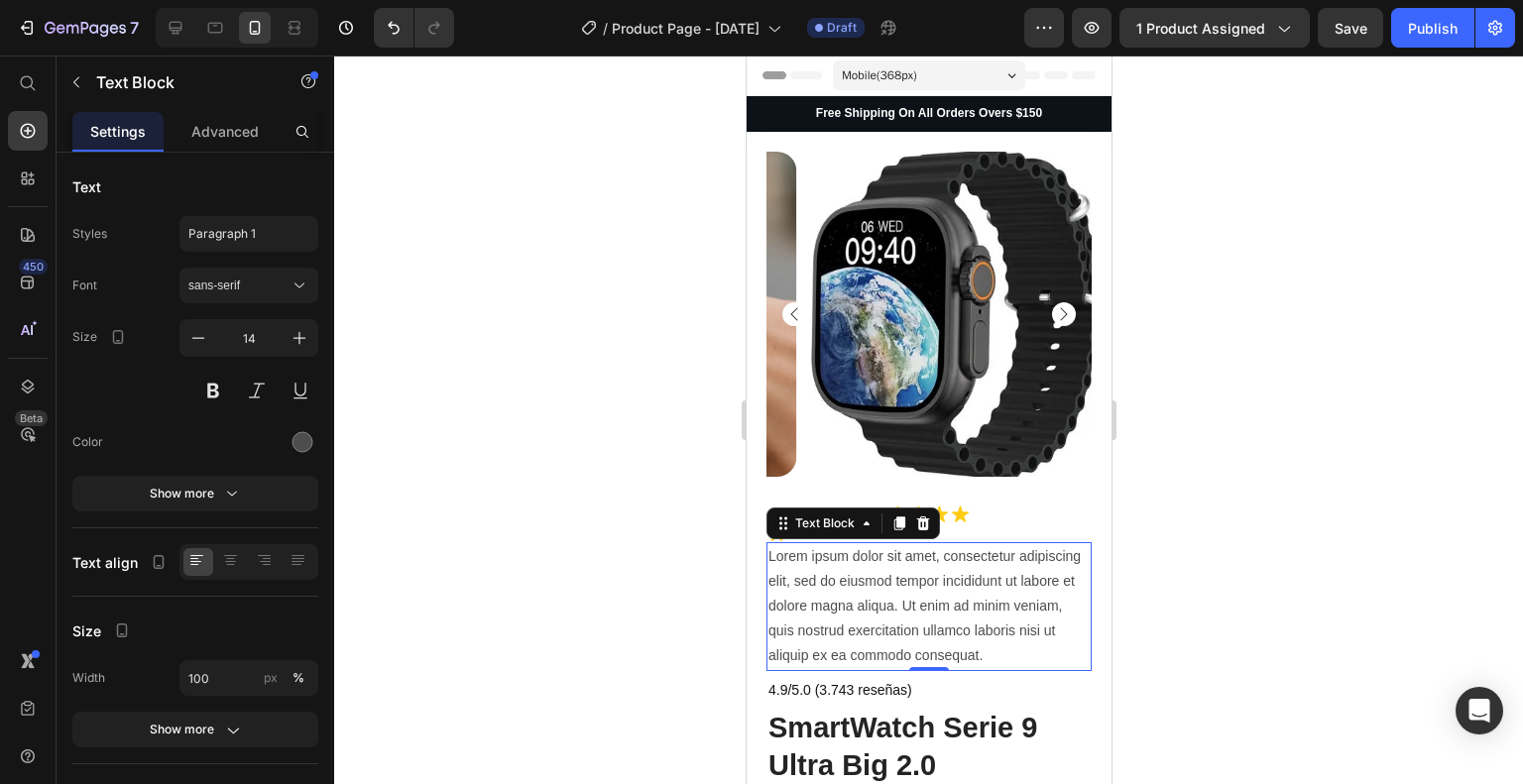 click on "Lorem ipsum dolor sit amet, consectetur adipiscing elit, sed do eiusmod tempor incididunt ut labore et dolore magna aliqua. Ut enim ad minim veniam, quis nostrud exercitation ullamco laboris nisi ut aliquip ex ea commodo consequat." at bounding box center (928, 607) 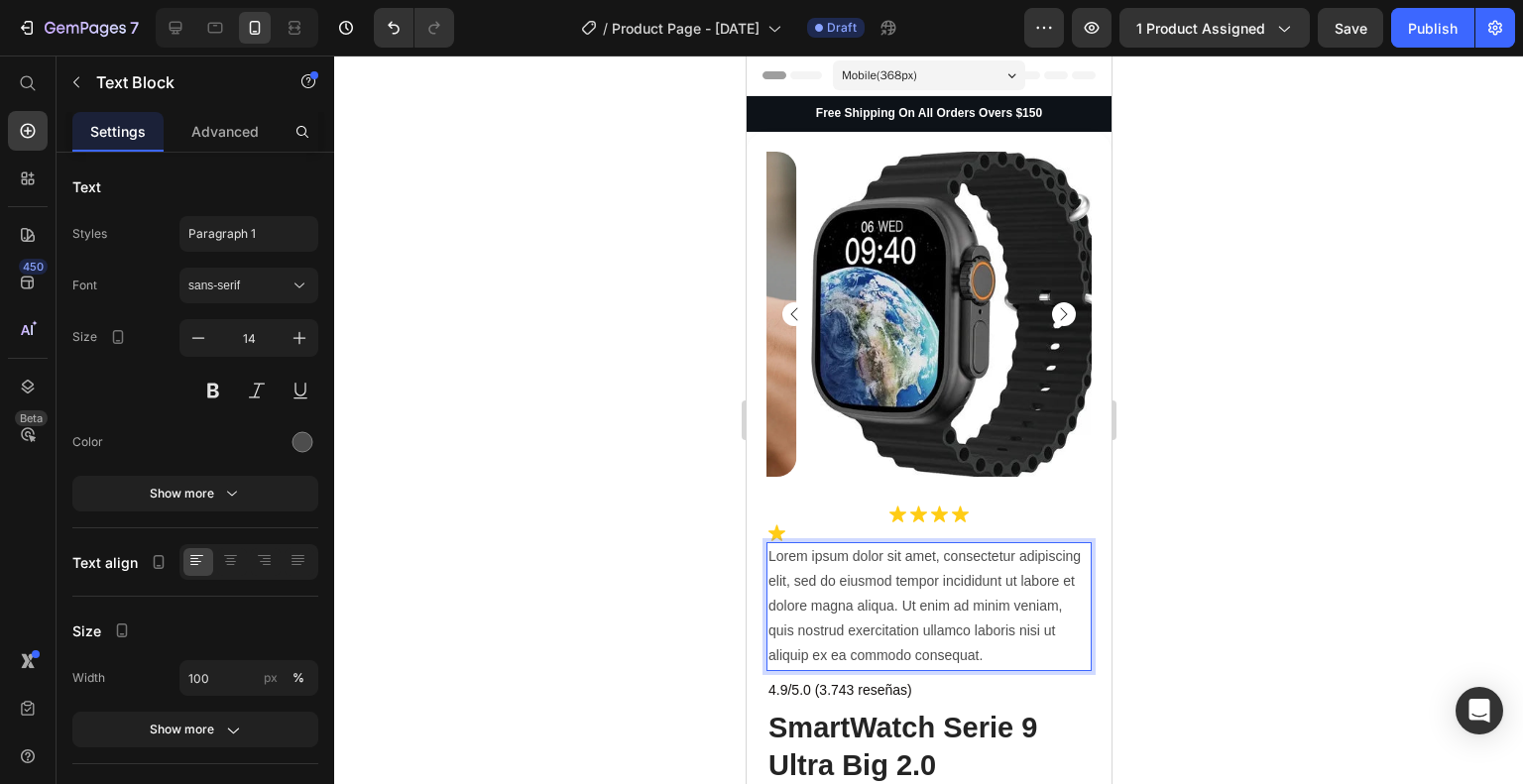 click on "Lorem ipsum dolor sit amet, consectetur adipiscing elit, sed do eiusmod tempor incididunt ut labore et dolore magna aliqua. Ut enim ad minim veniam, quis nostrud exercitation ullamco laboris nisi ut aliquip ex ea commodo consequat." at bounding box center [928, 607] 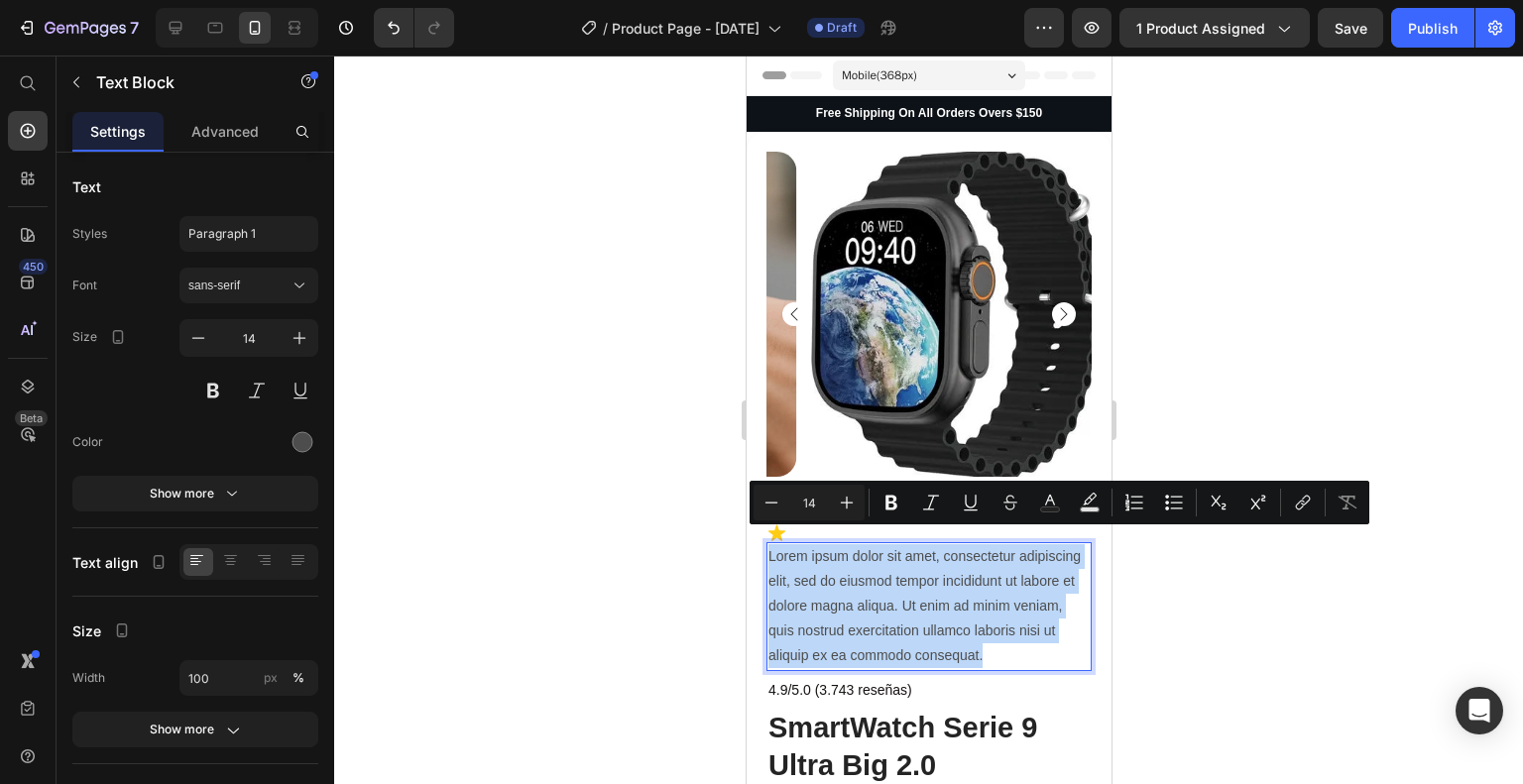 drag, startPoint x: 1068, startPoint y: 640, endPoint x: 1017, endPoint y: 622, distance: 54.08327 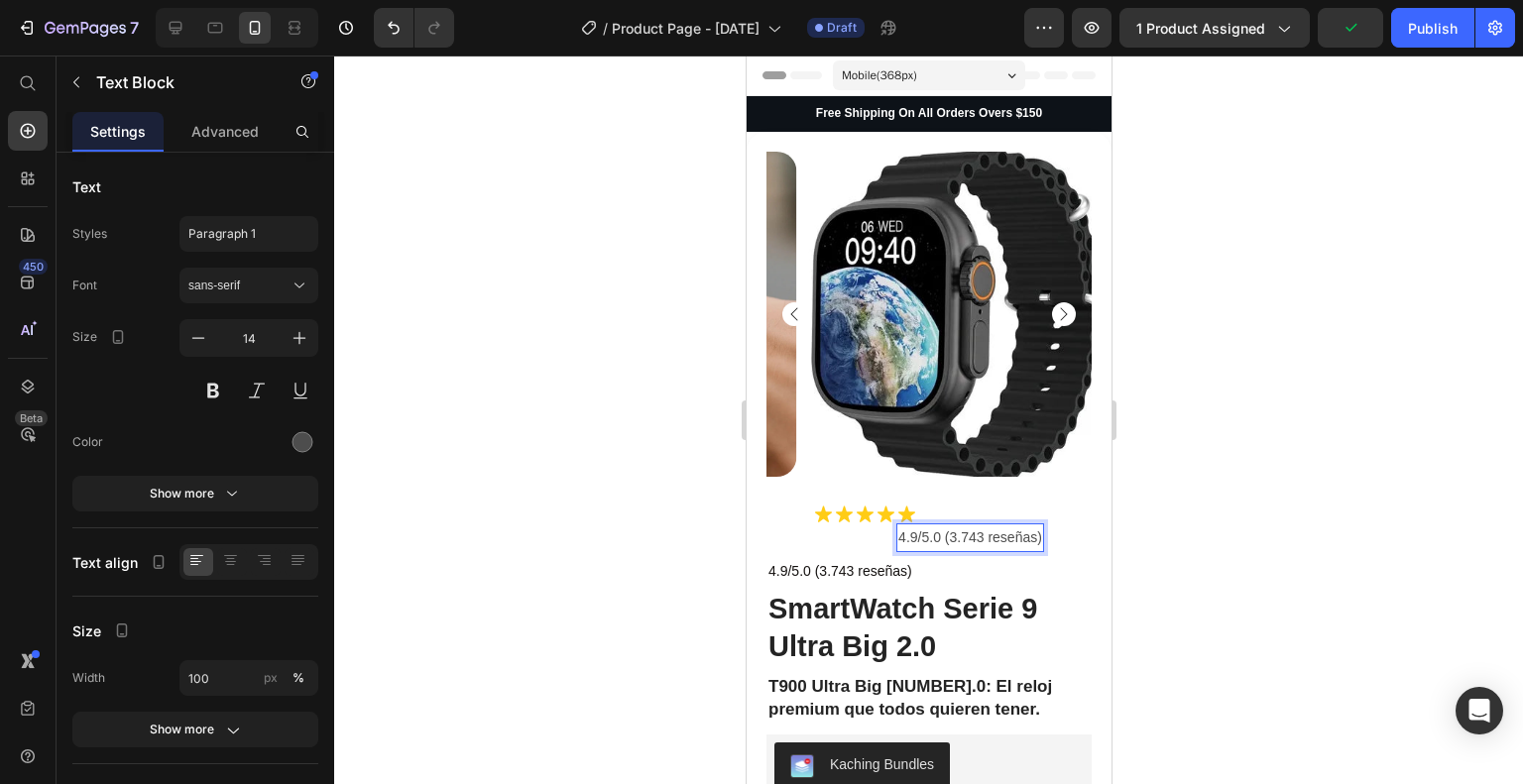click 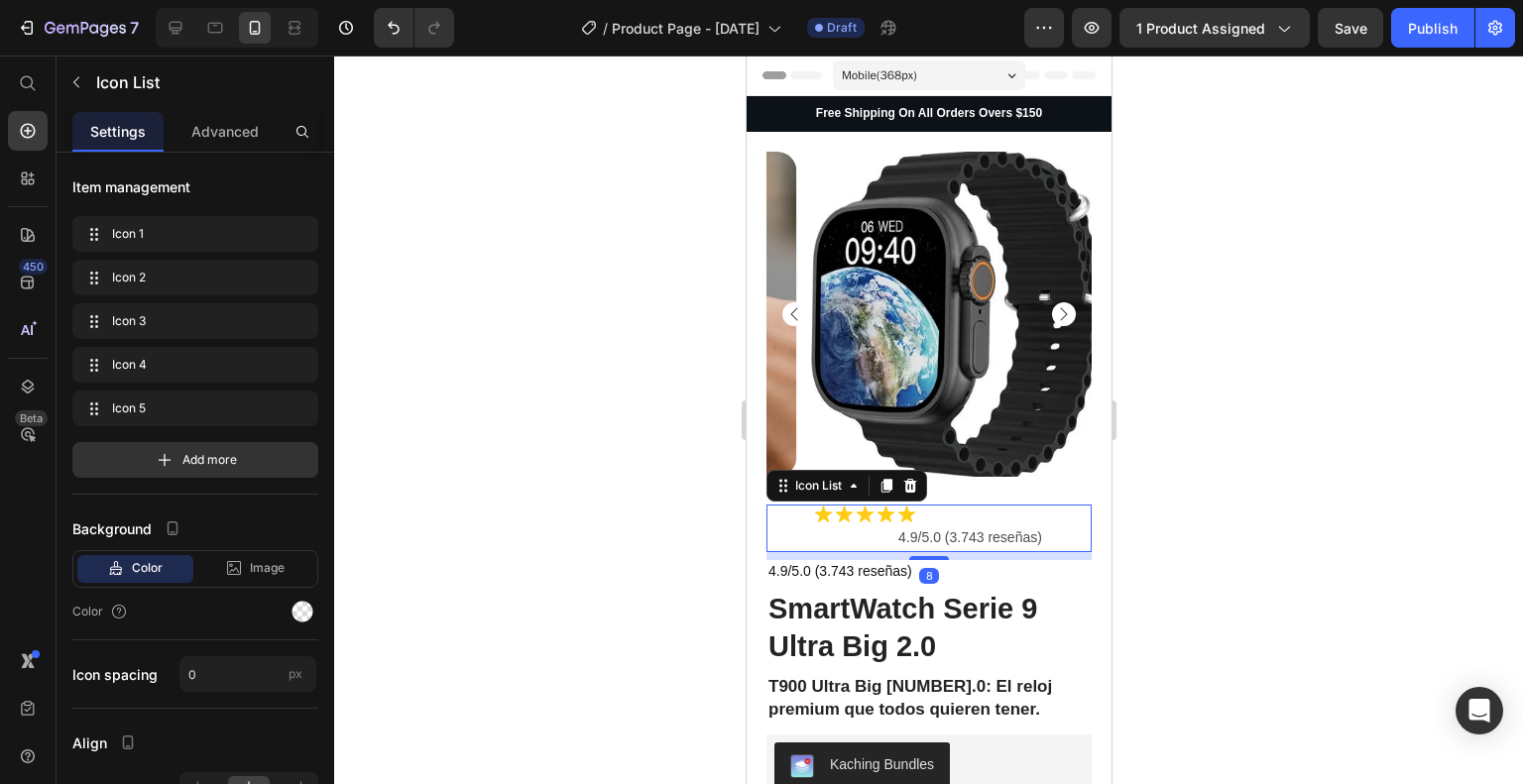 click on "Icon" at bounding box center [884, 528] 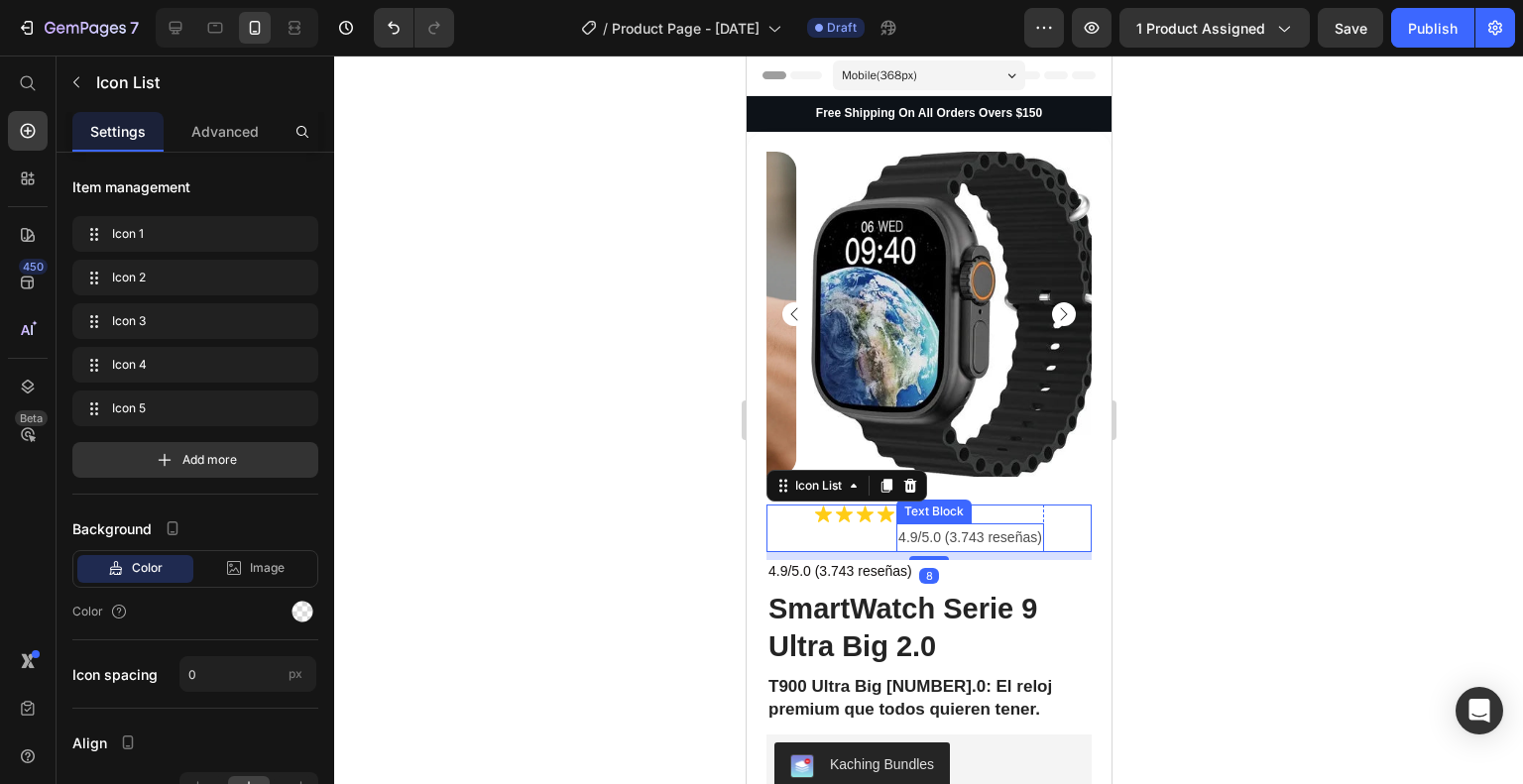 click on "4.9/5.0 (3.743 reseñas)" at bounding box center [969, 537] 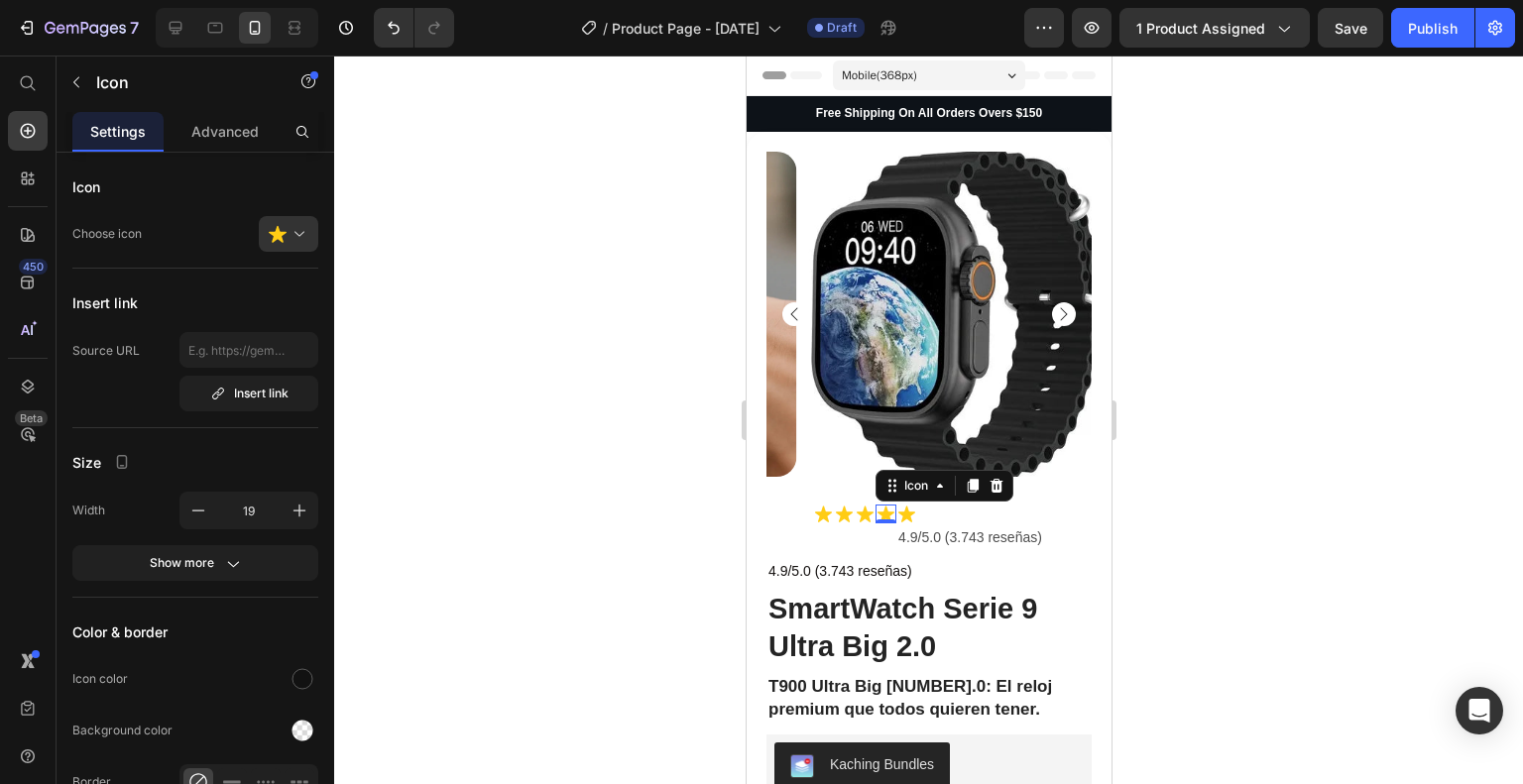 click on "Icon   0" at bounding box center (884, 513) 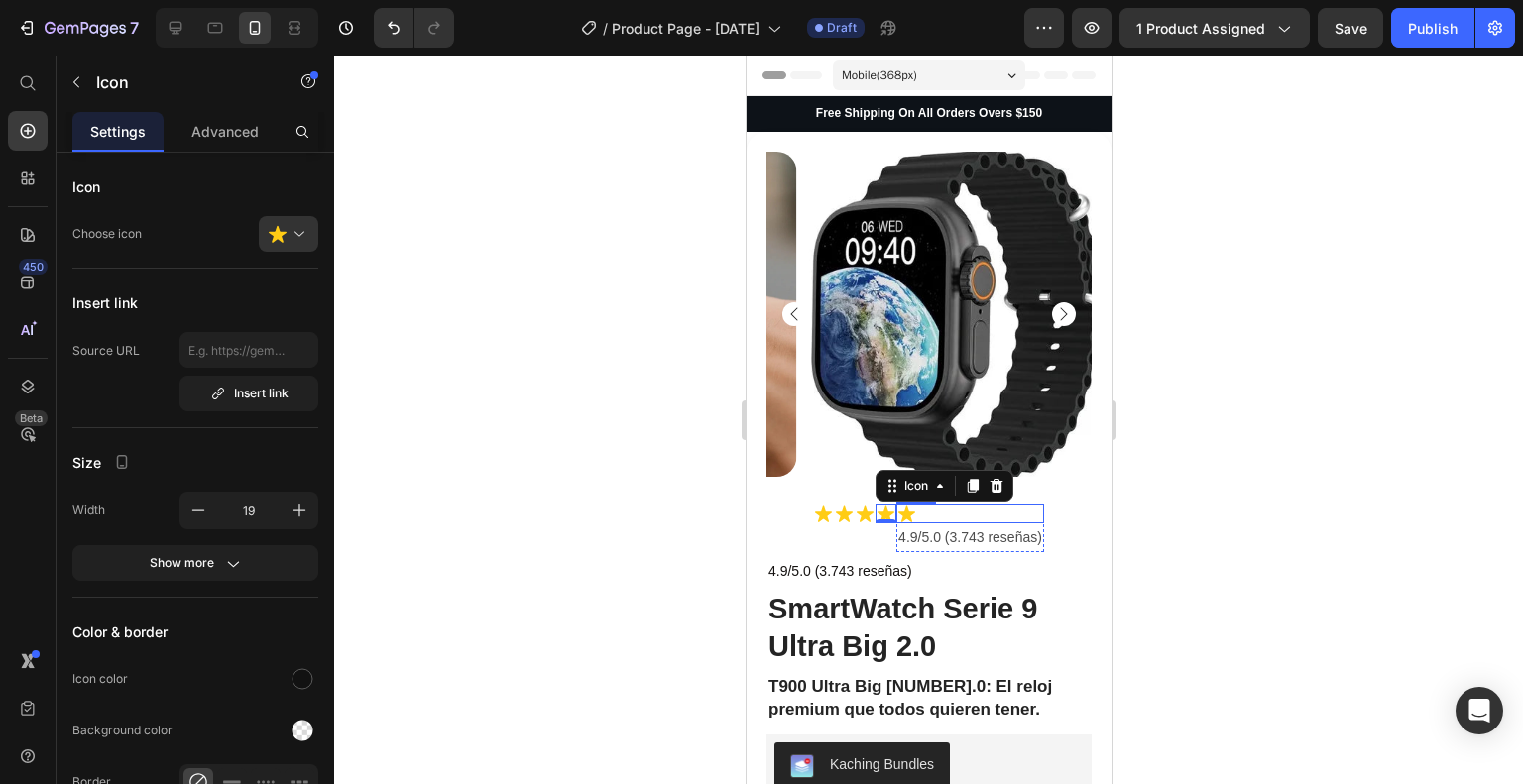 click on "Icon" at bounding box center (969, 513) 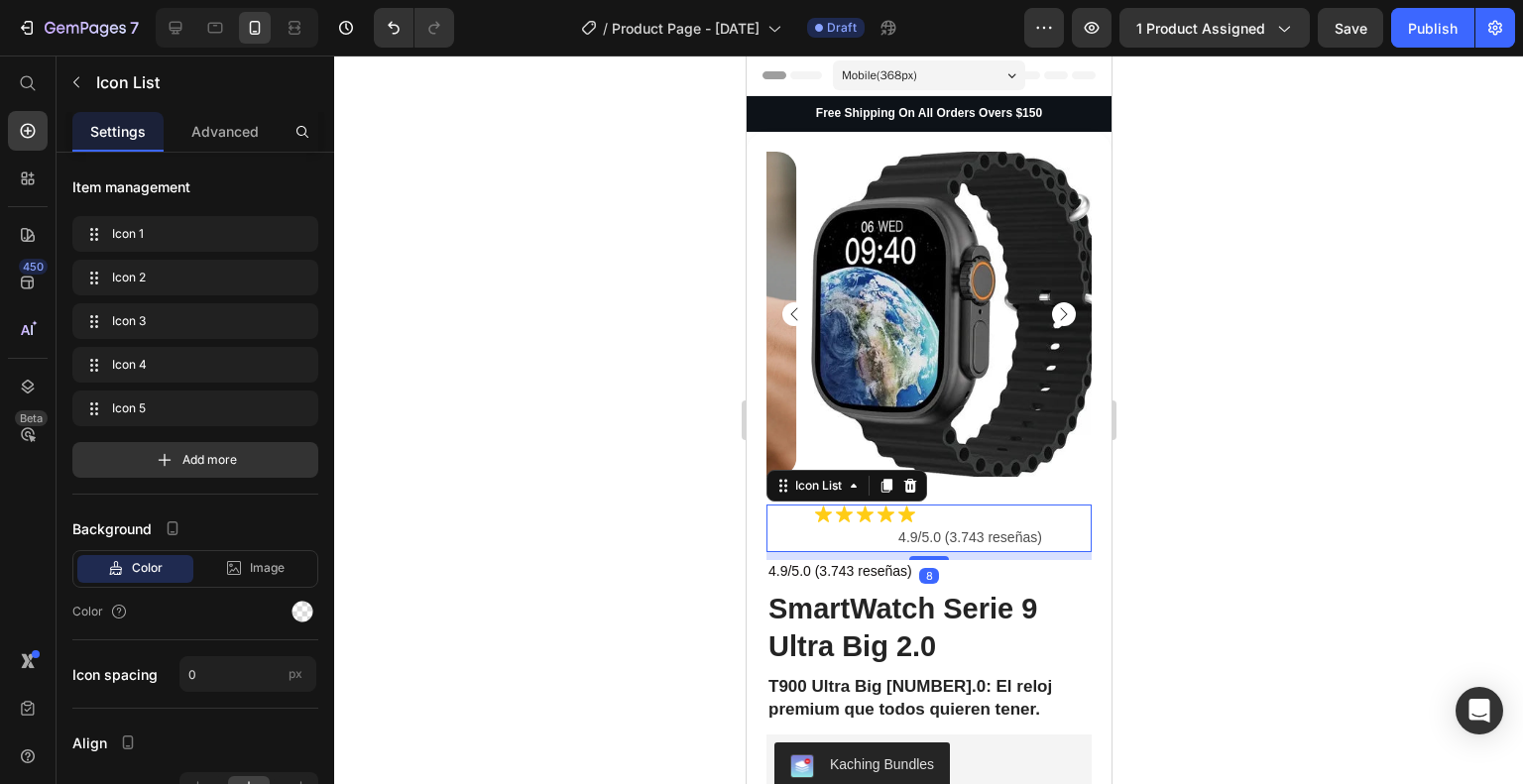 click on "Icon" at bounding box center (884, 528) 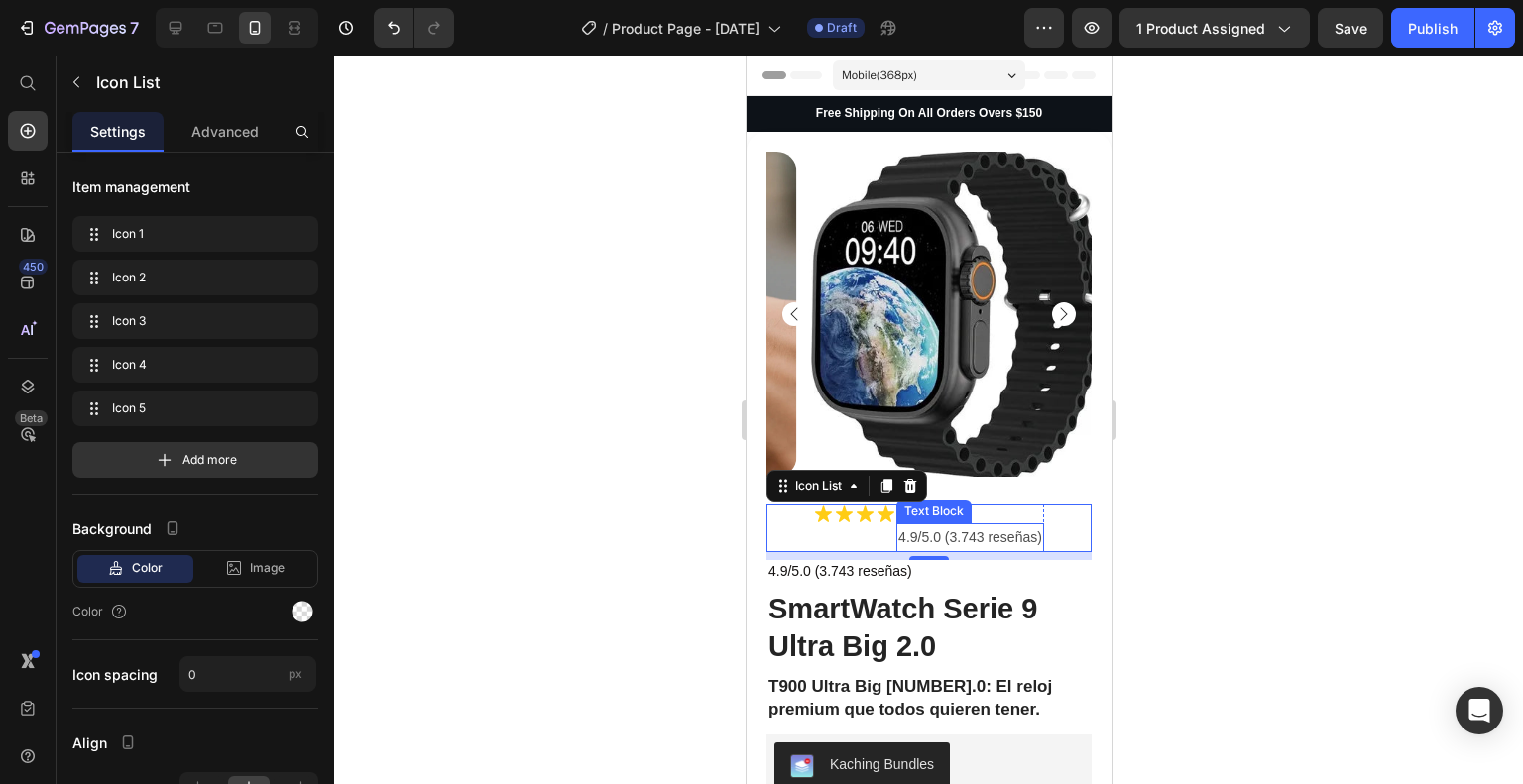 click on "4.9/5.0 (3.743 reseñas)" at bounding box center [969, 537] 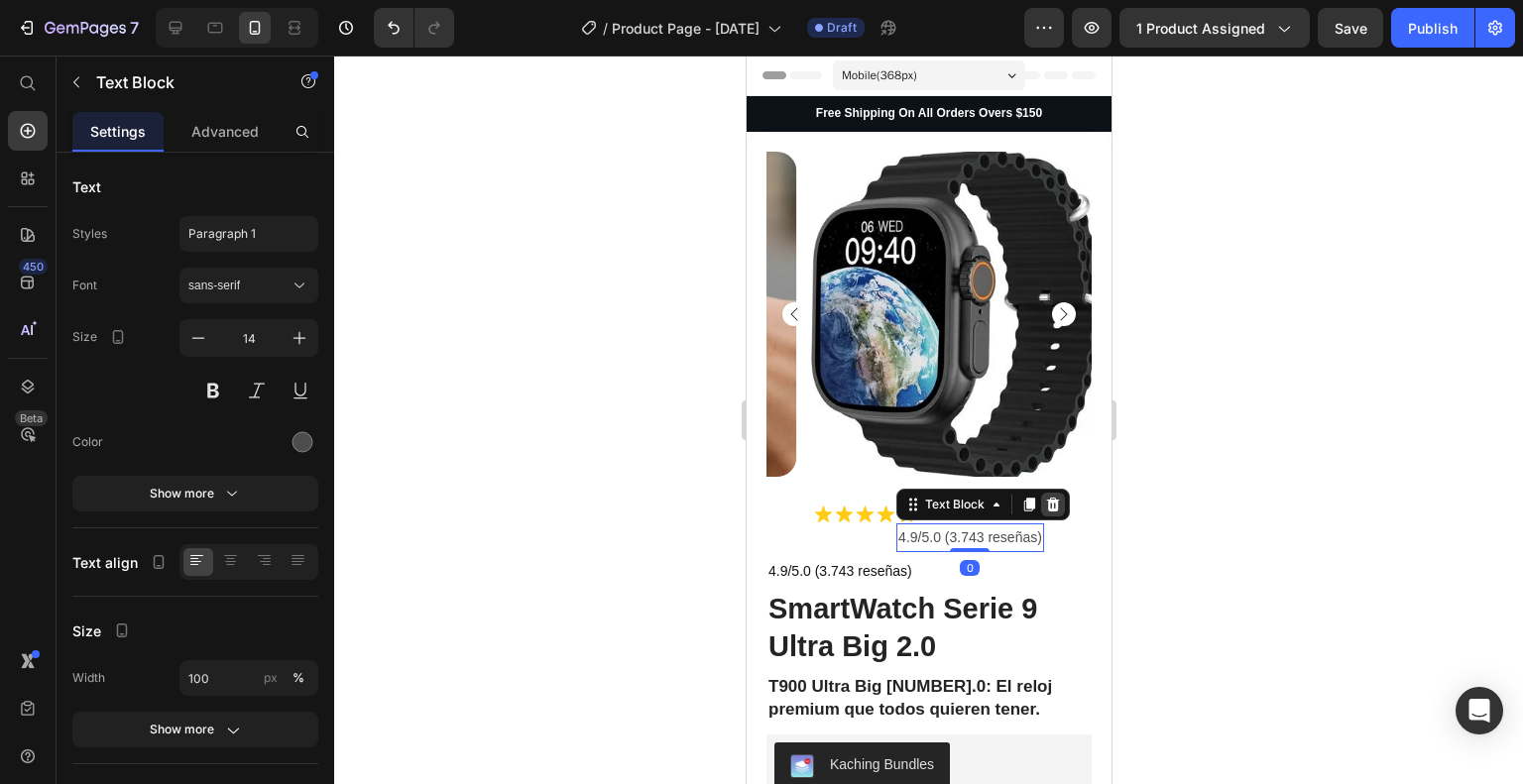 click 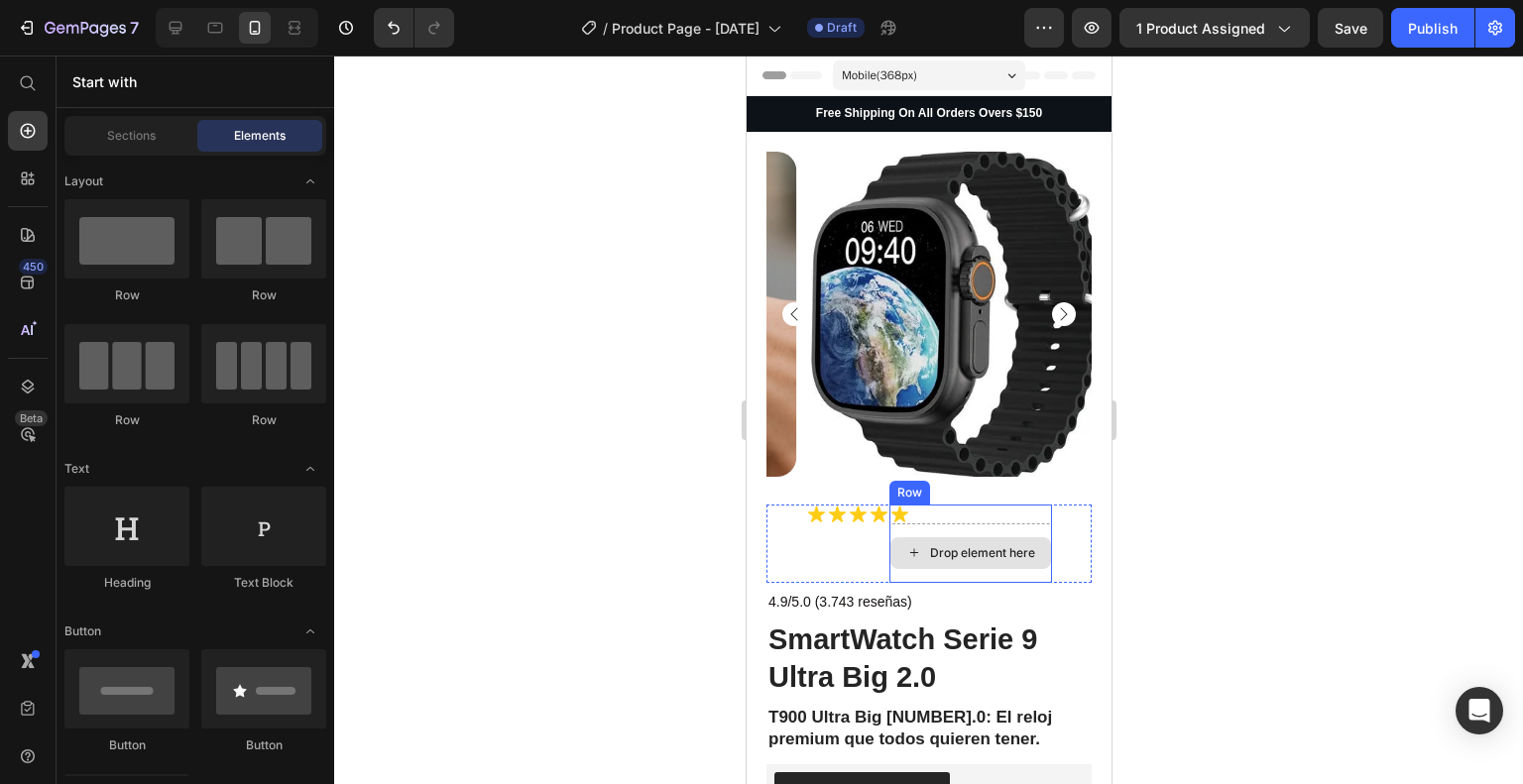 click on "Drop element here" at bounding box center [982, 553] 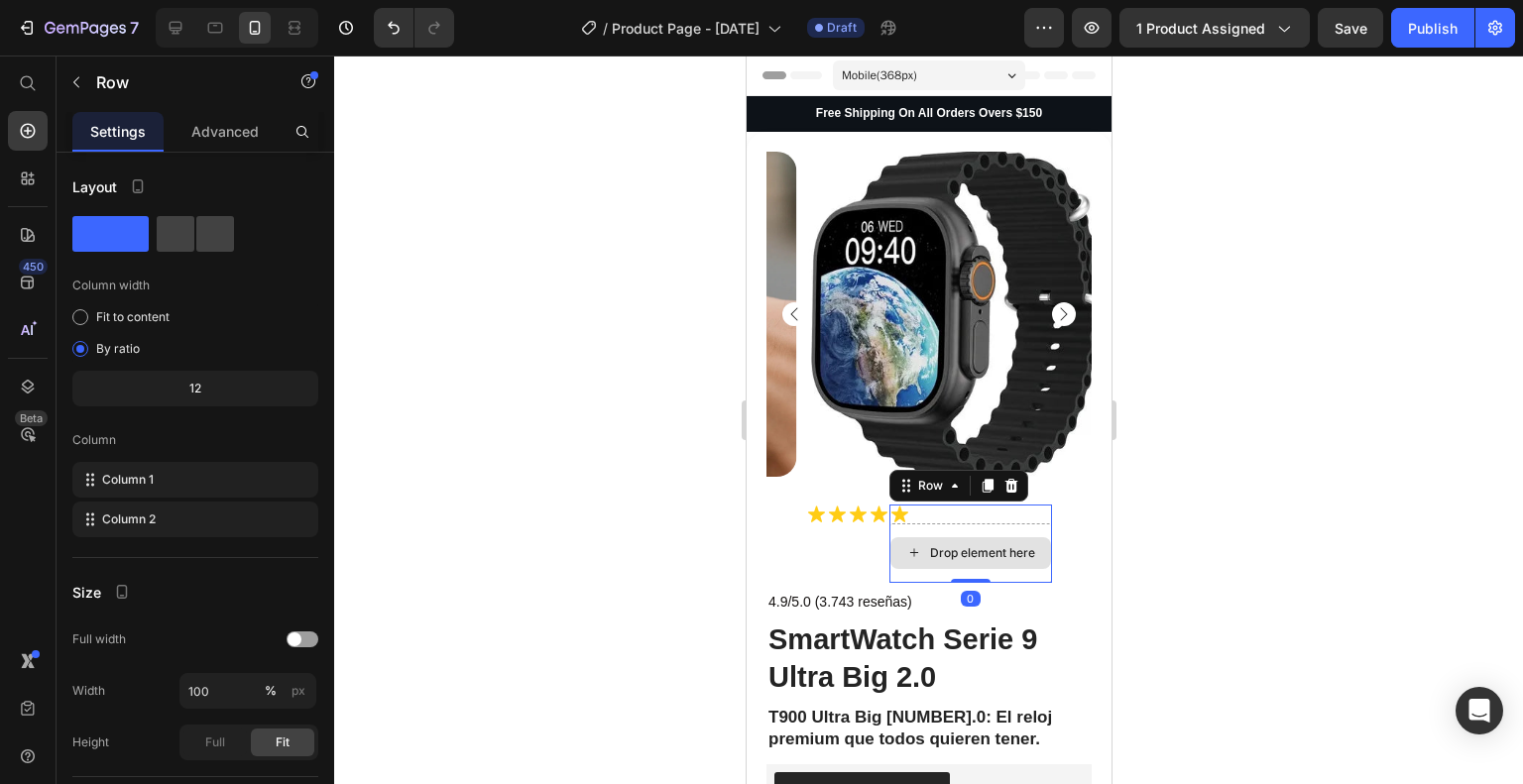 click on "Drop element here" at bounding box center [970, 553] 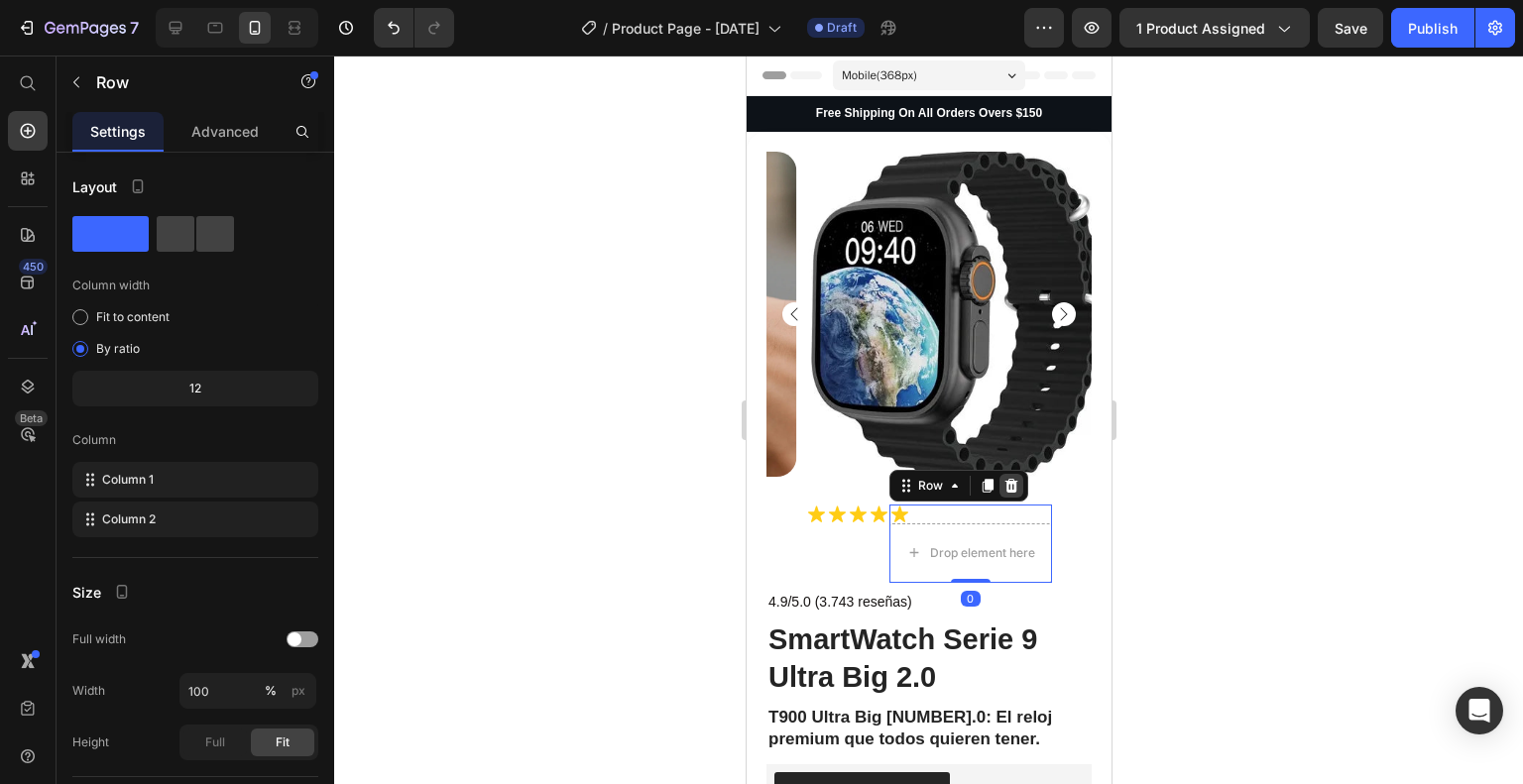 click 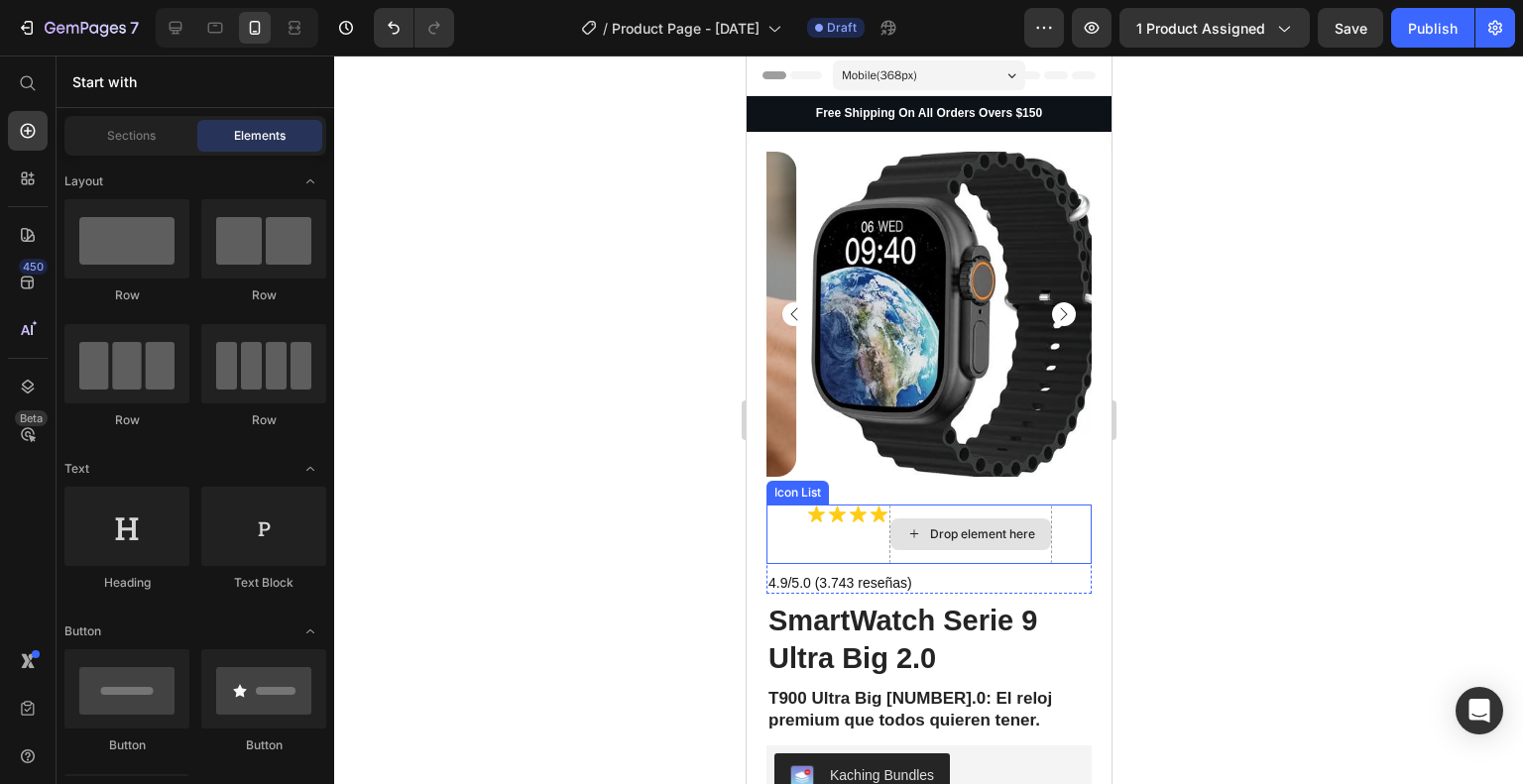 click on "Drop element here" at bounding box center (970, 534) 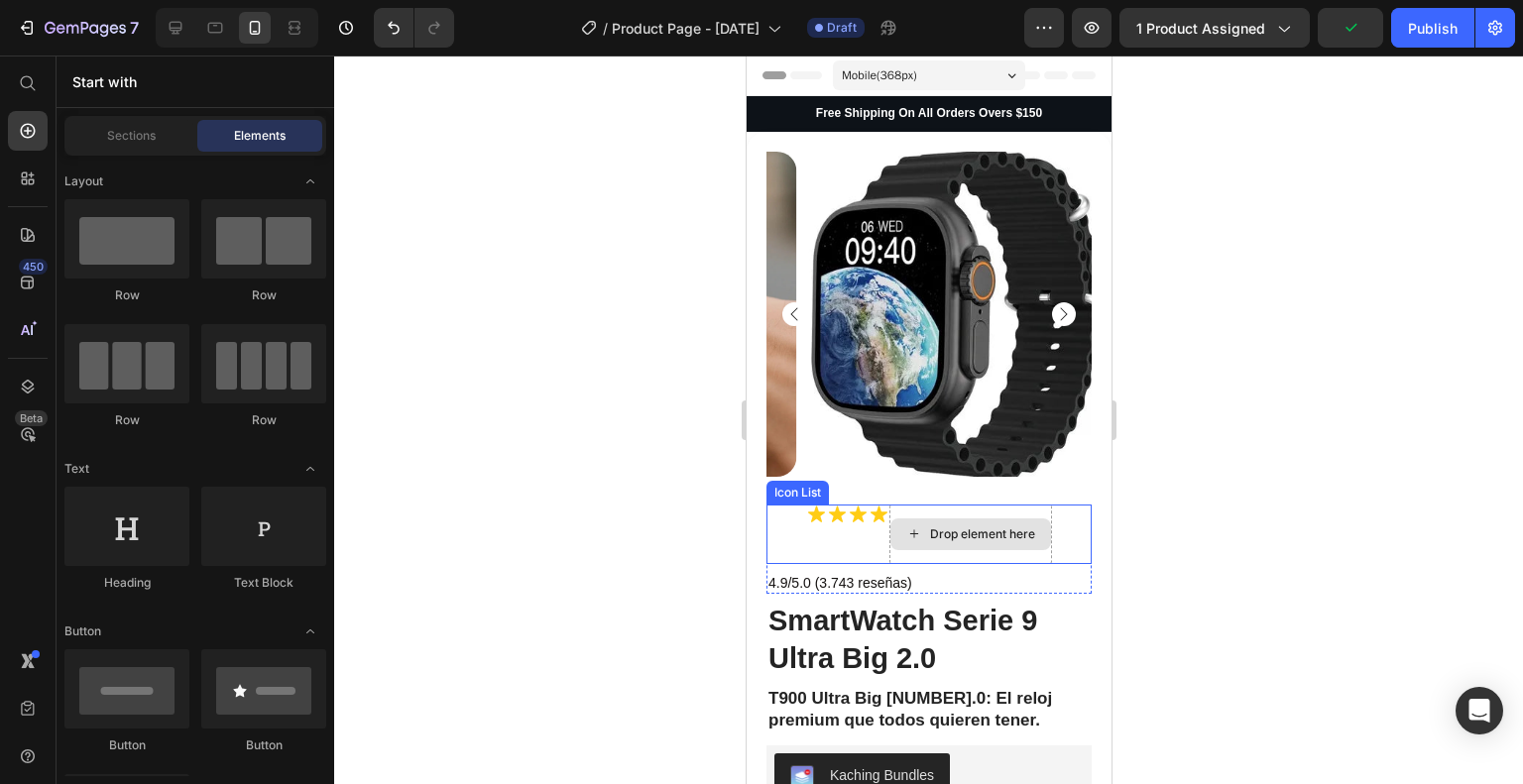 click on "Drop element here" at bounding box center [970, 534] 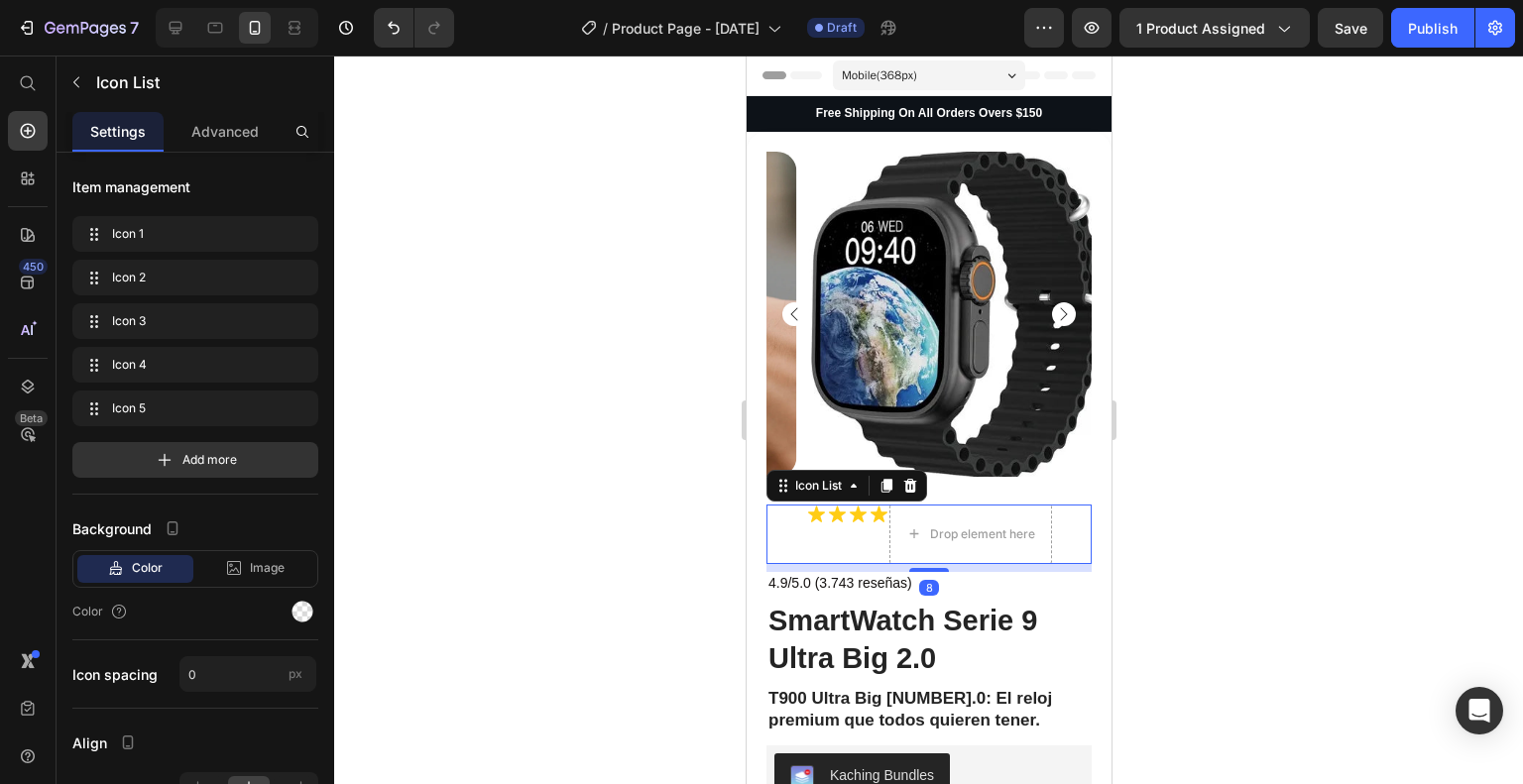 click on "Icon
Icon
Icon
Icon
Drop element here" at bounding box center (928, 534) 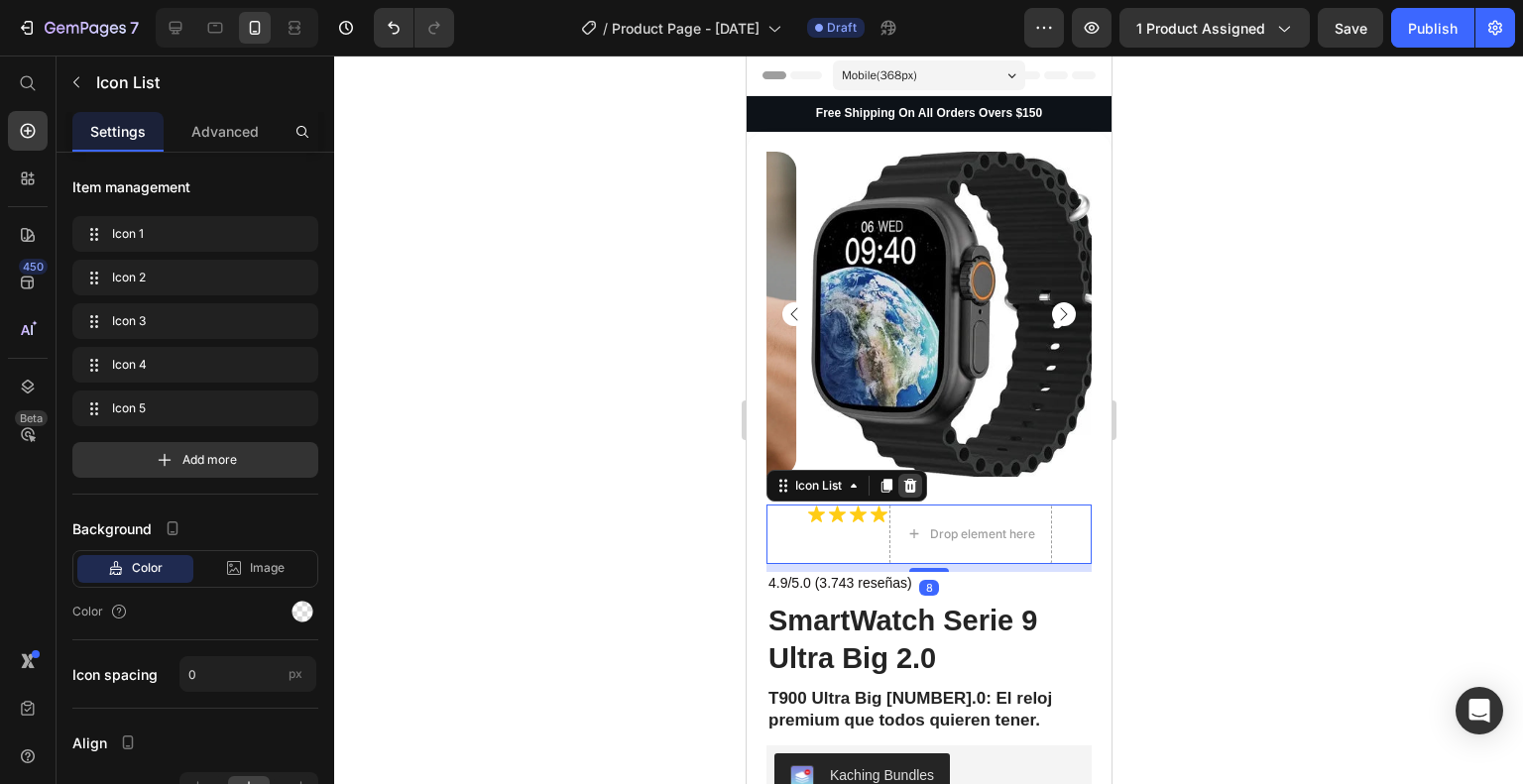 click 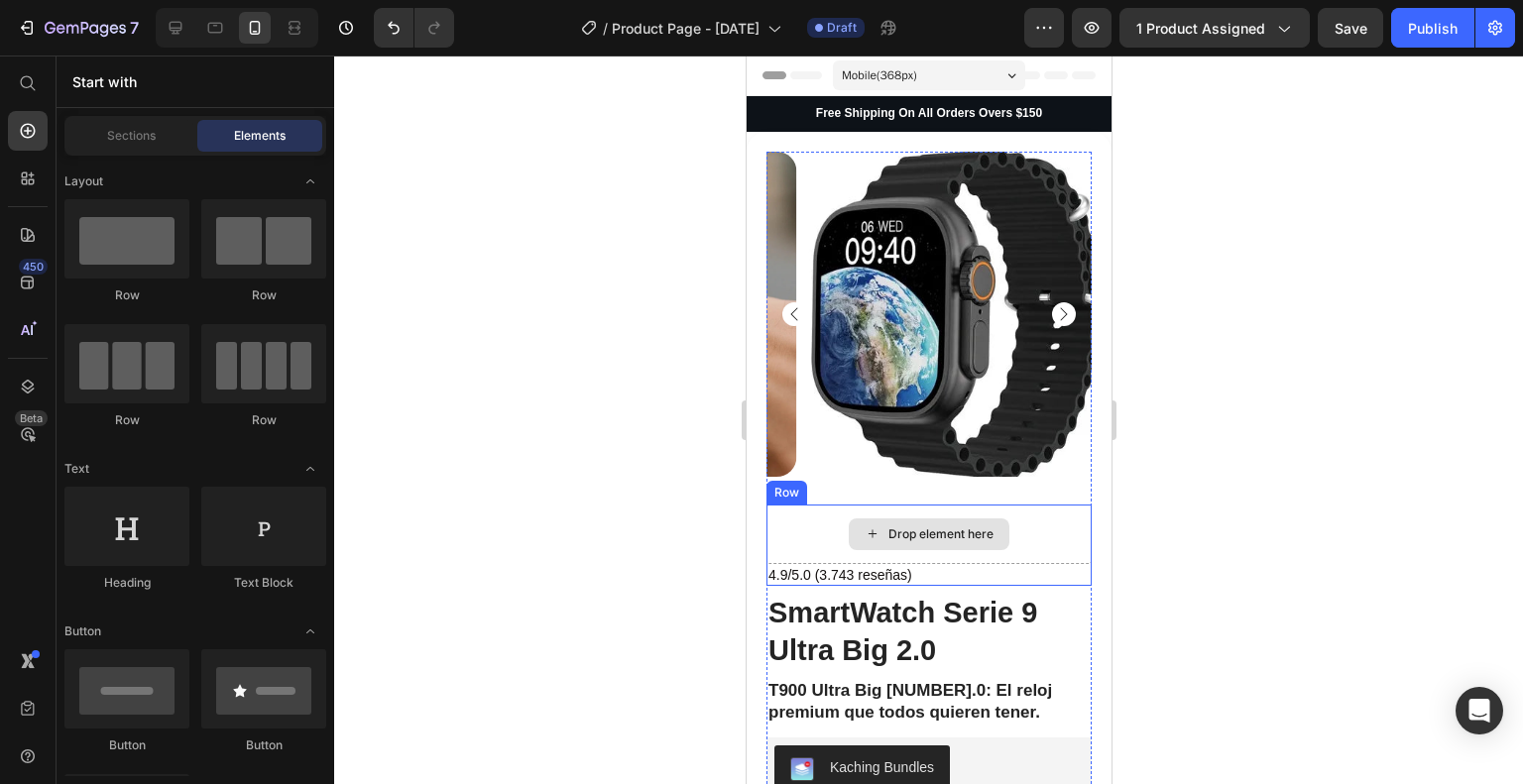 click on "Drop element here" at bounding box center (928, 534) 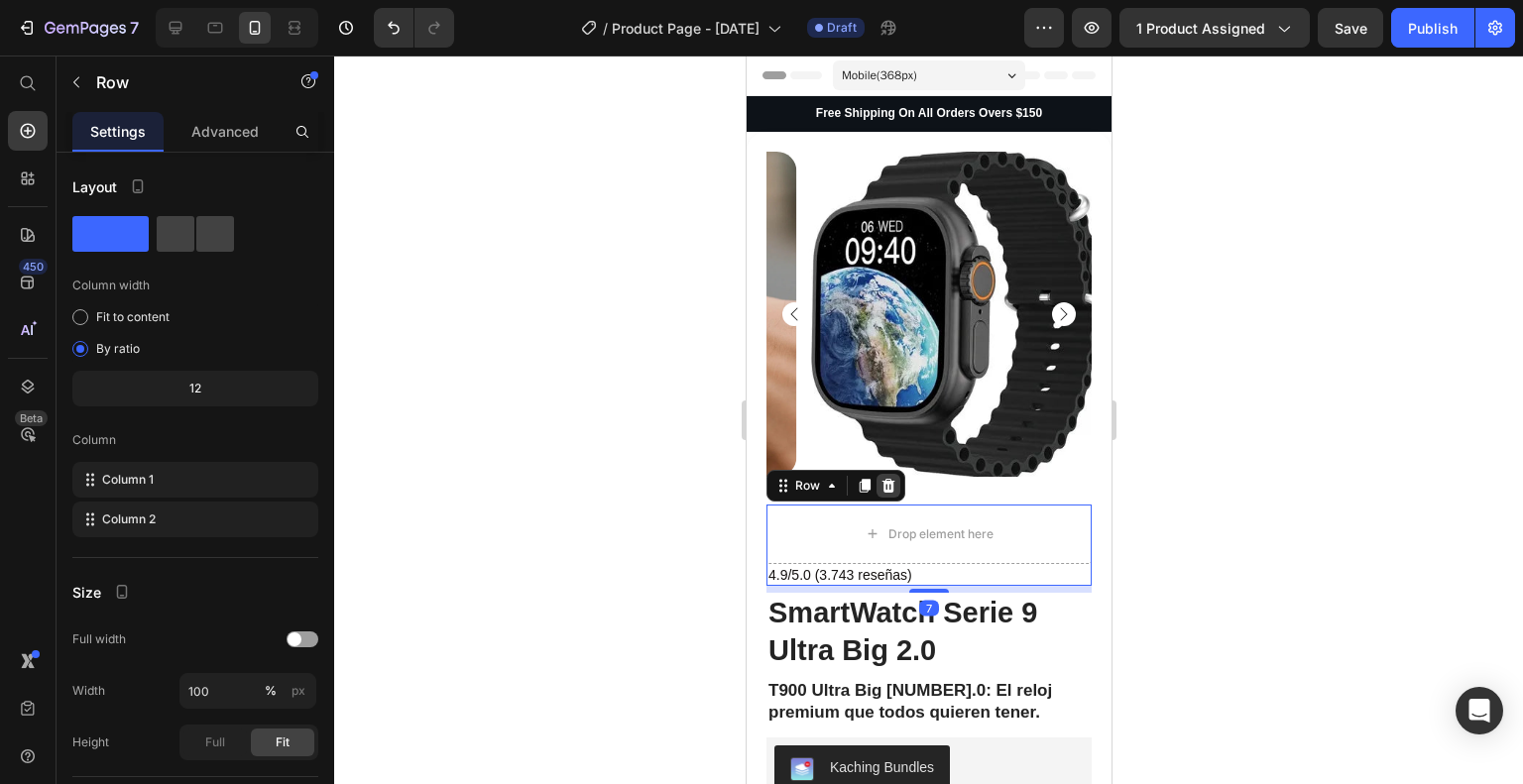 click at bounding box center [887, 486] 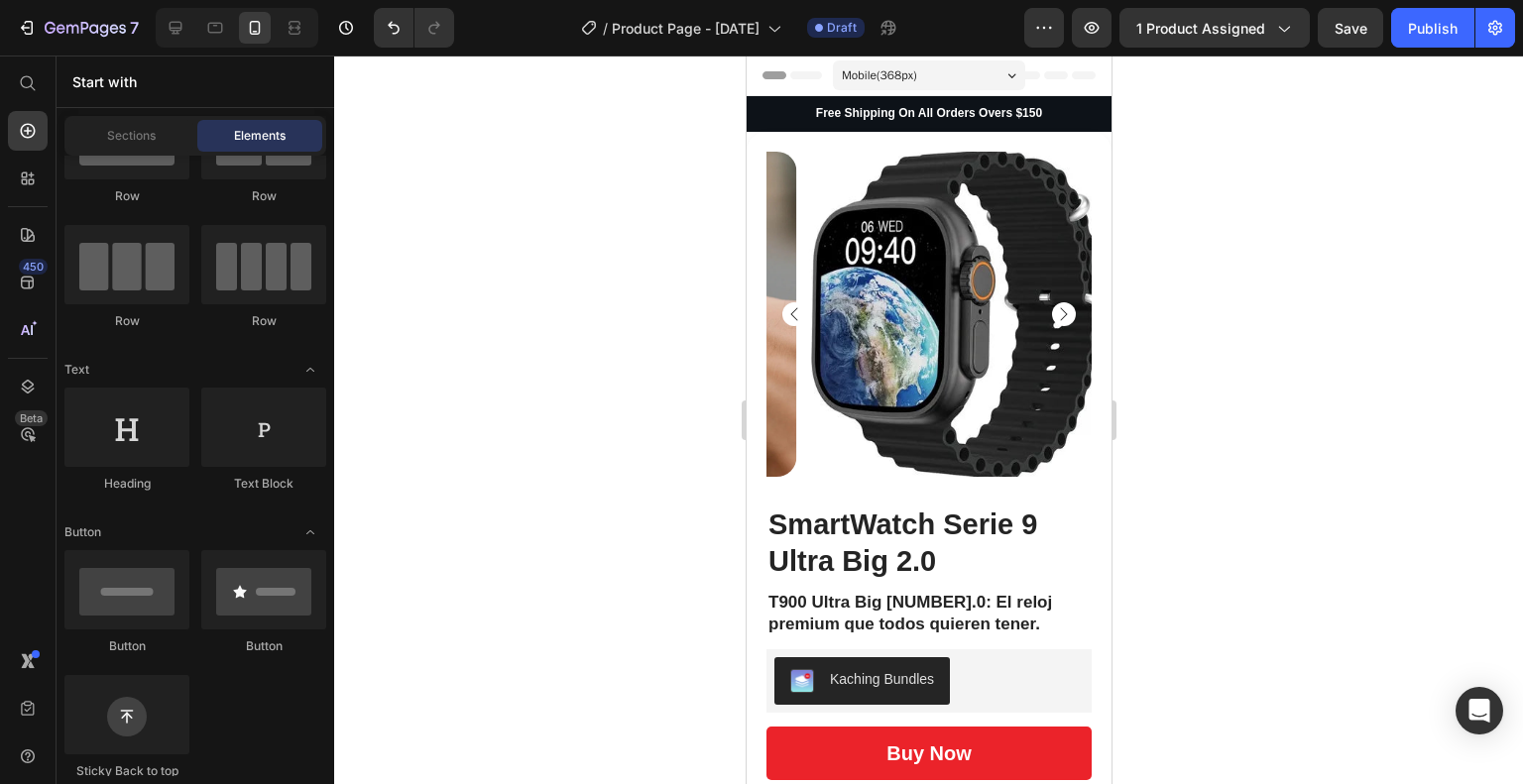 scroll, scrollTop: 0, scrollLeft: 0, axis: both 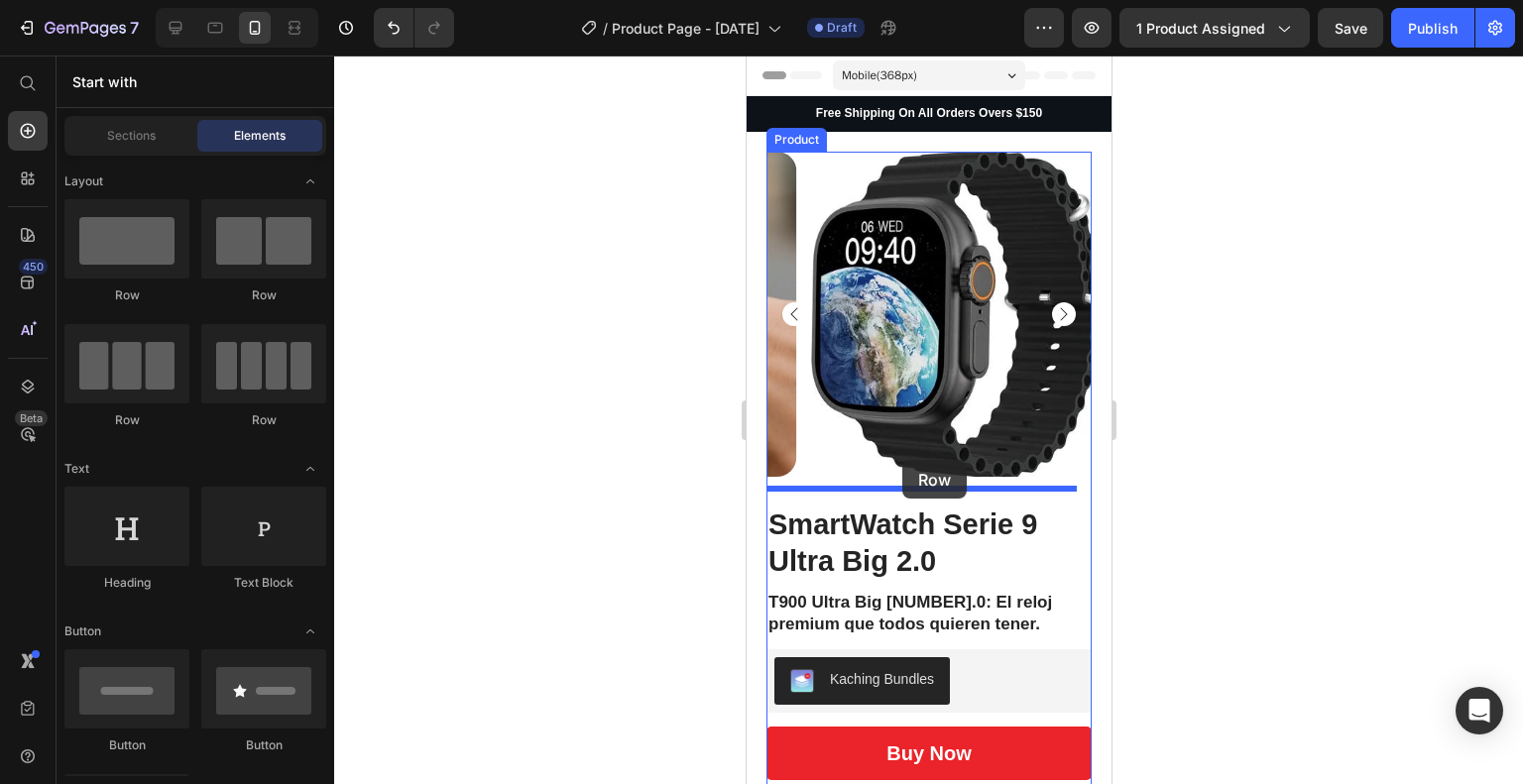 drag, startPoint x: 1009, startPoint y: 320, endPoint x: 901, endPoint y: 471, distance: 185.64752 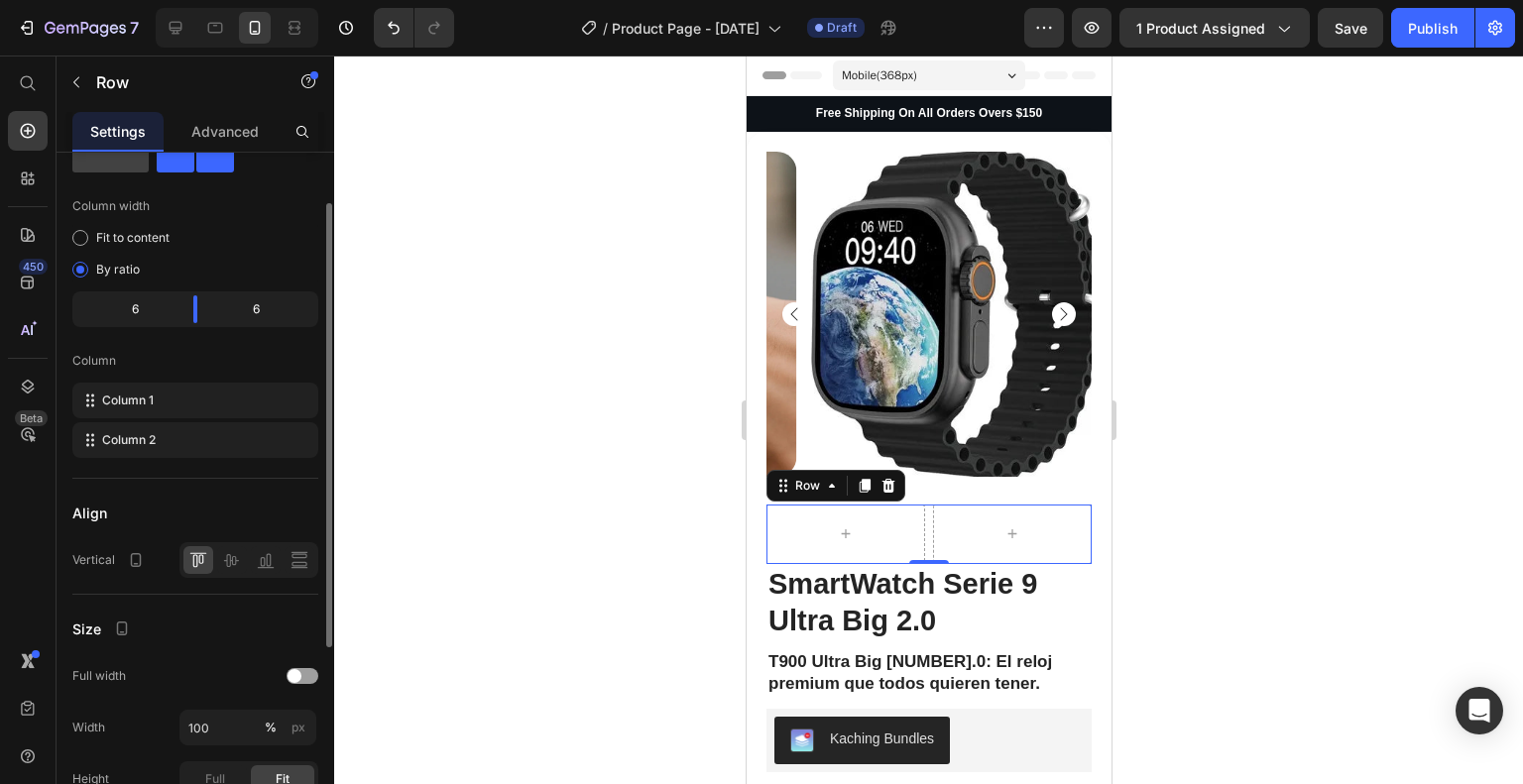 scroll, scrollTop: 0, scrollLeft: 0, axis: both 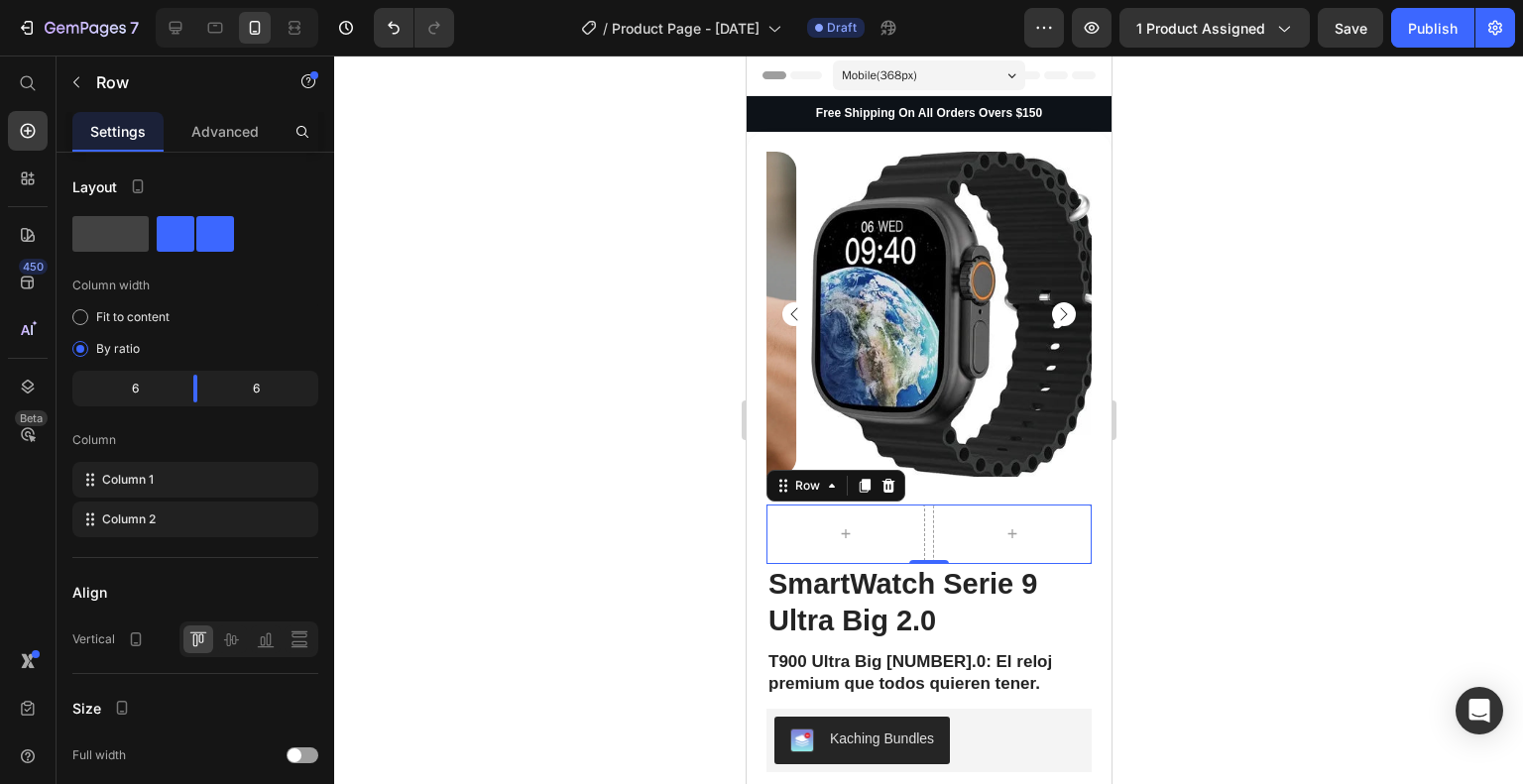 click on "Settings" at bounding box center [118, 131] 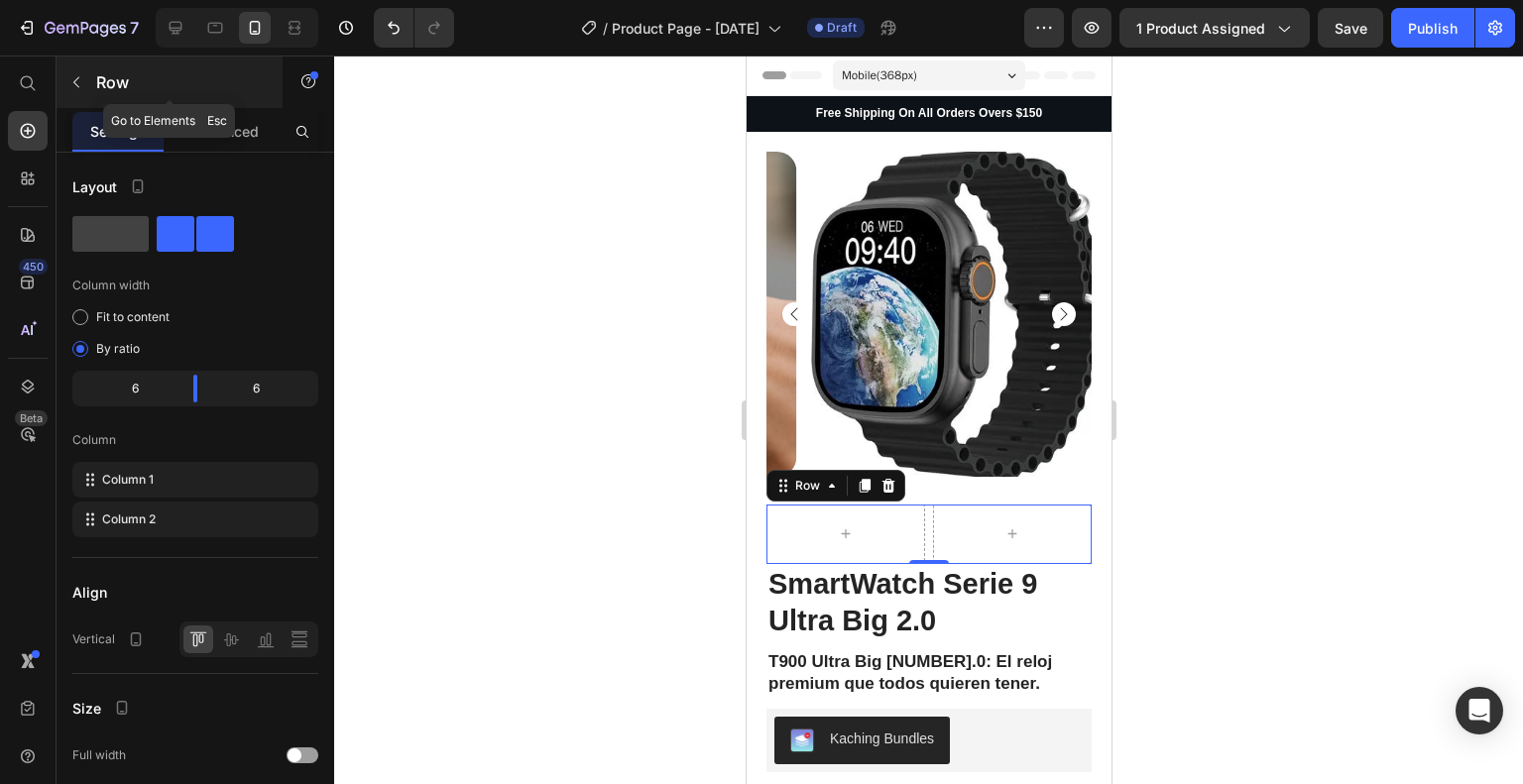click on "Row" at bounding box center (170, 82) 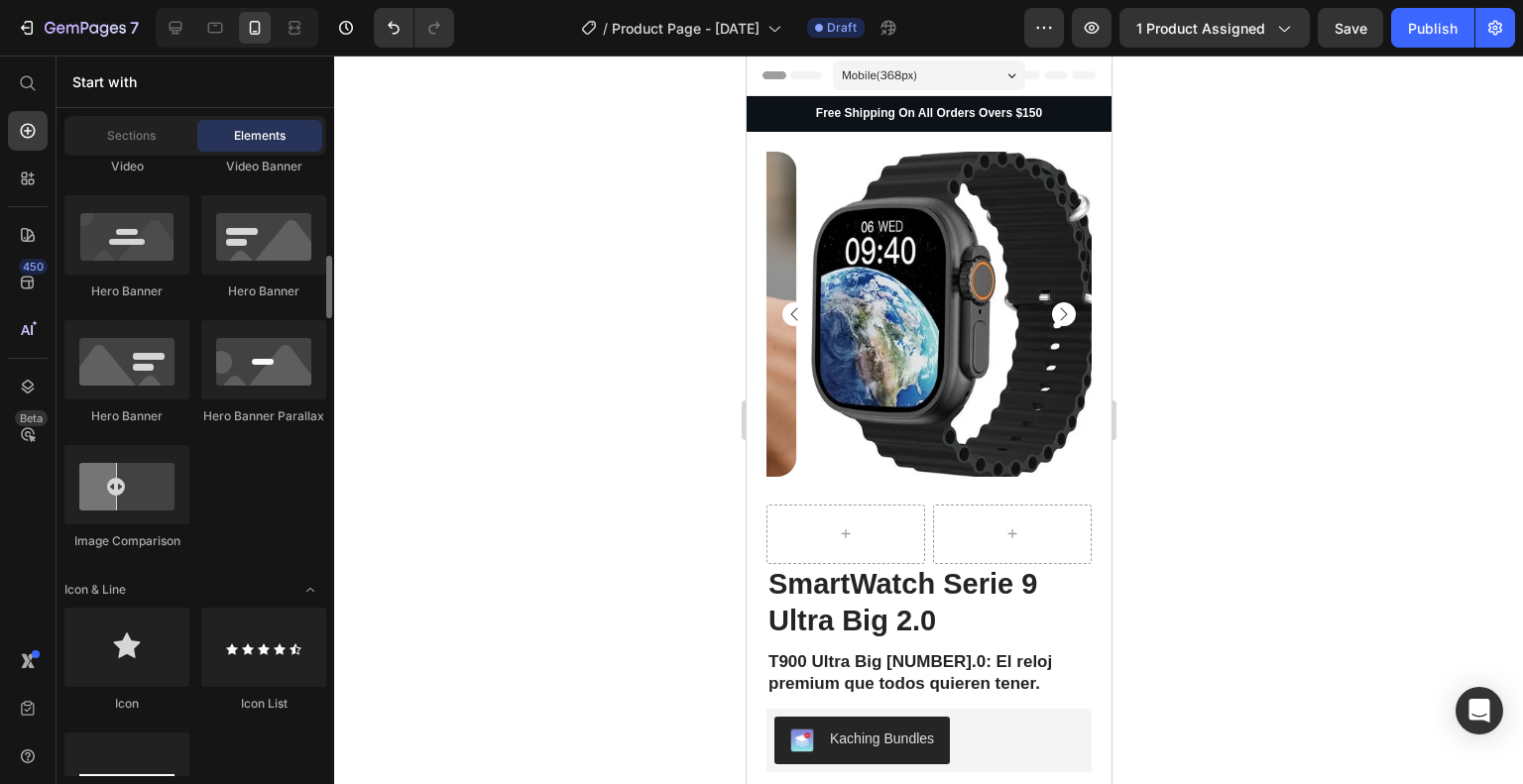 scroll, scrollTop: 1090, scrollLeft: 0, axis: vertical 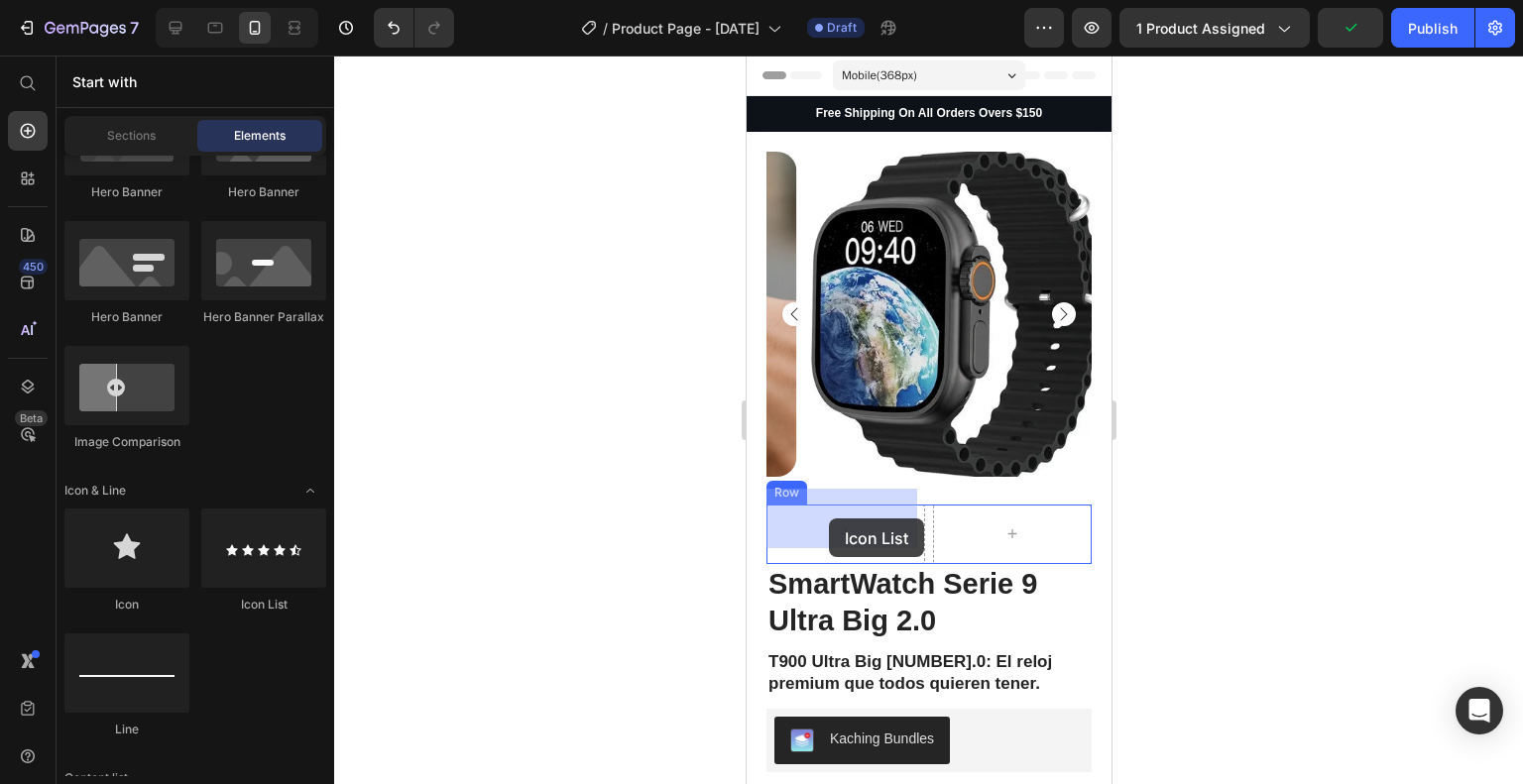 drag, startPoint x: 987, startPoint y: 597, endPoint x: 828, endPoint y: 518, distance: 177.54436 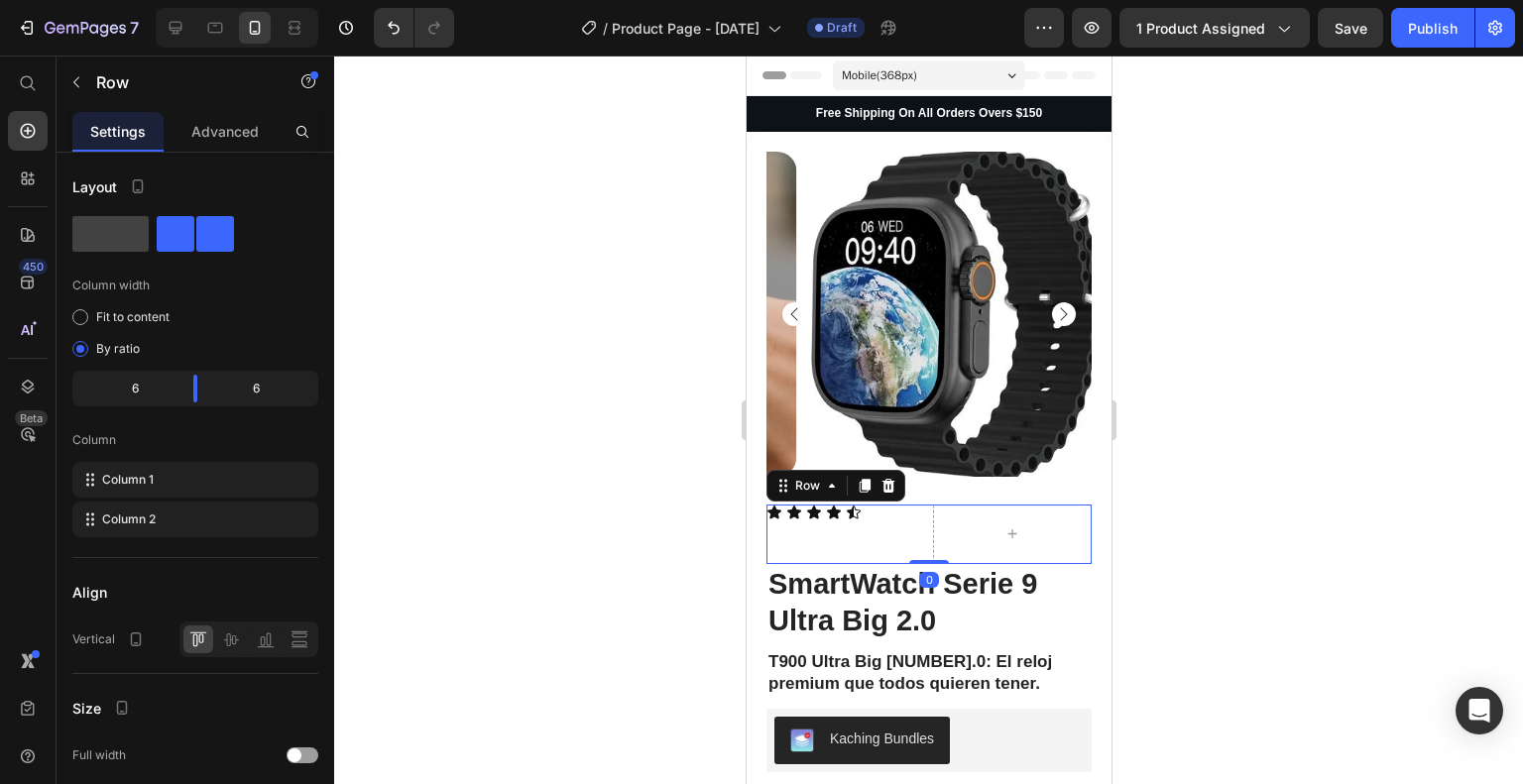 click on "Icon Icon Icon Icon Icon Icon List" at bounding box center [845, 534] 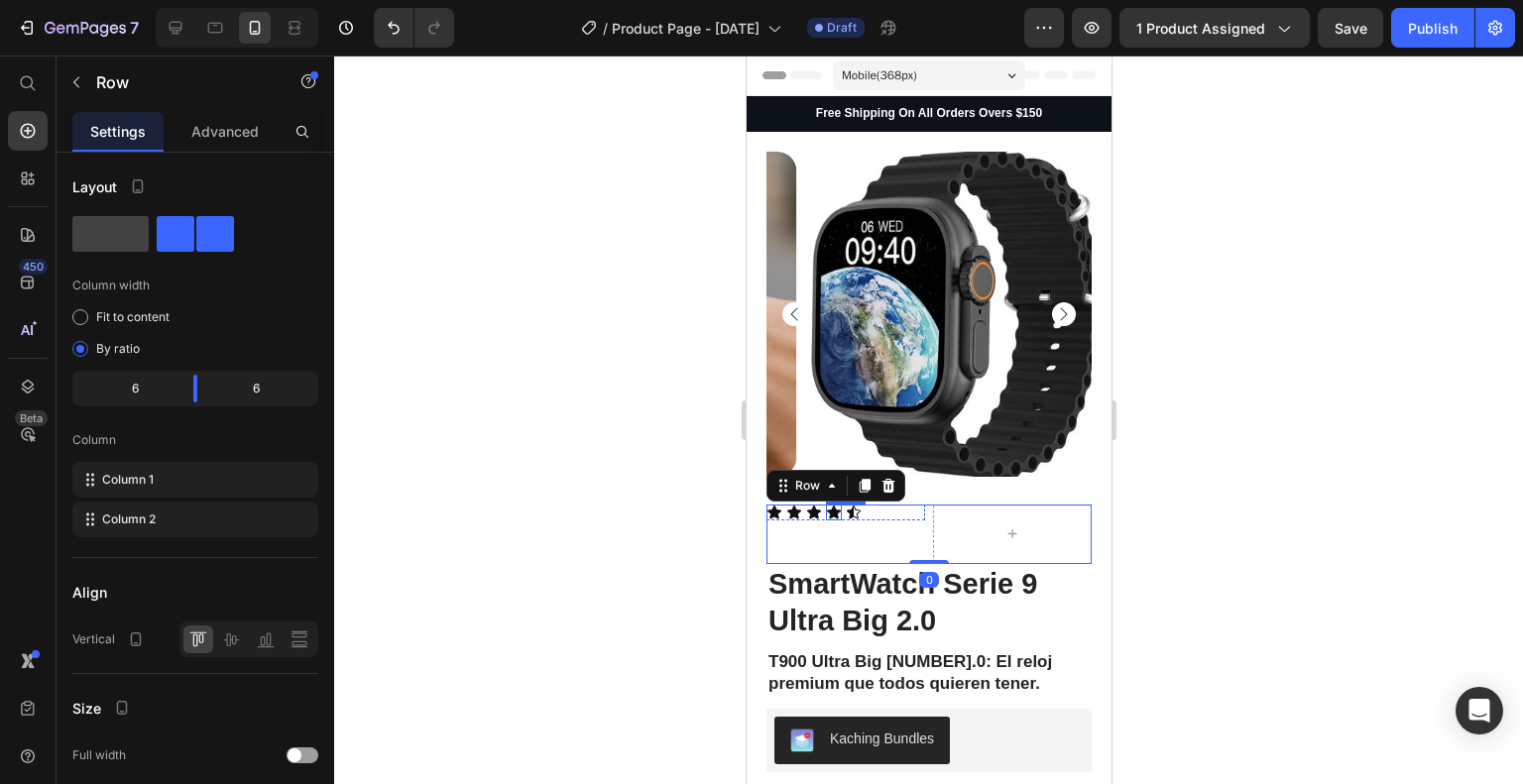 click 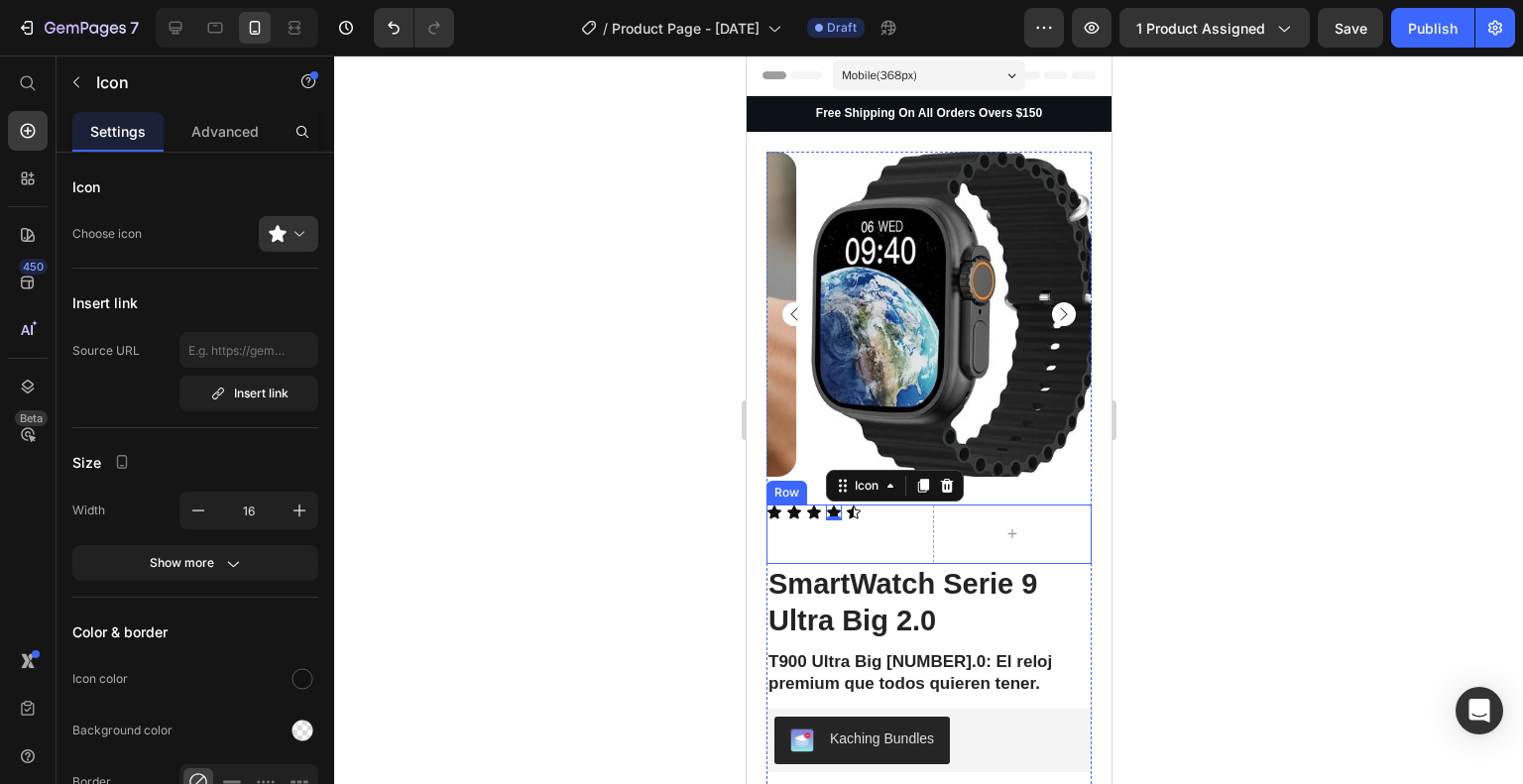 click on "Icon Icon Icon Icon   0 Icon Icon List" at bounding box center [845, 534] 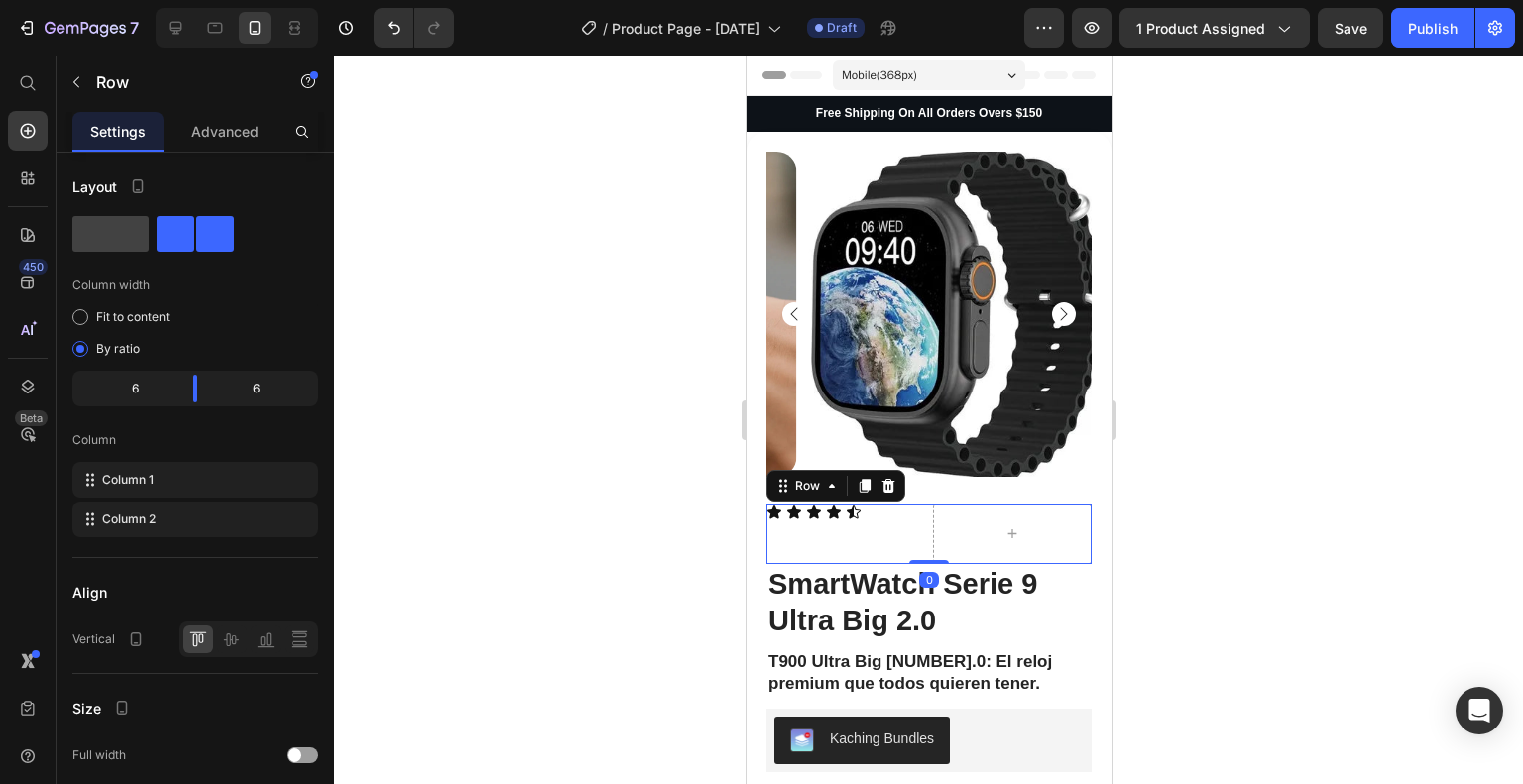 click on "Icon Icon Icon Icon Icon Icon List" at bounding box center [845, 534] 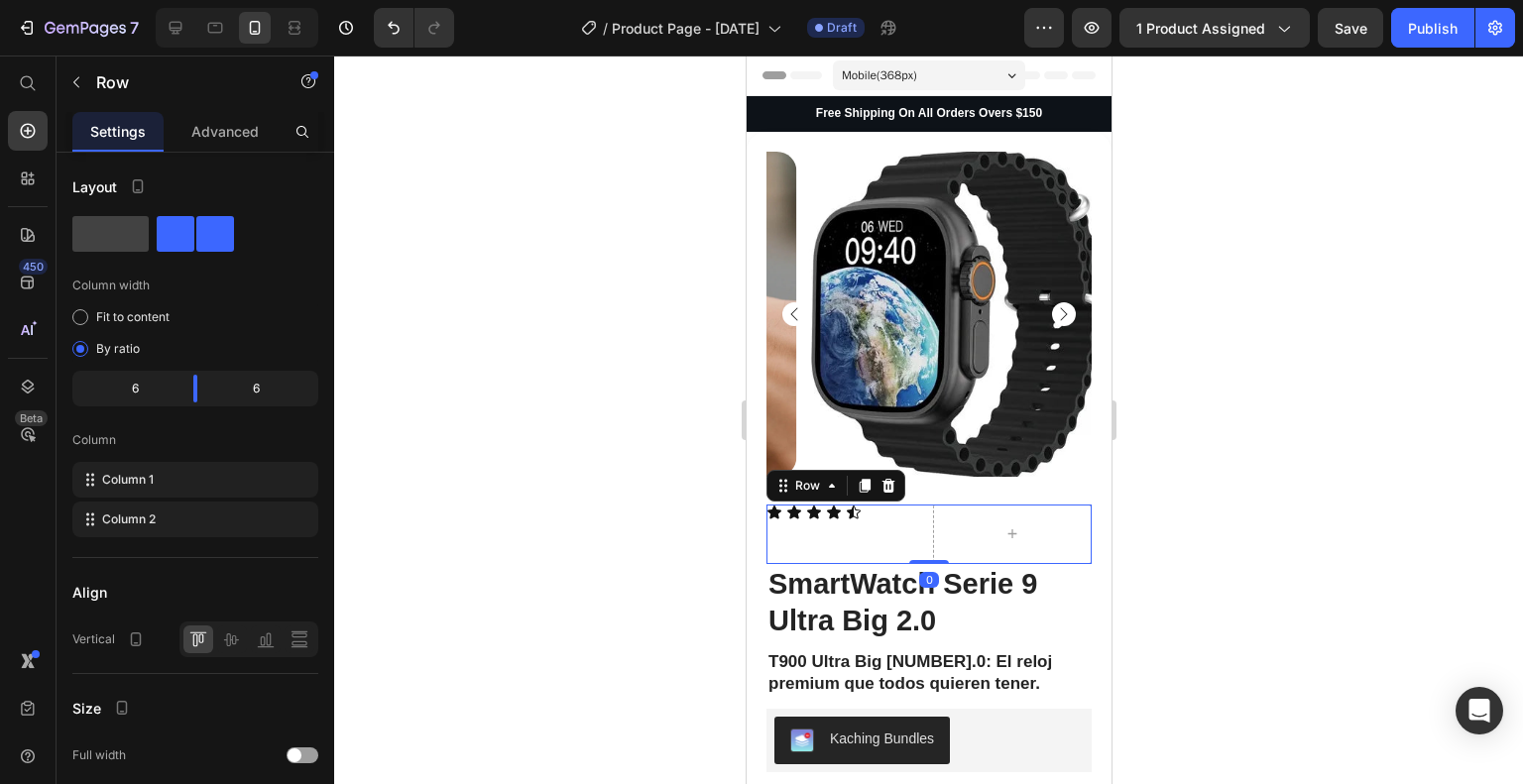 drag, startPoint x: 922, startPoint y: 546, endPoint x: 920, endPoint y: 514, distance: 32.06244 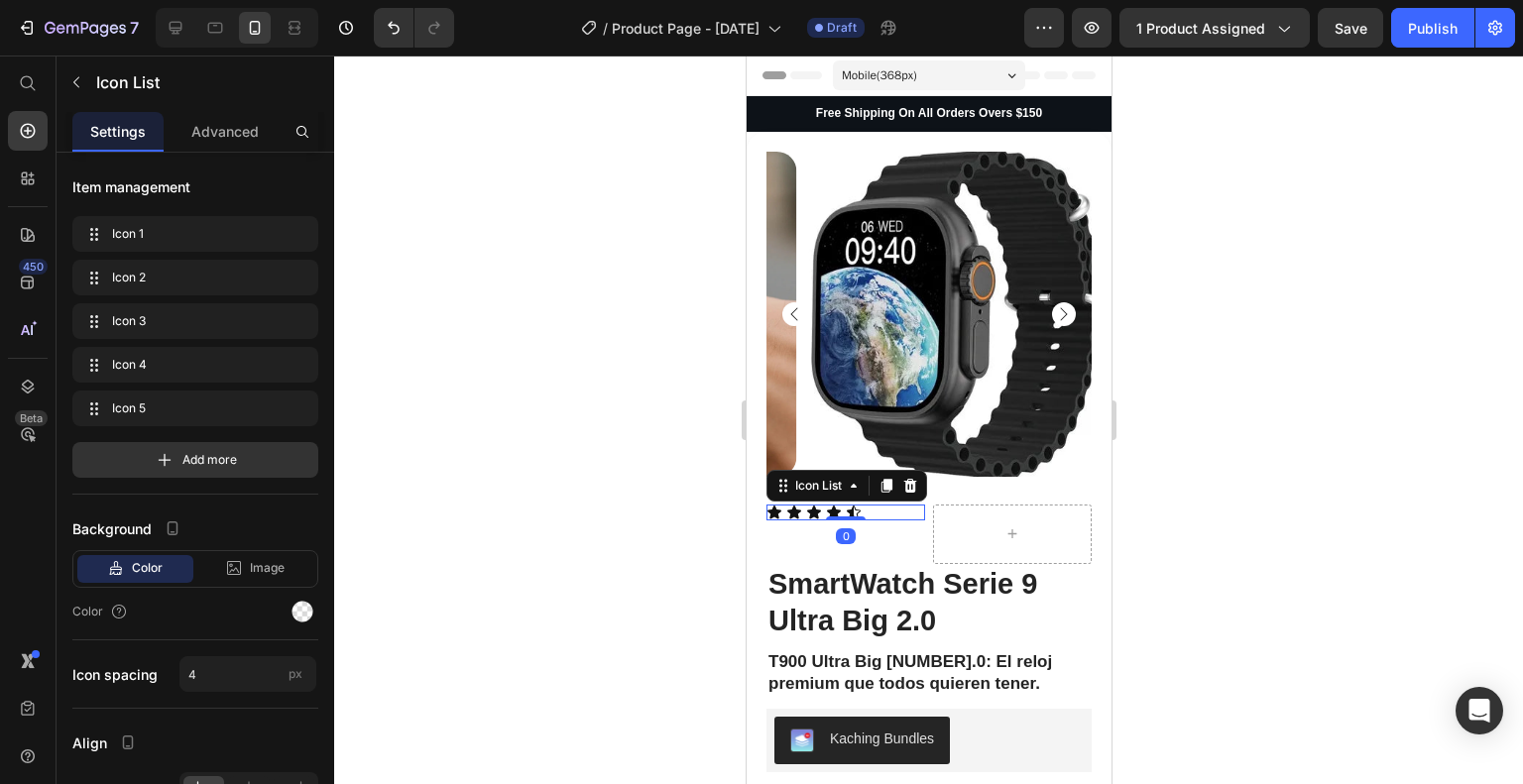 click on "Icon Icon Icon Icon Icon" at bounding box center [845, 512] 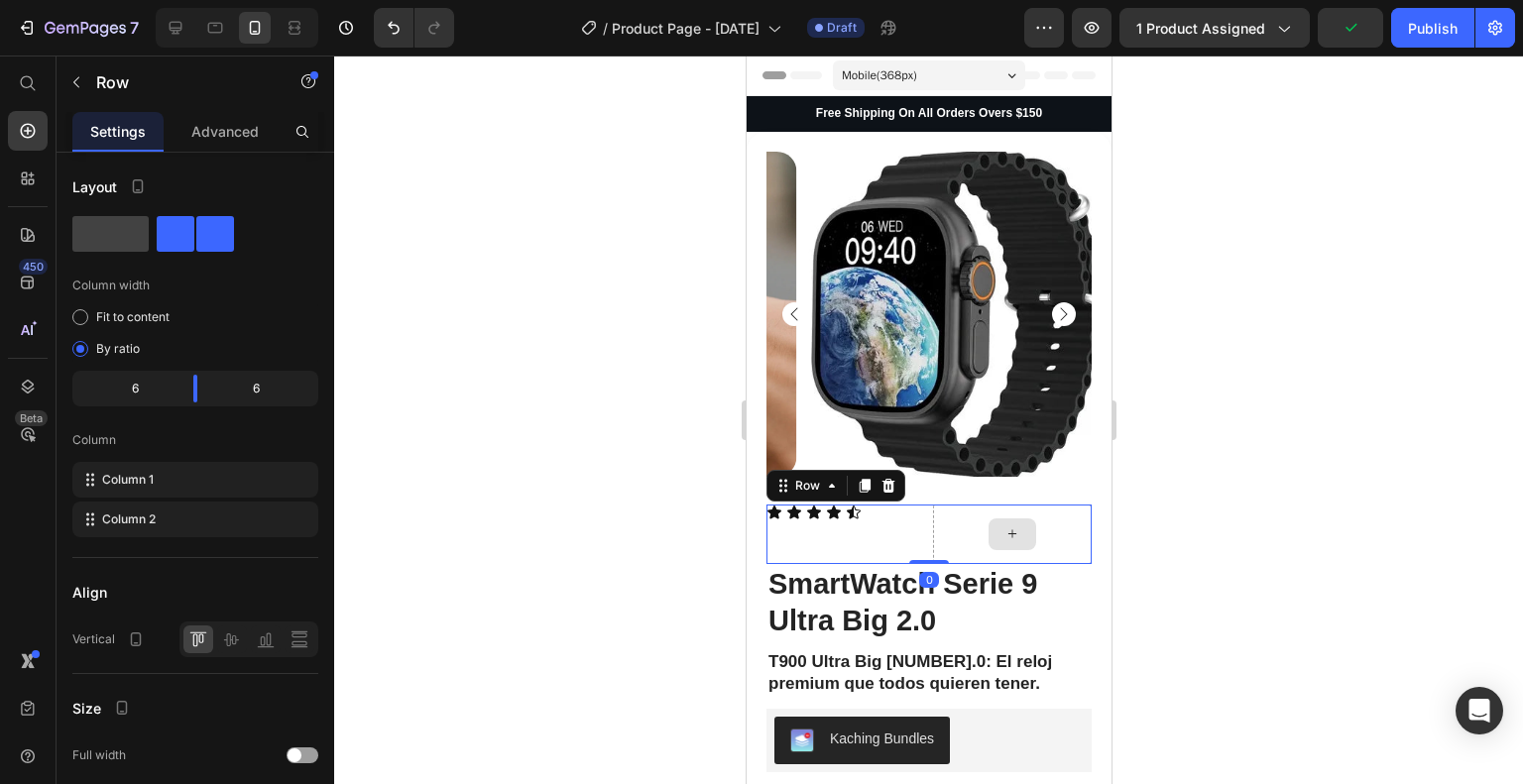 click at bounding box center (1011, 534) 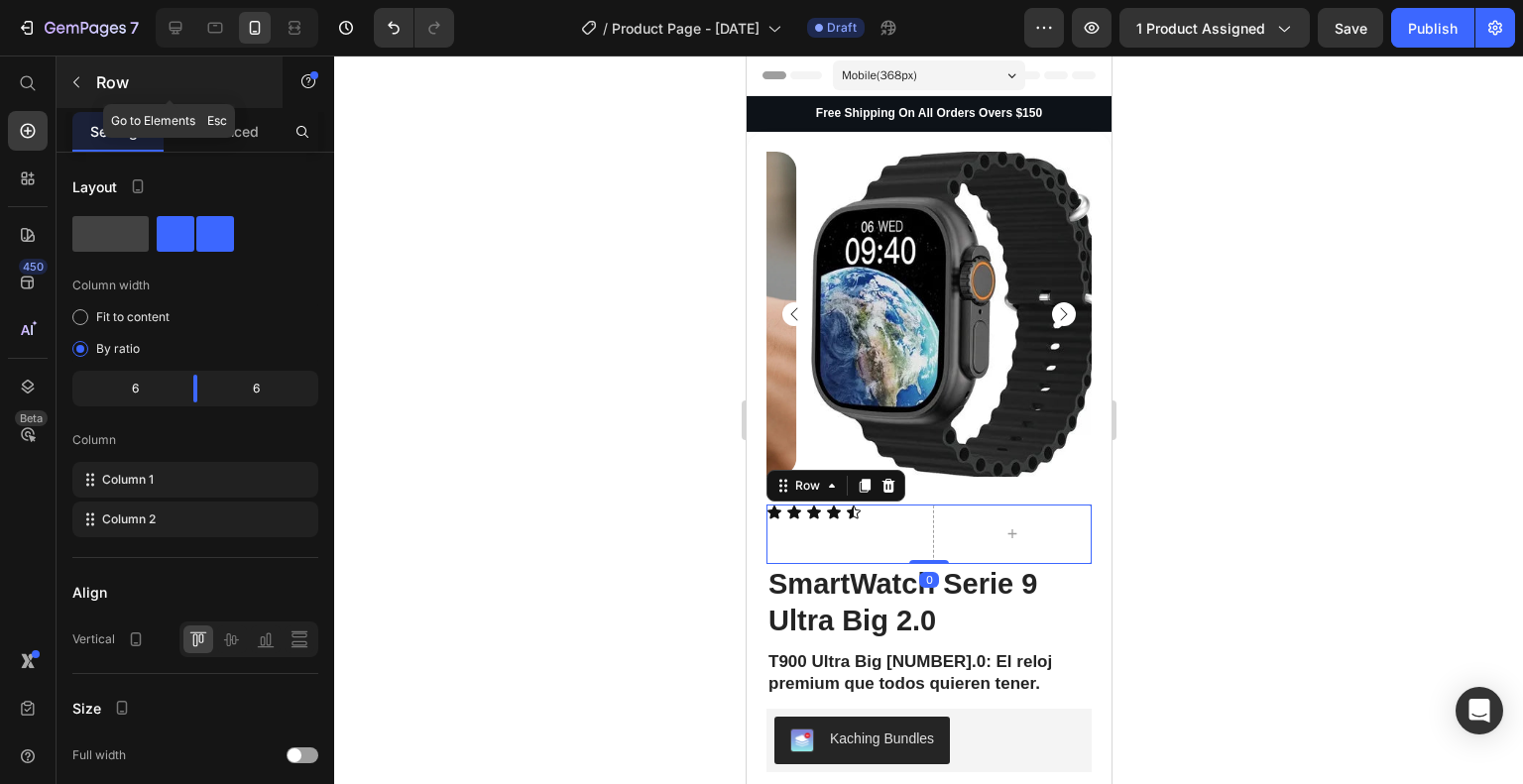 click 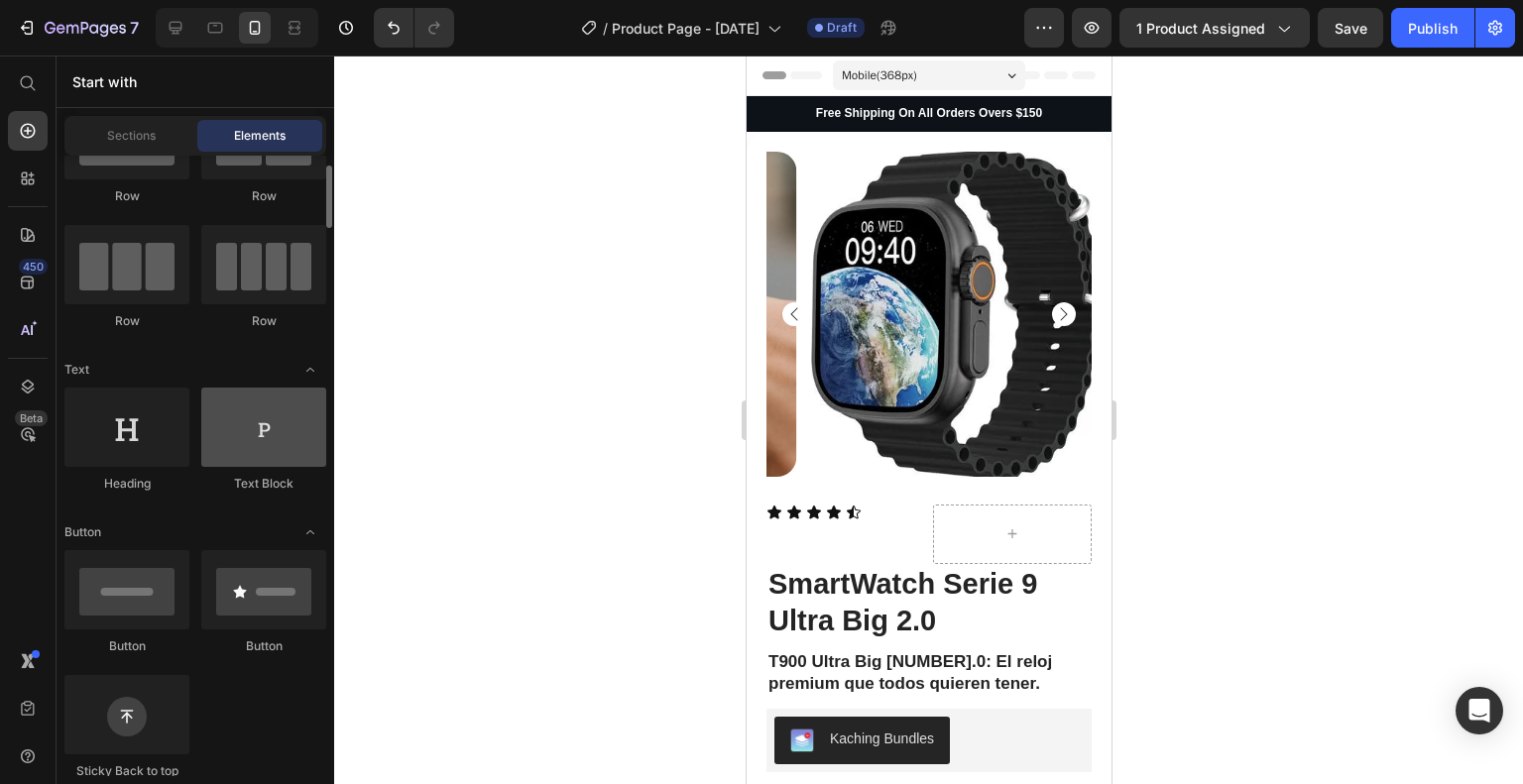 scroll, scrollTop: 0, scrollLeft: 0, axis: both 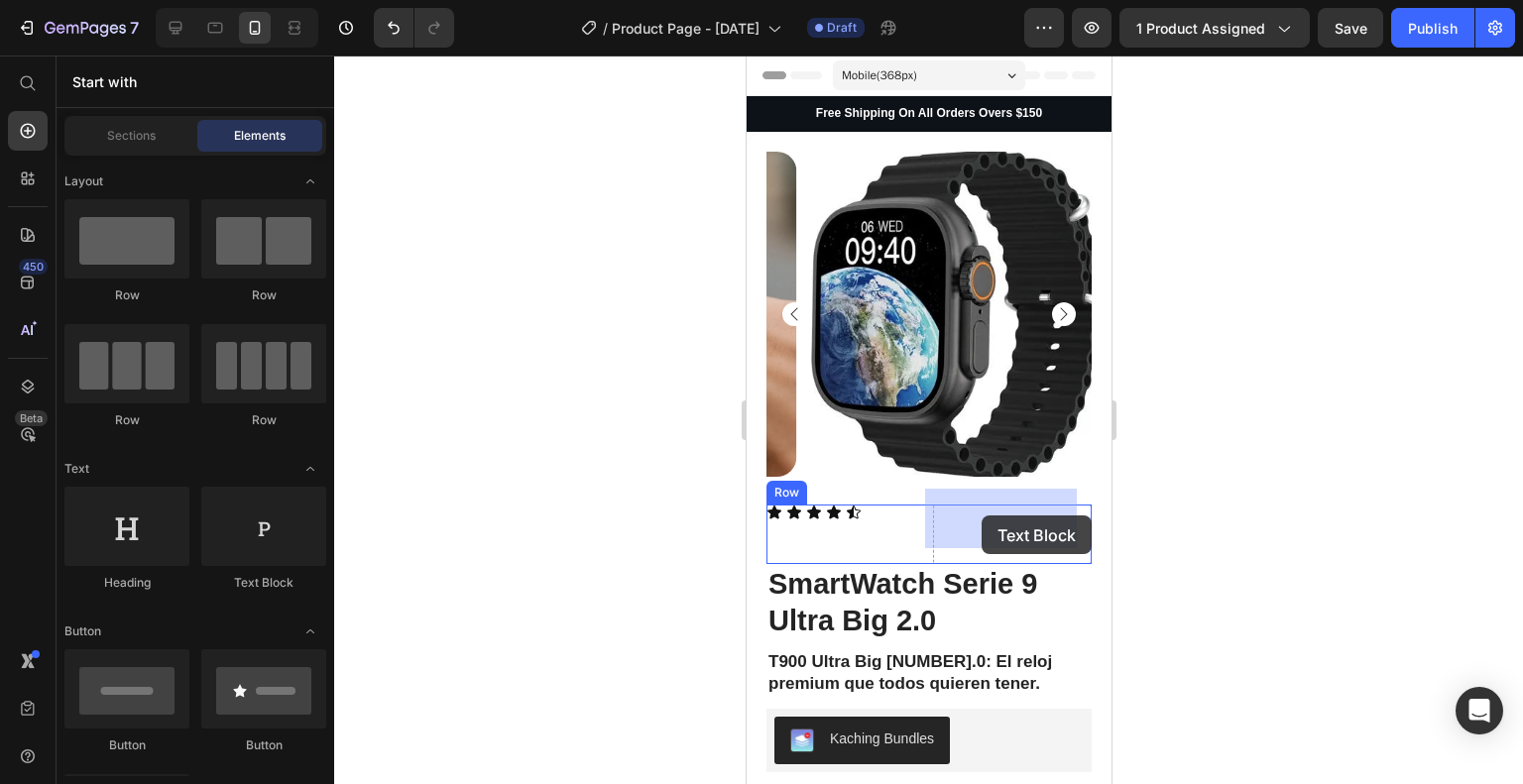 drag, startPoint x: 988, startPoint y: 600, endPoint x: 981, endPoint y: 515, distance: 85.28775 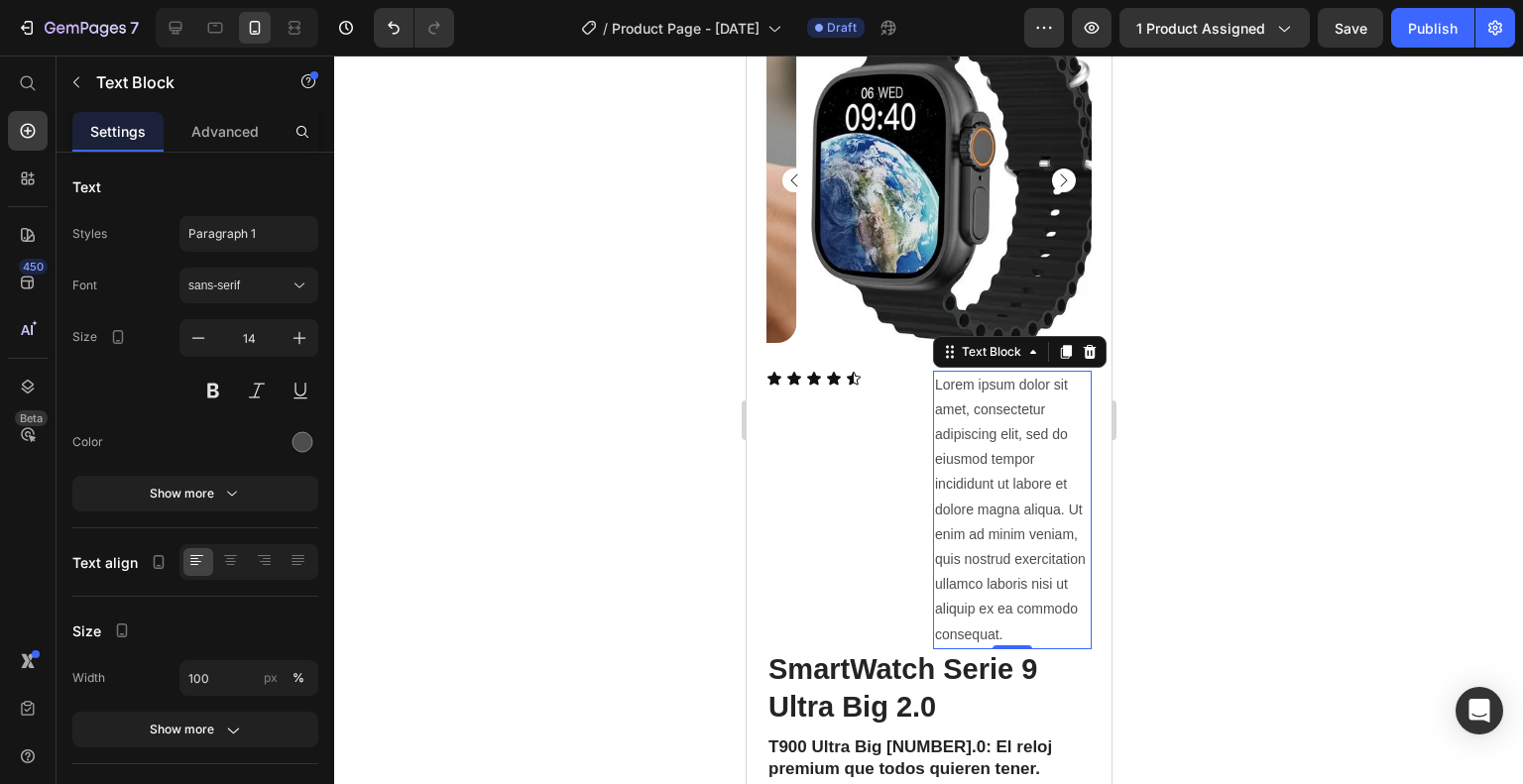 scroll, scrollTop: 297, scrollLeft: 0, axis: vertical 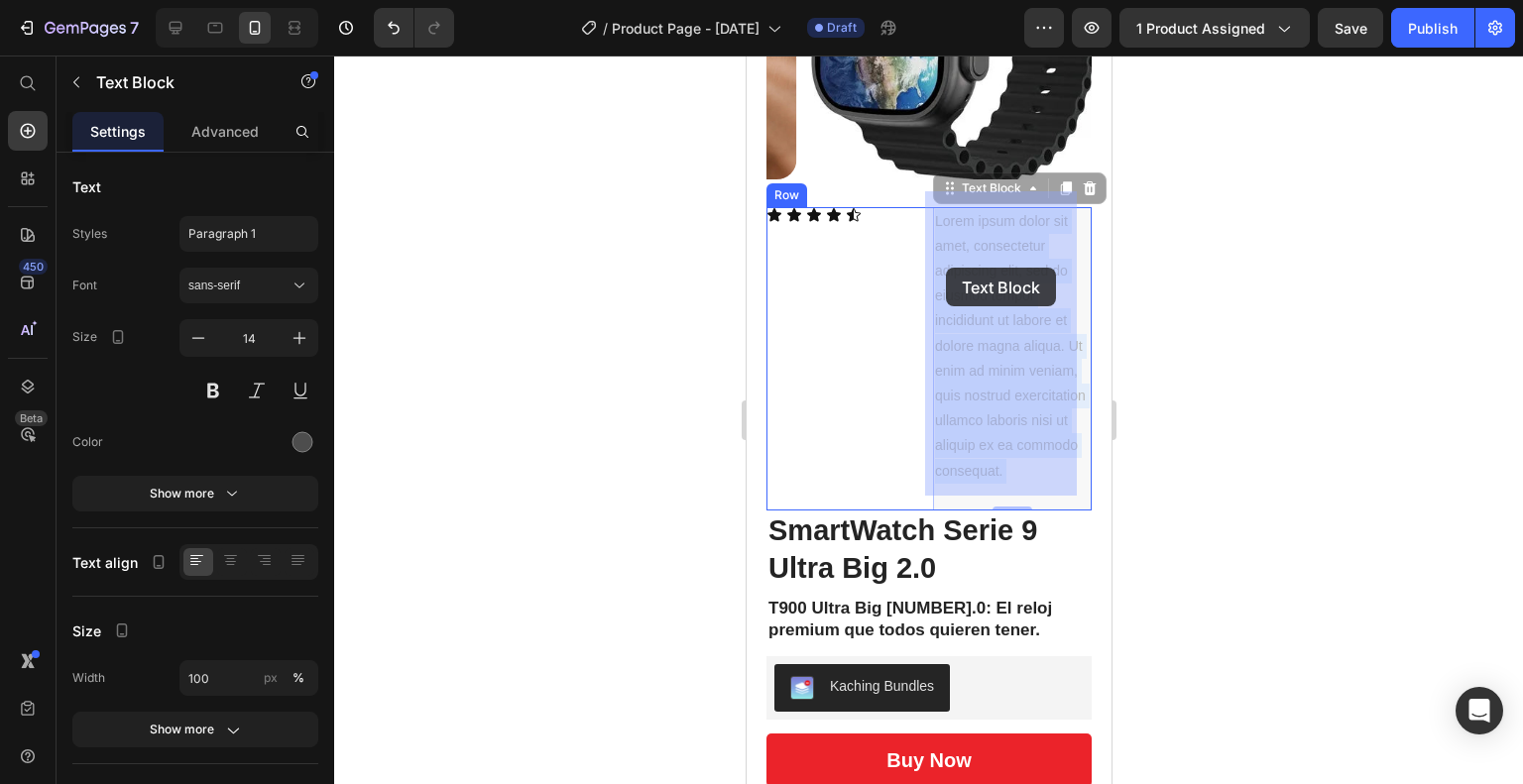 drag, startPoint x: 1003, startPoint y: 477, endPoint x: 945, endPoint y: 268, distance: 216.89859 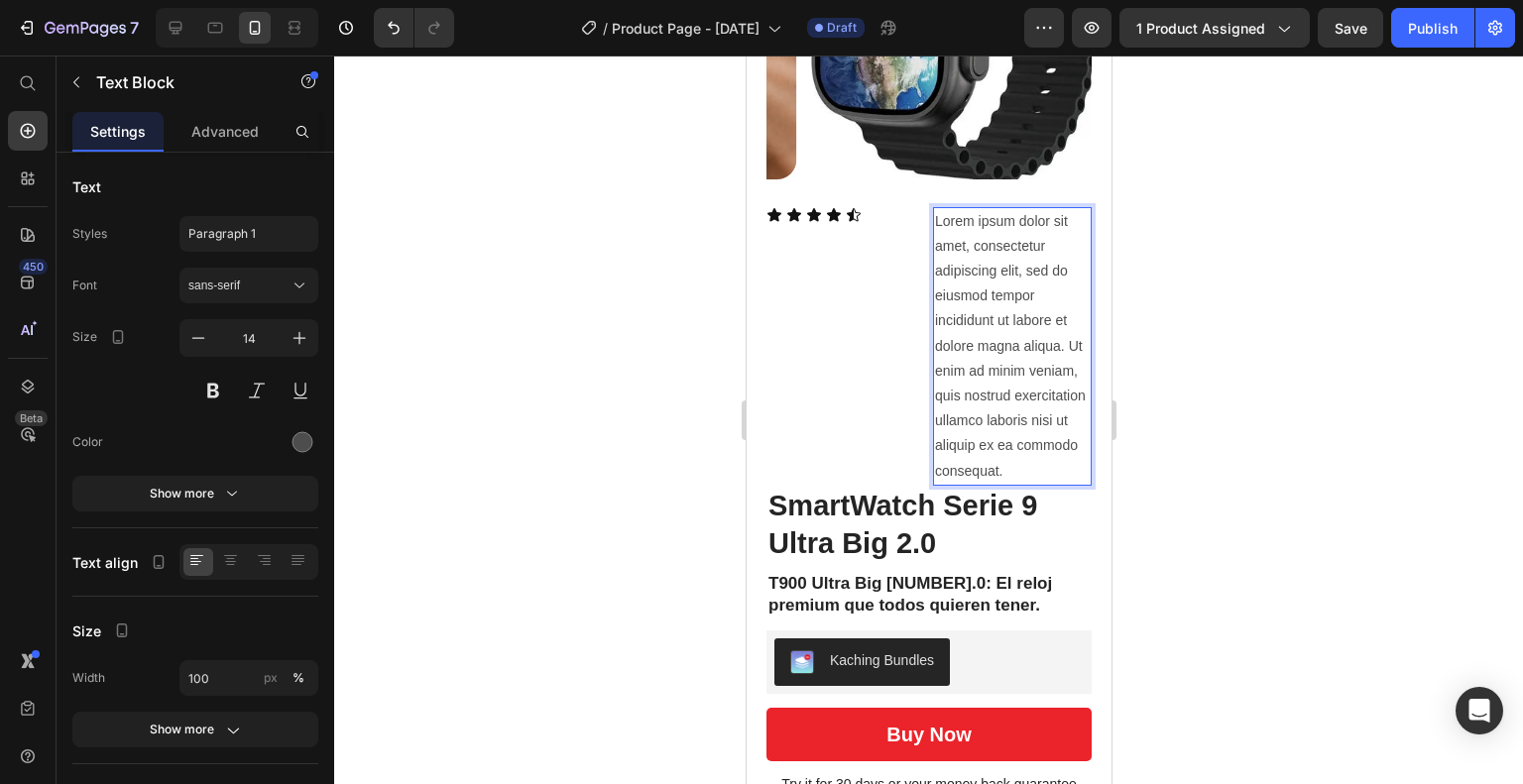 click on "Lorem ipsum dolor sit amet, consectetur adipiscing elit, sed do eiusmod tempor incididunt ut labore et dolore magna aliqua. Ut enim ad minim veniam, quis nostrud exercitation ullamco laboris nisi ut aliquip ex ea commodo consequat." at bounding box center [1011, 346] 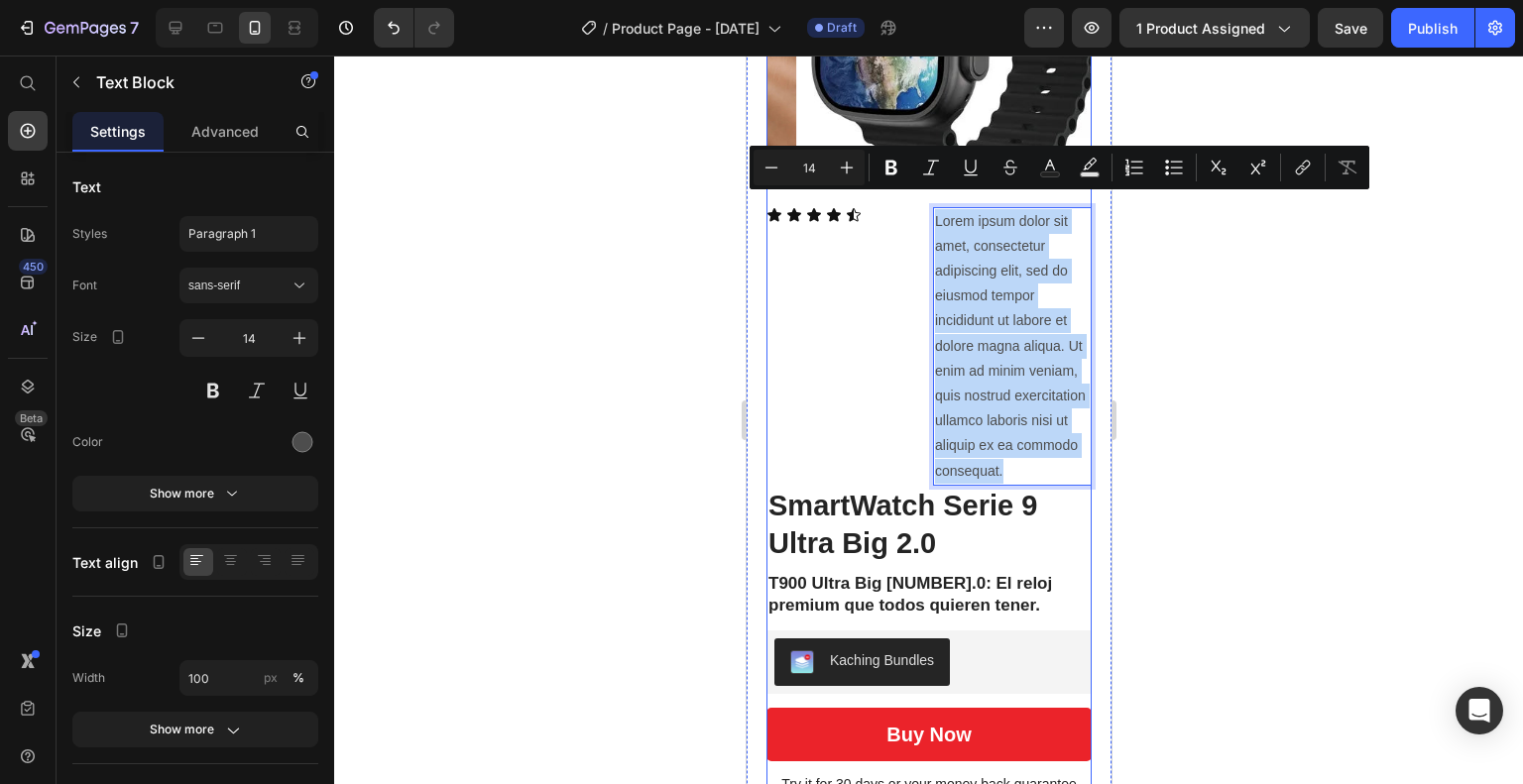 drag, startPoint x: 996, startPoint y: 483, endPoint x: 1658, endPoint y: 244, distance: 703.82171 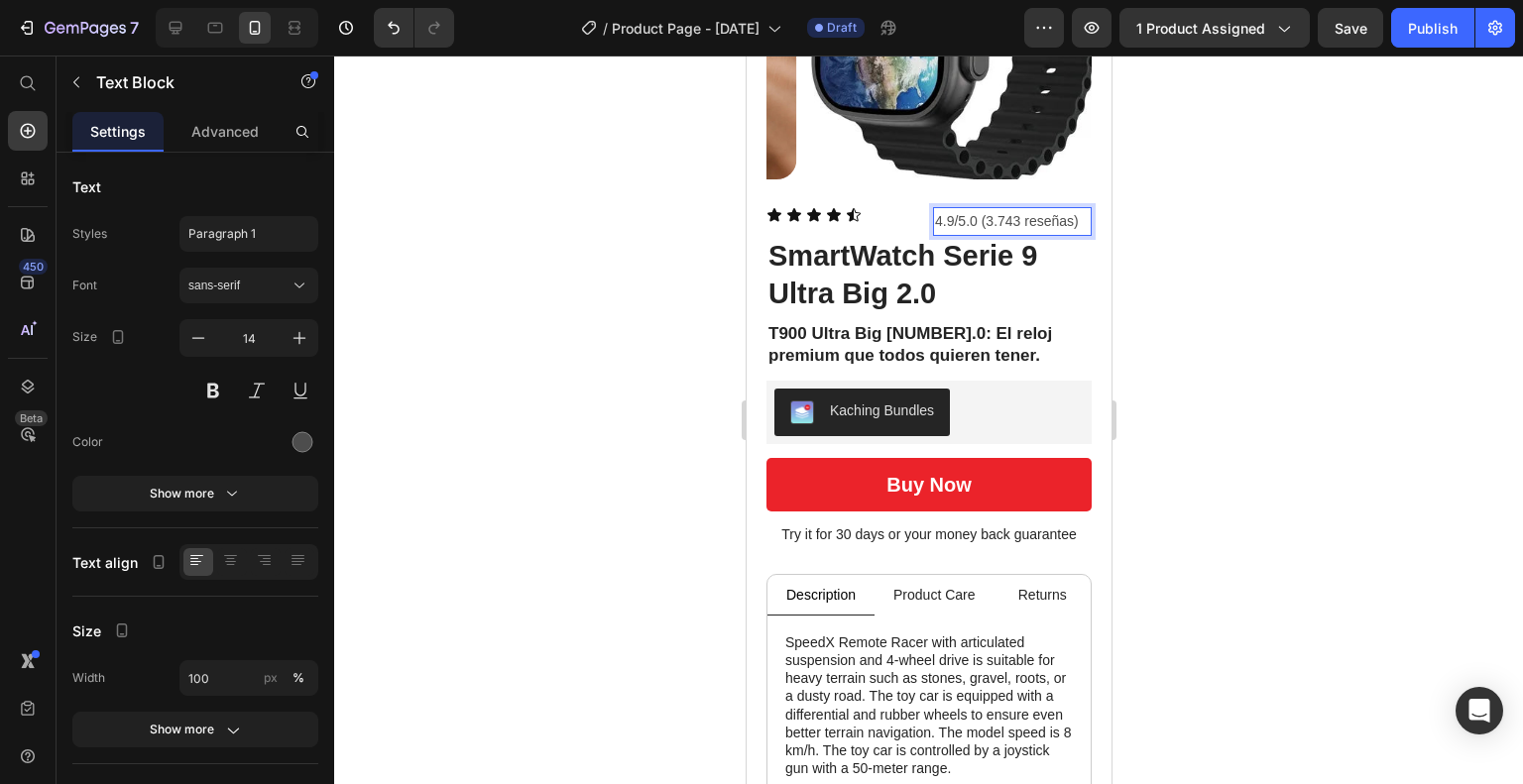 click 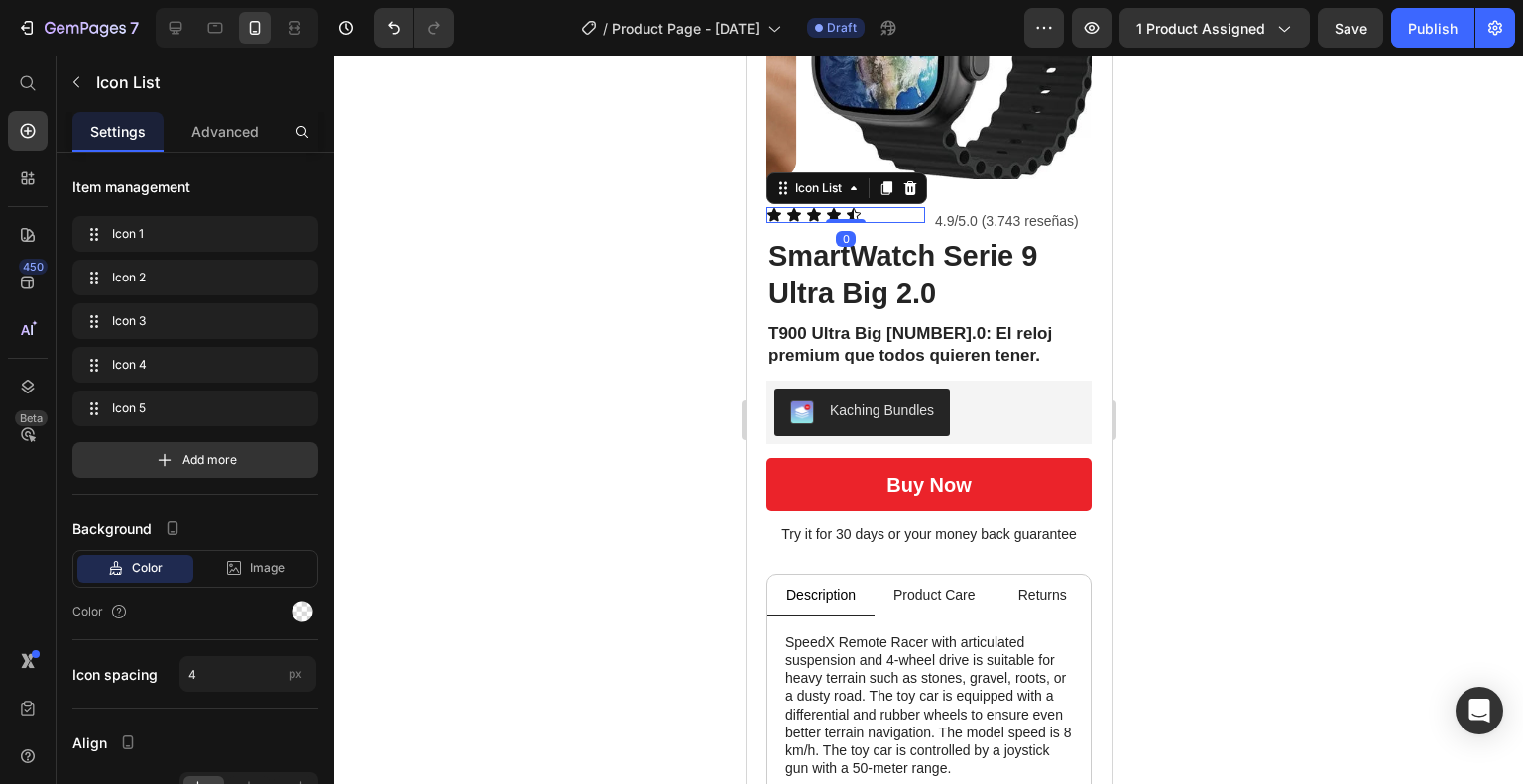 click on "Icon Icon Icon Icon Icon" at bounding box center (845, 215) 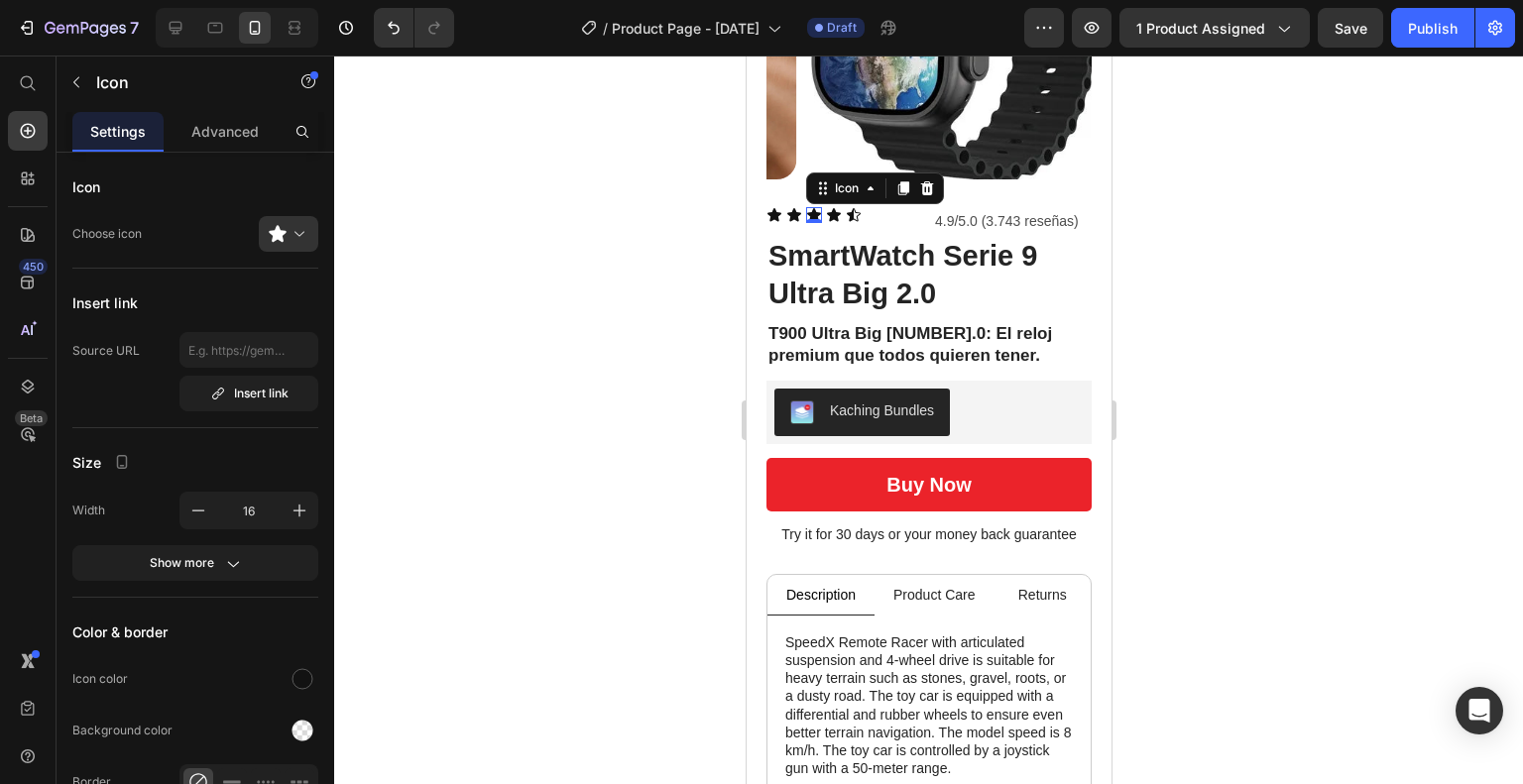click on "Icon   0" at bounding box center [813, 215] 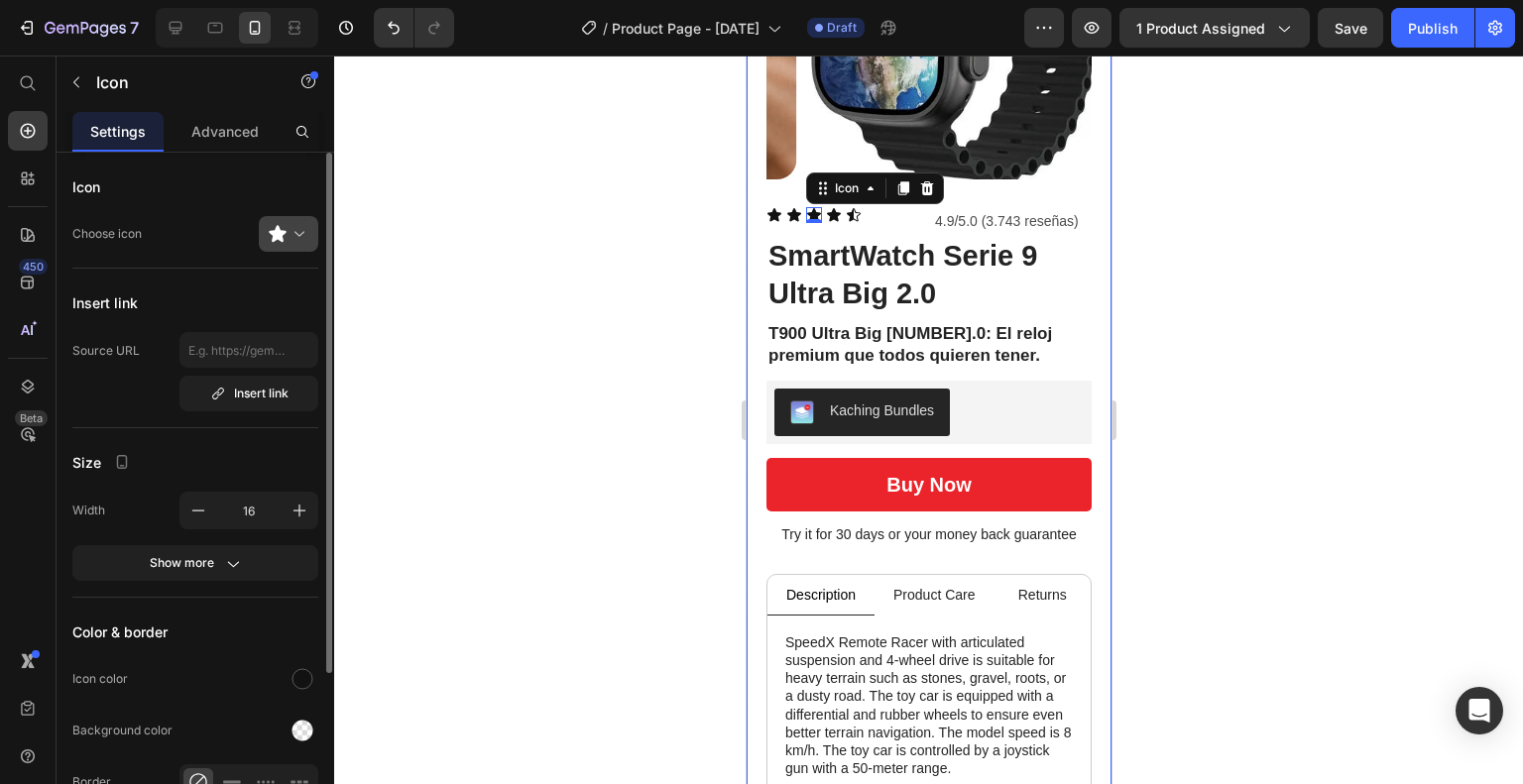 click at bounding box center (296, 234) 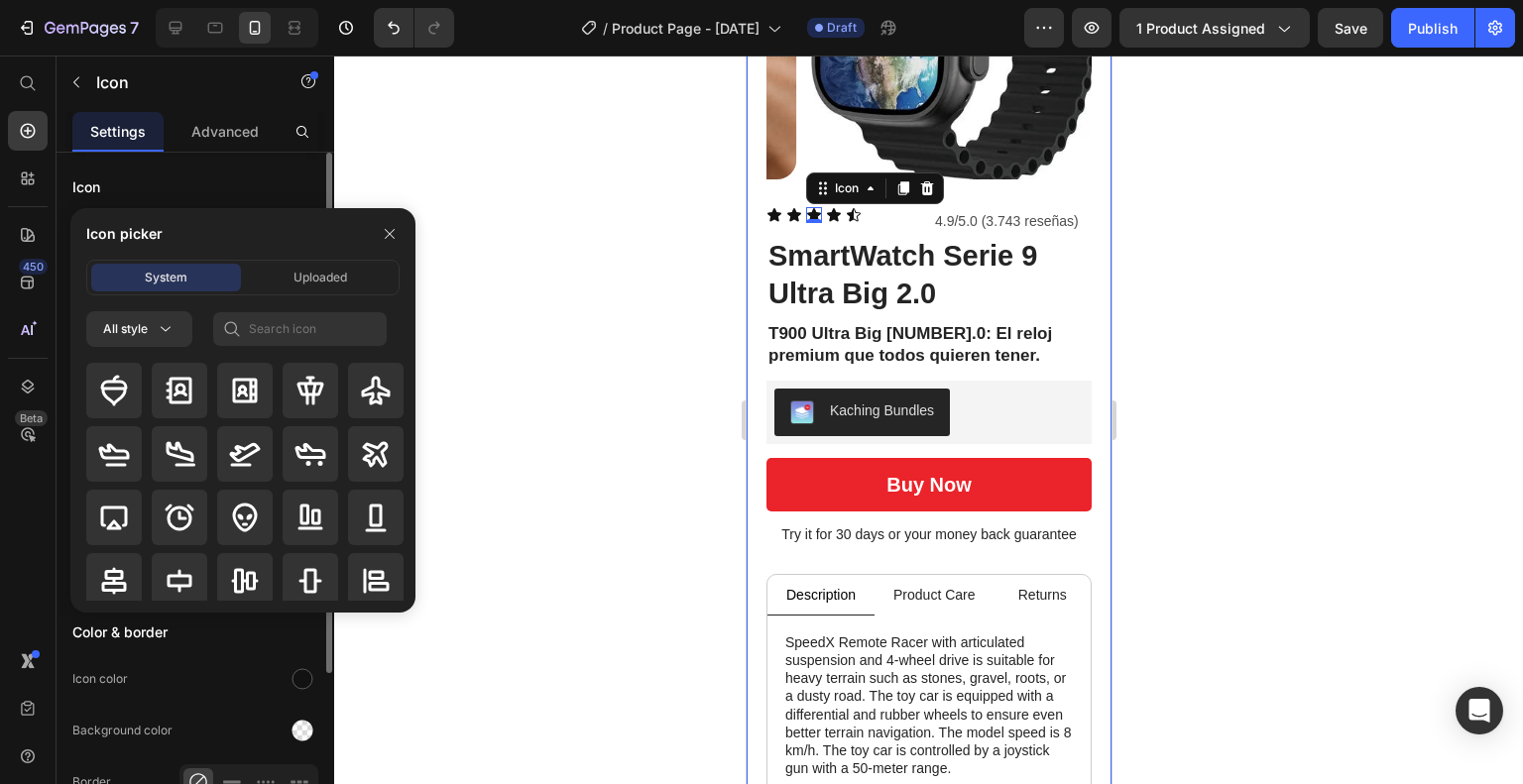 click on "Icon" at bounding box center [195, 186] 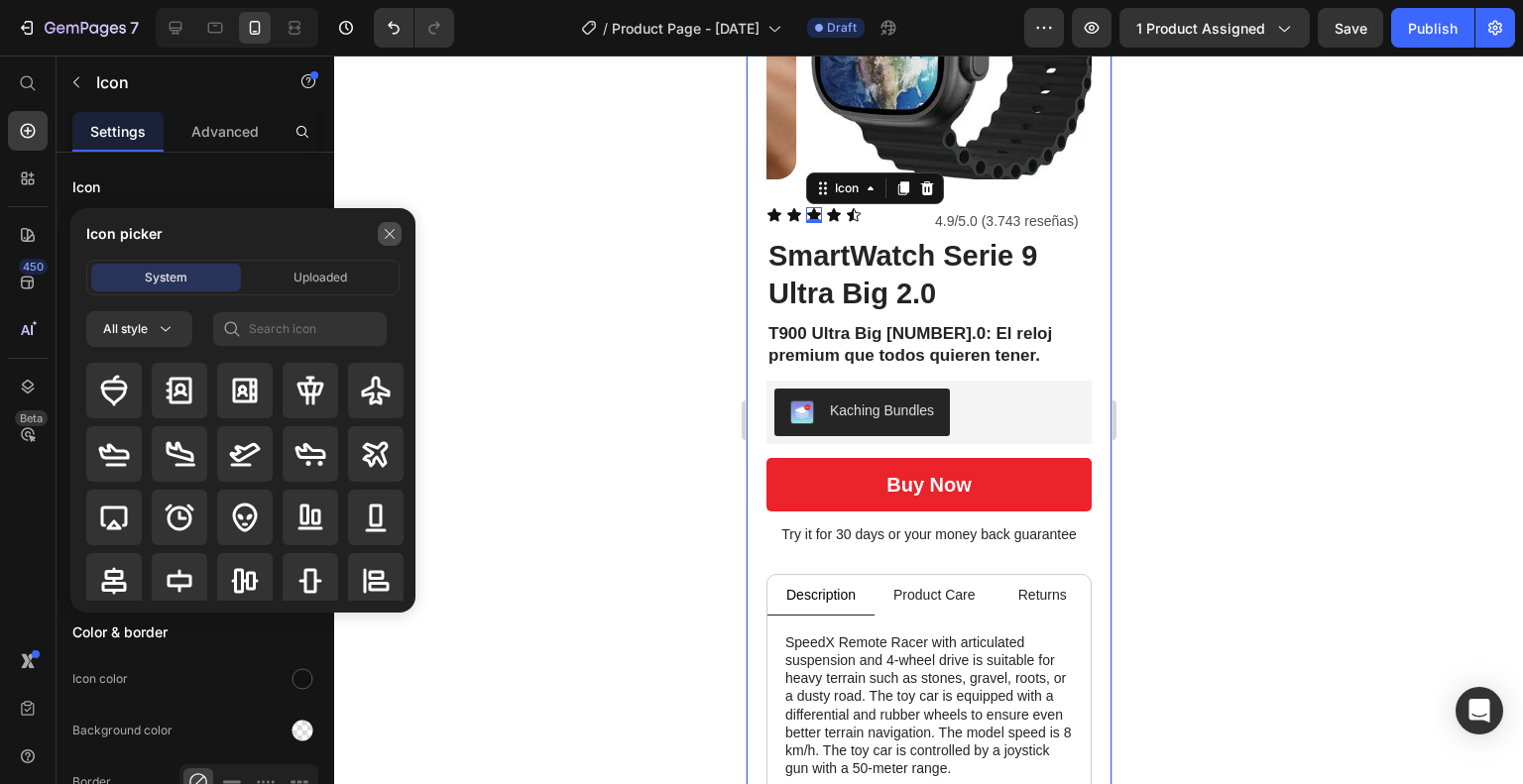 click 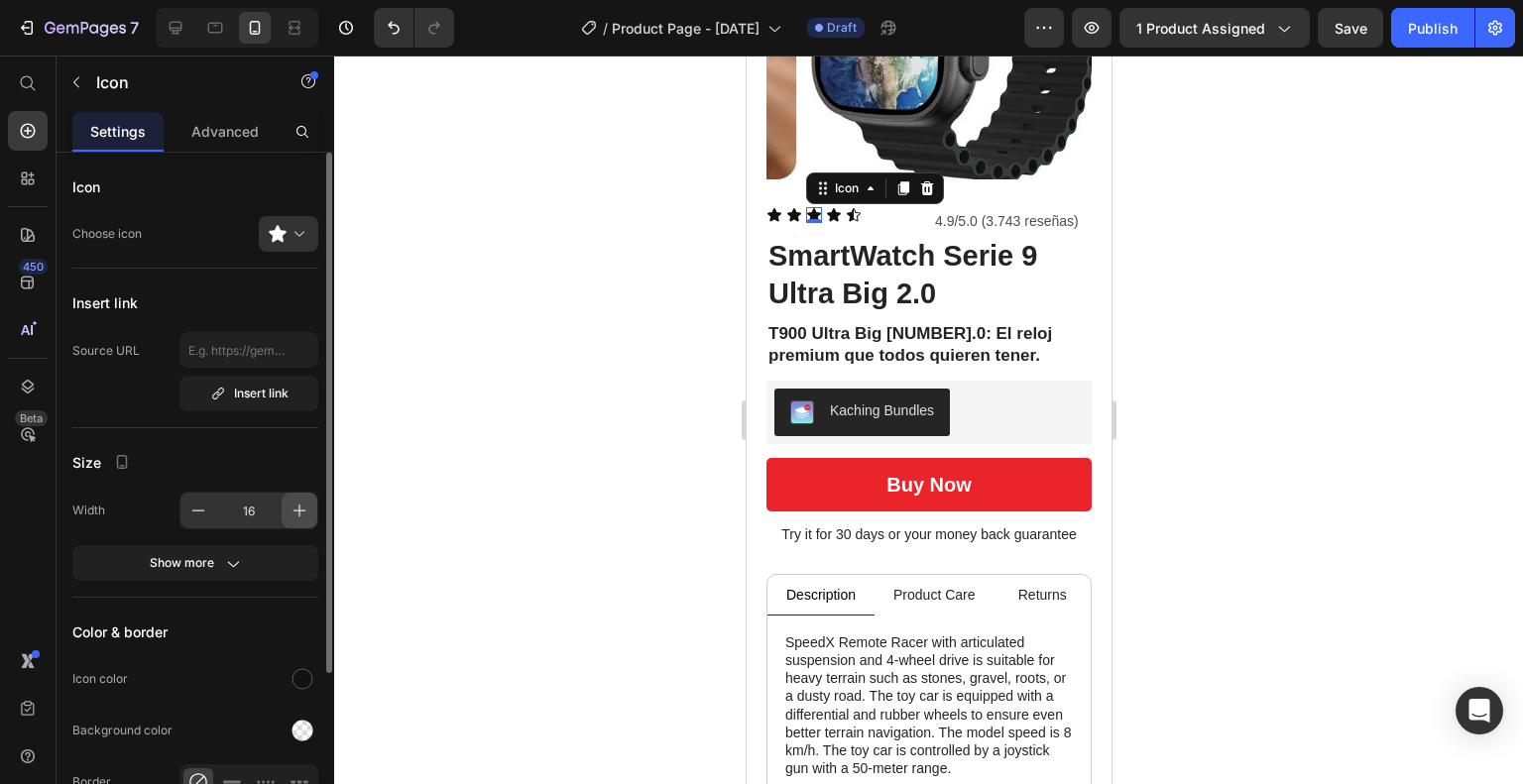 click at bounding box center (299, 510) 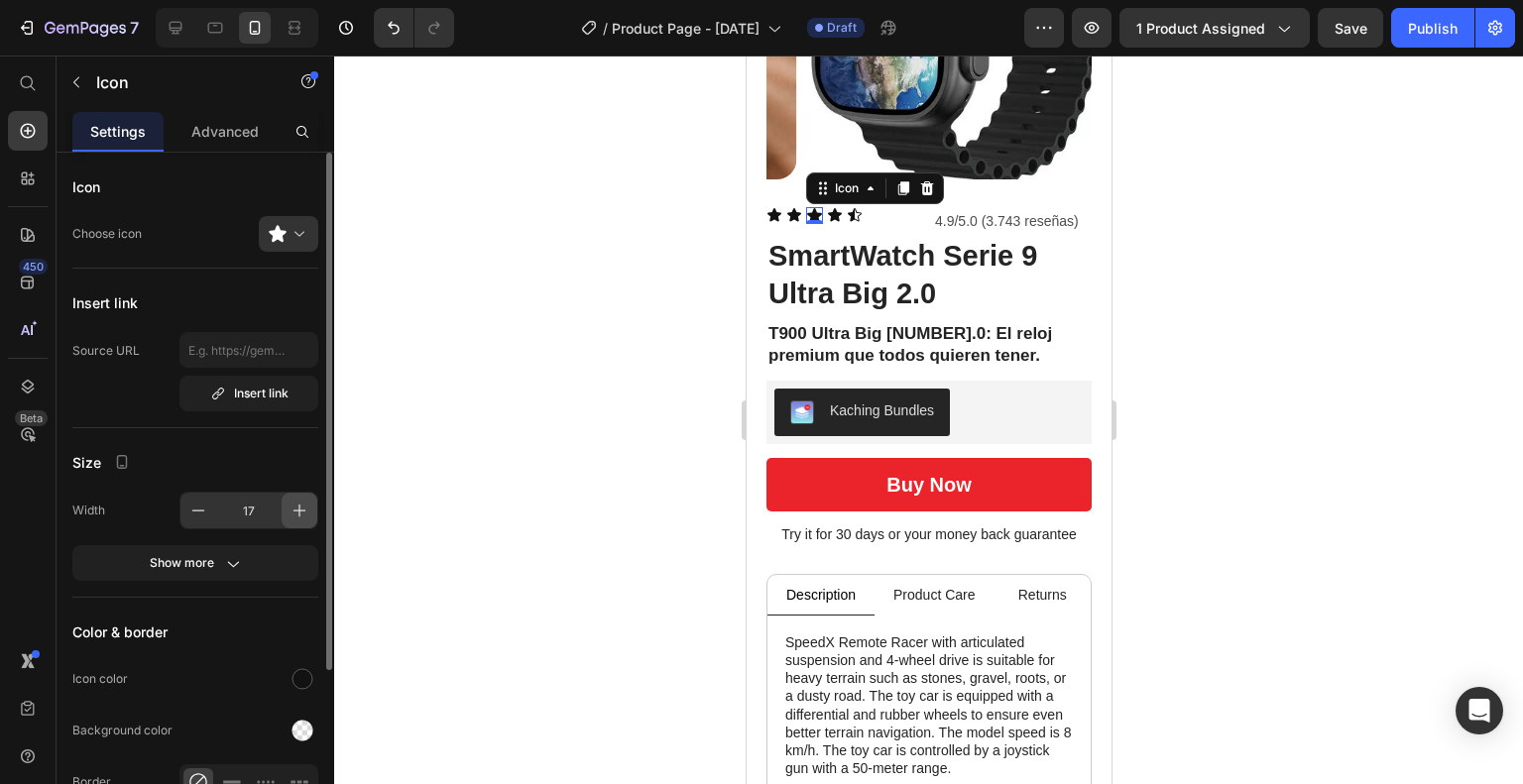 click 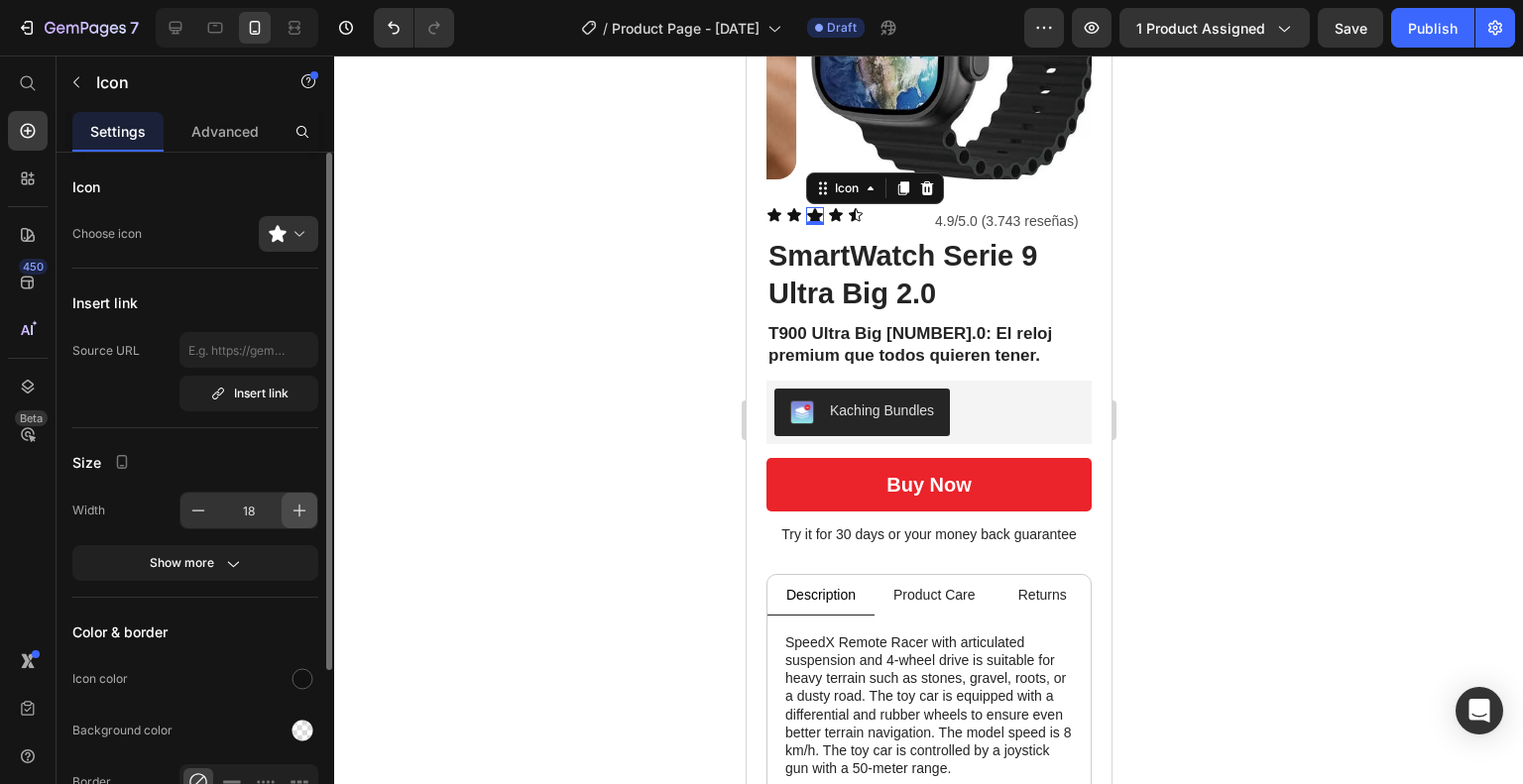 click 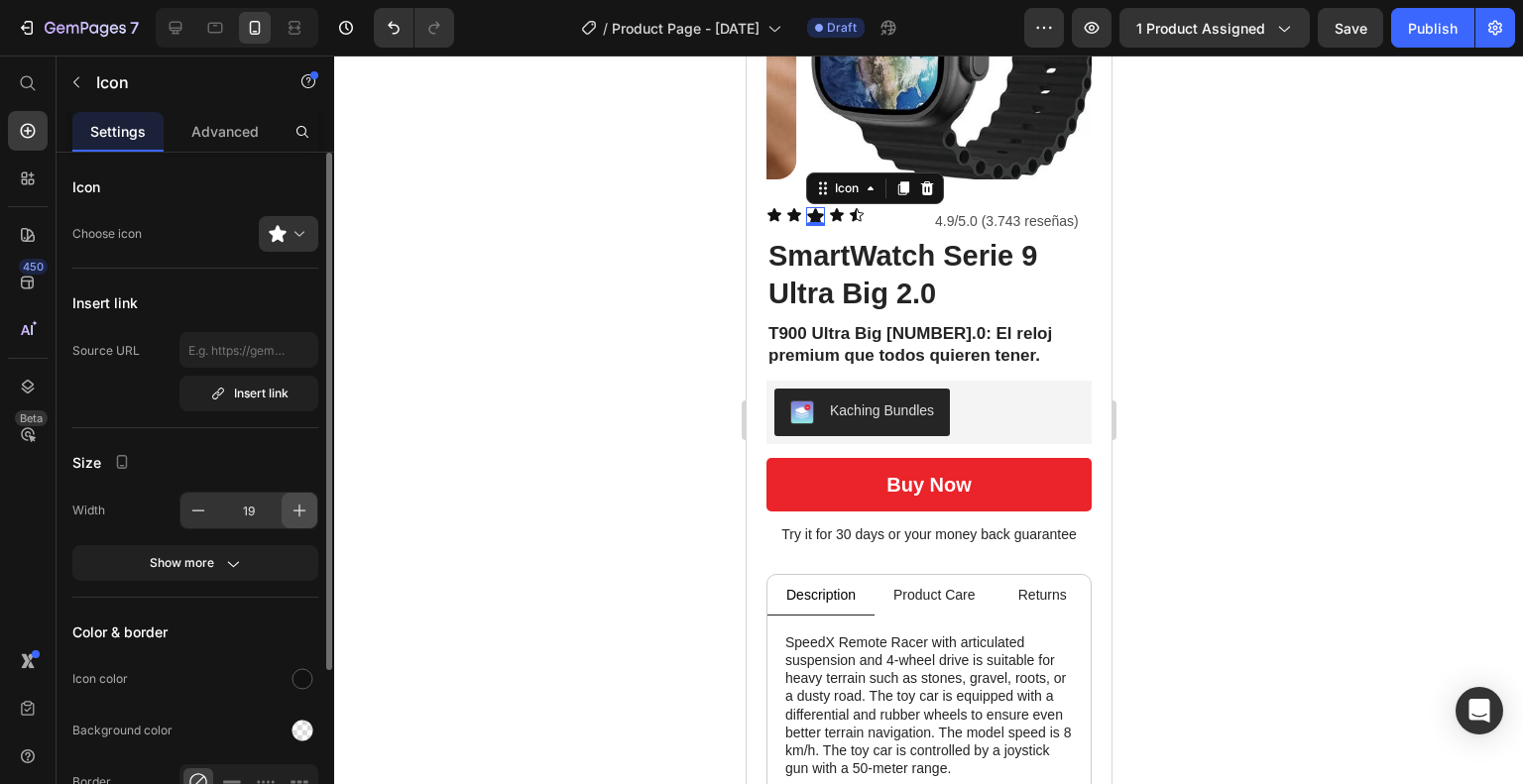 click 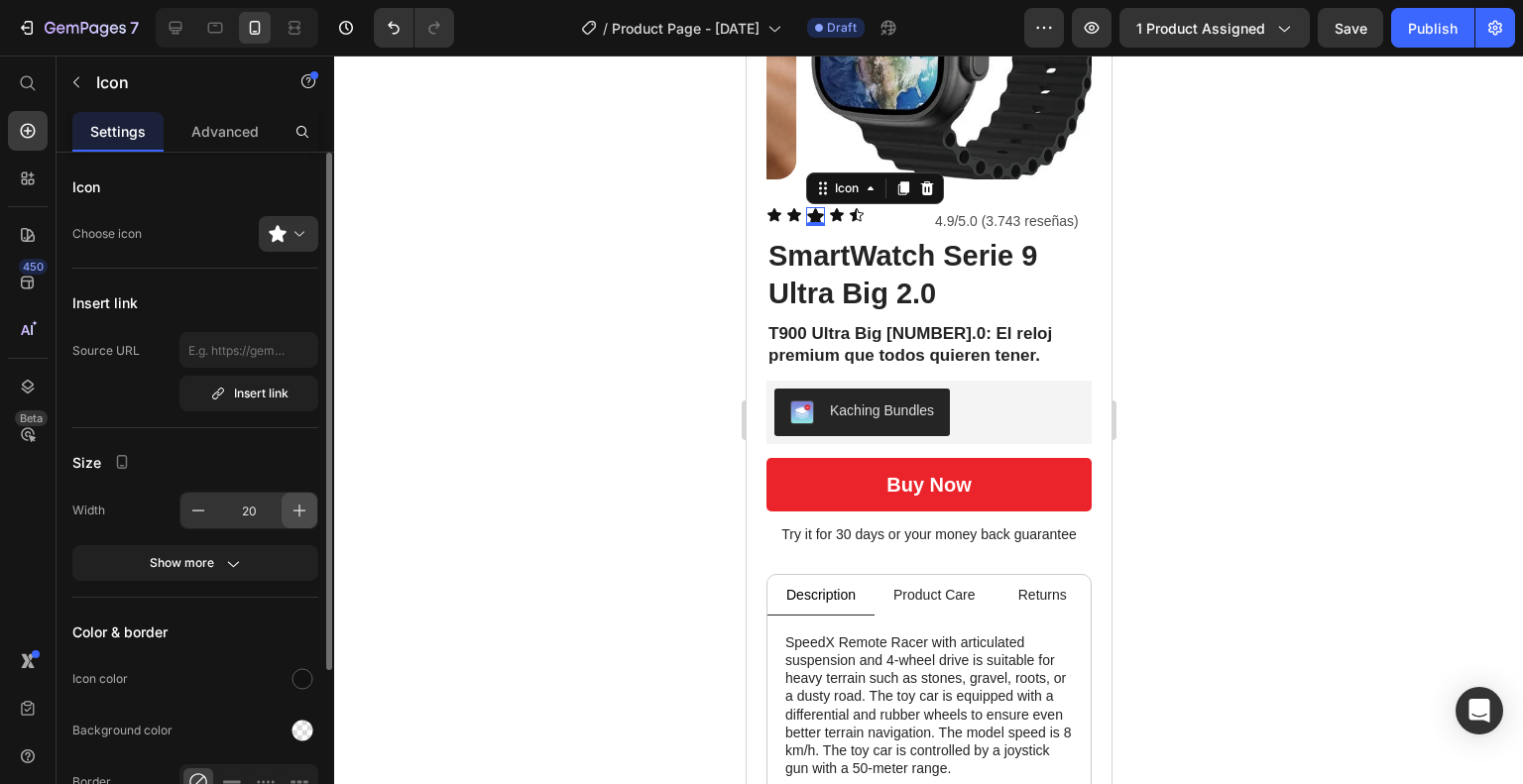 click 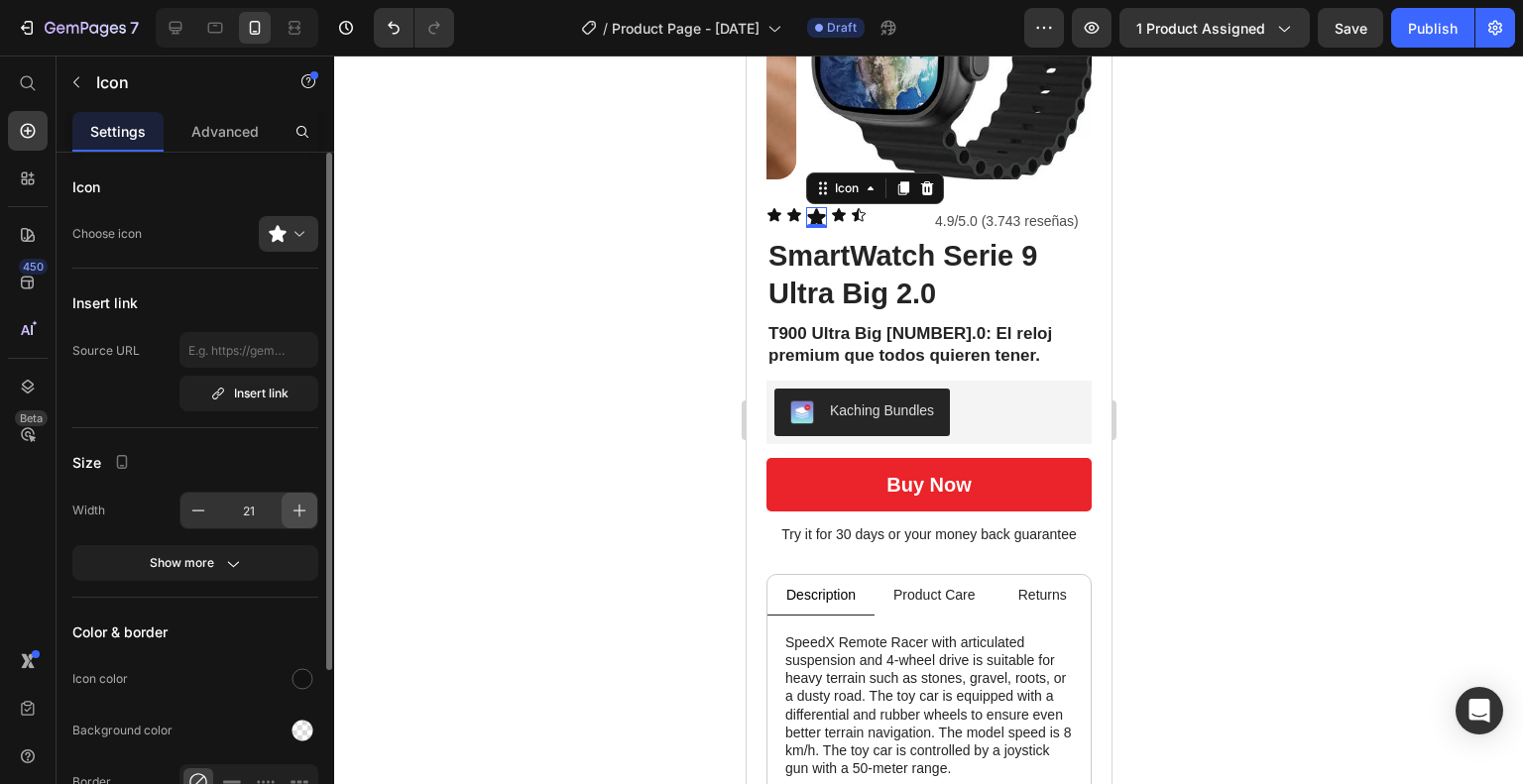 click 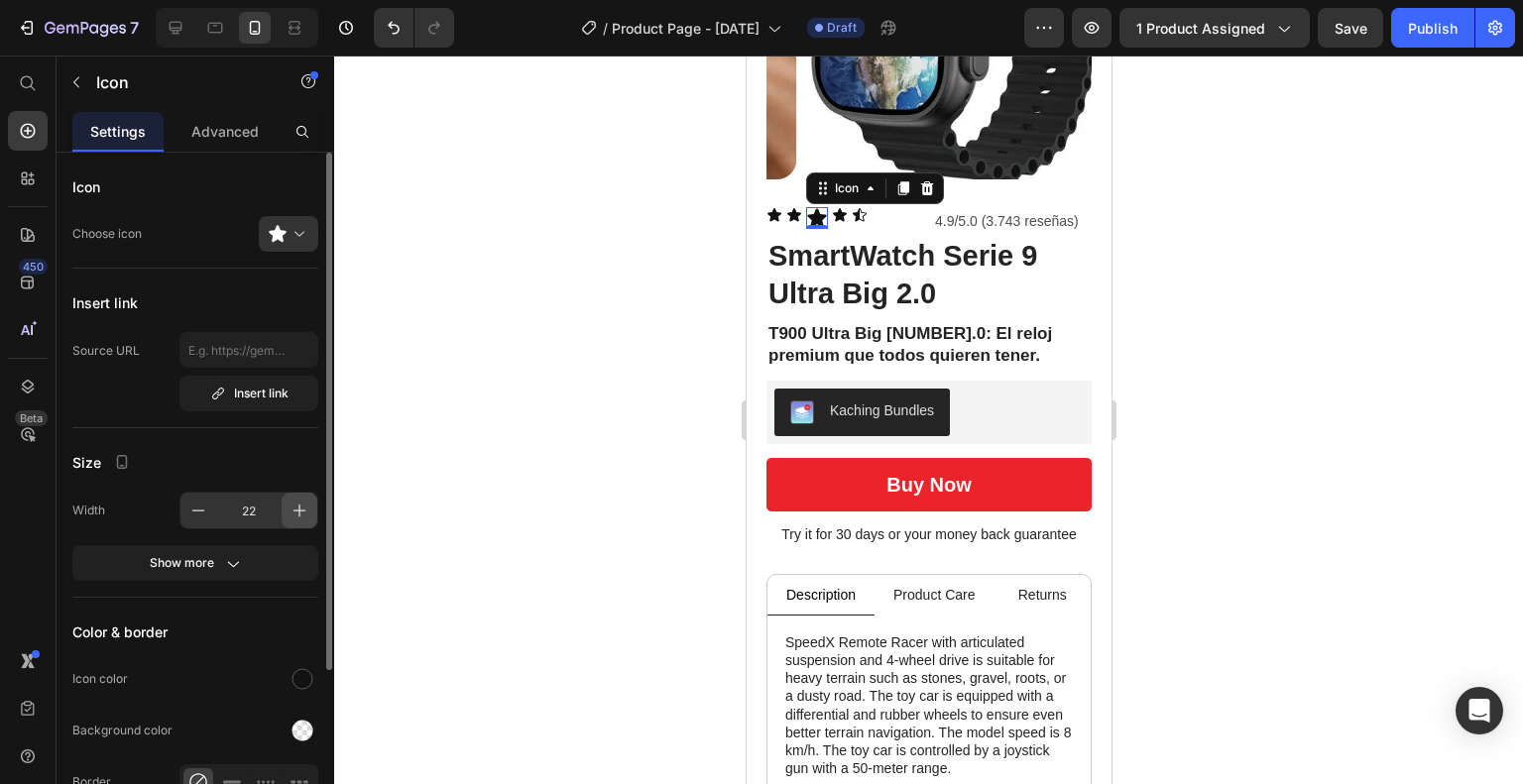 click 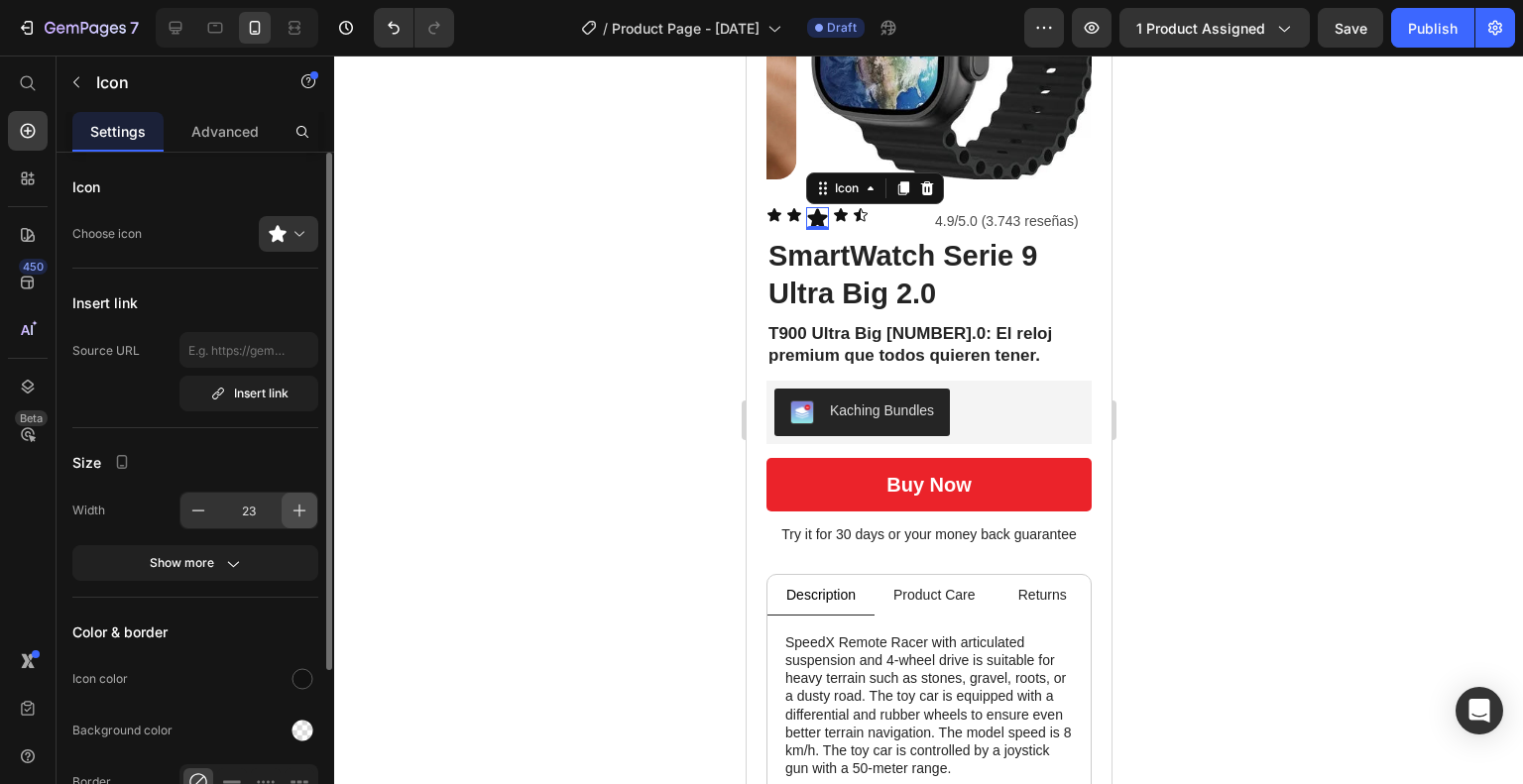 click 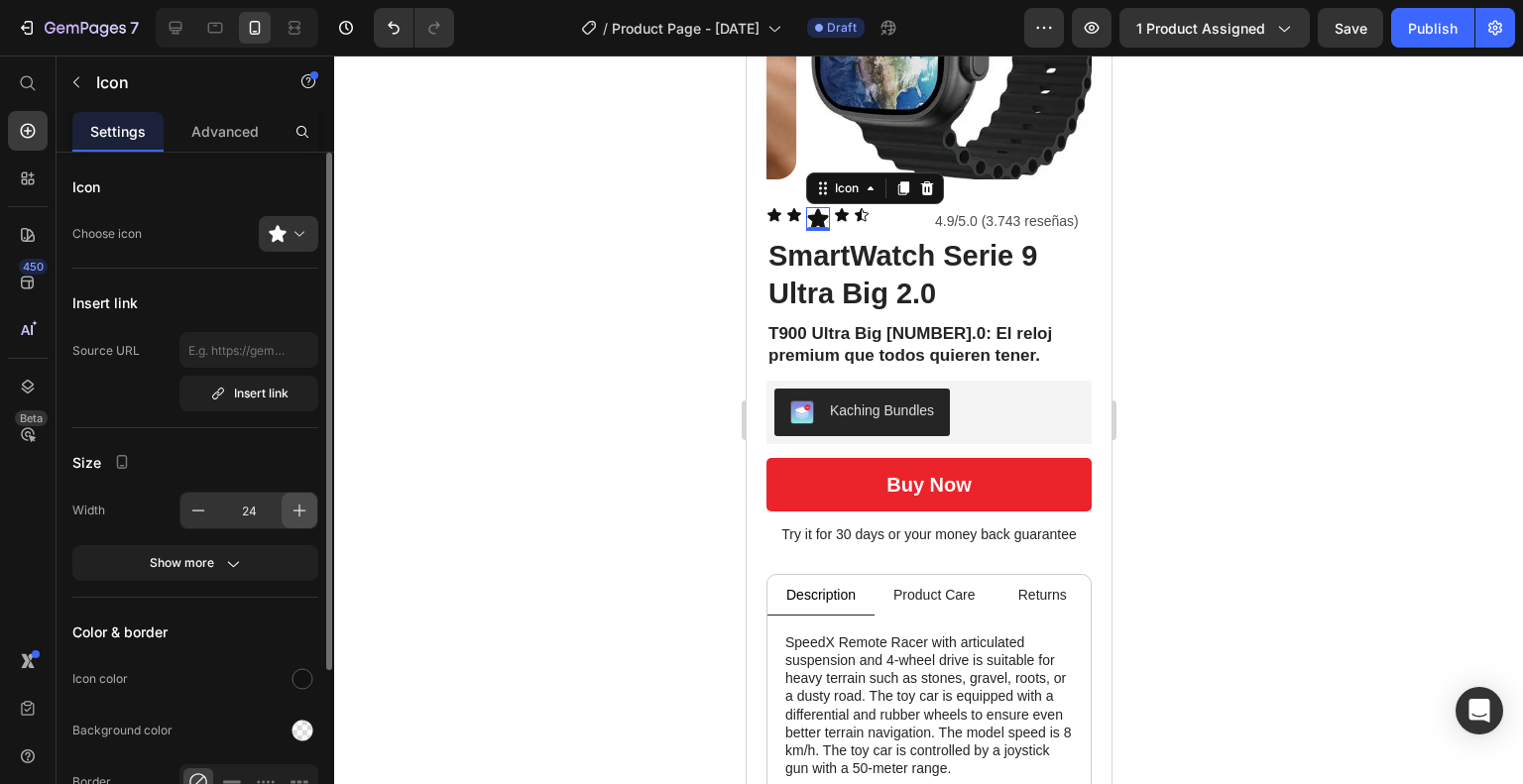 click 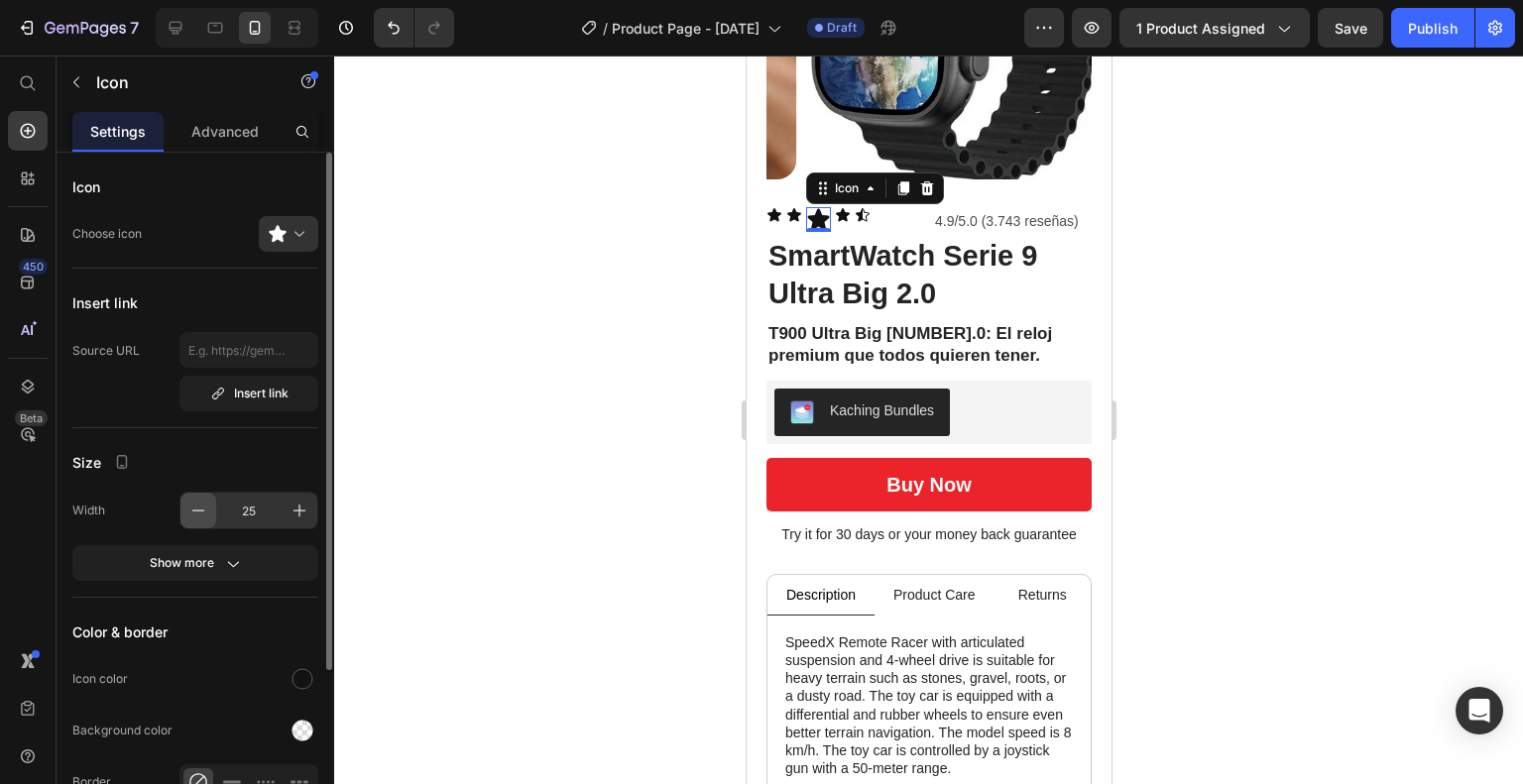 click 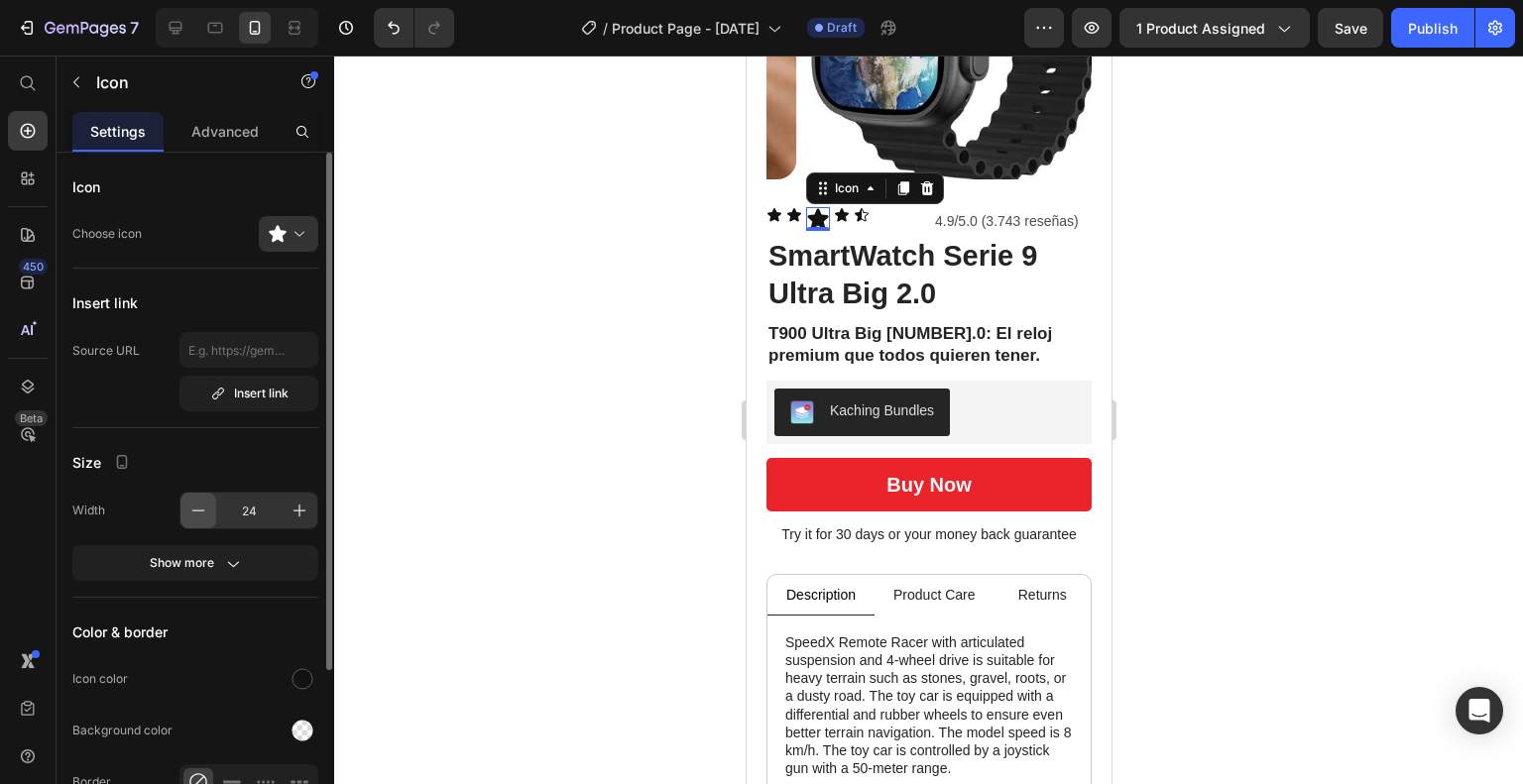 click 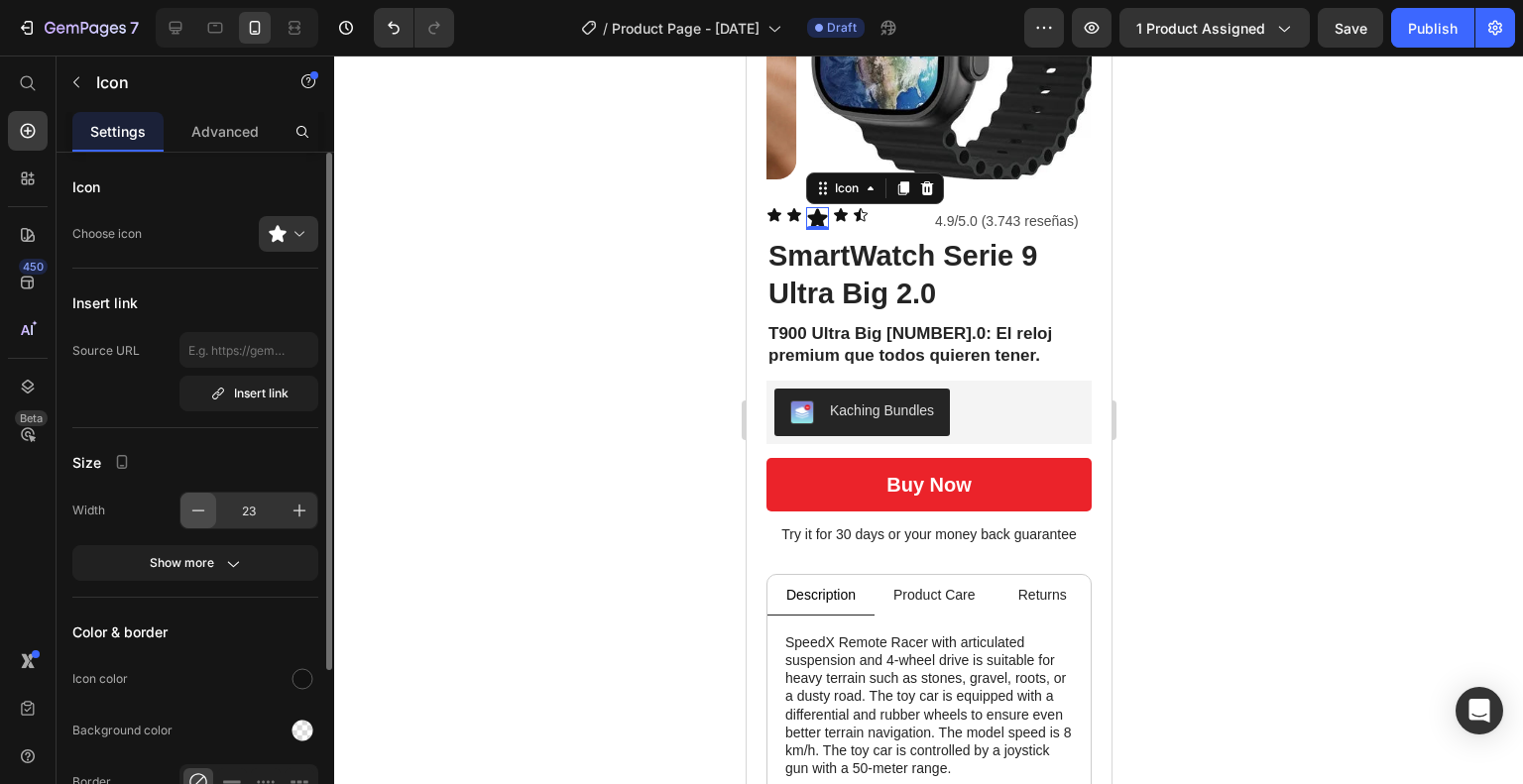 click 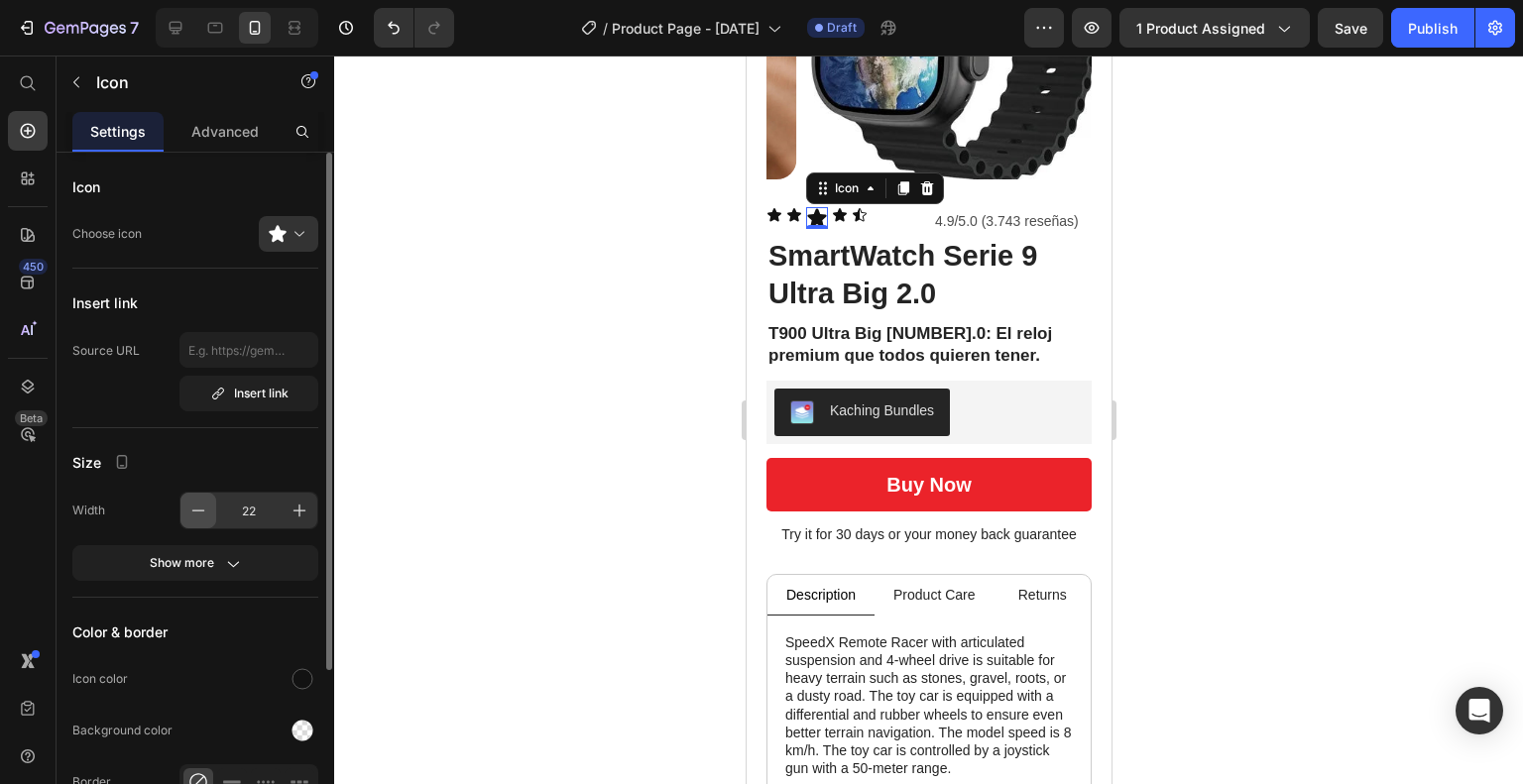 click 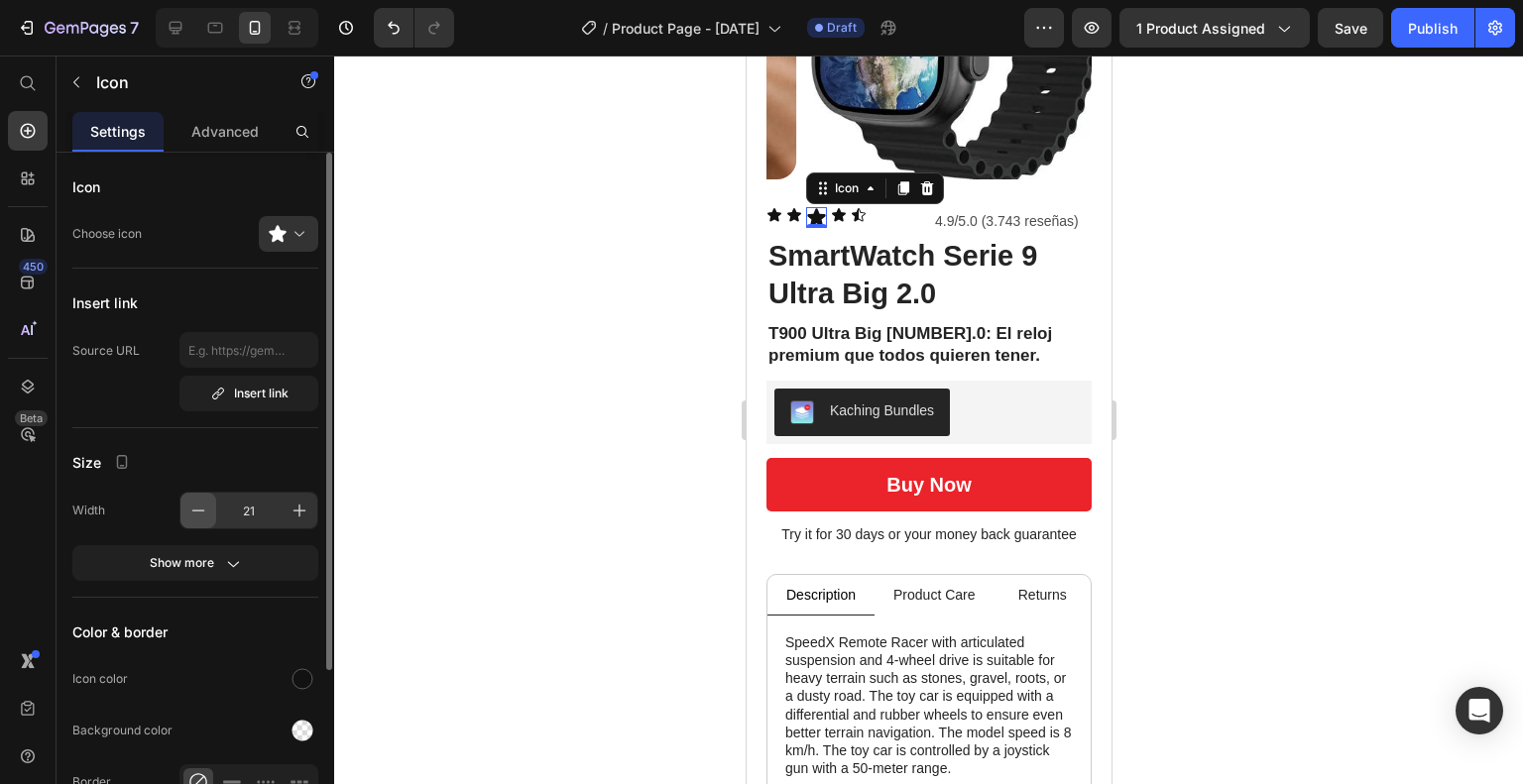 click 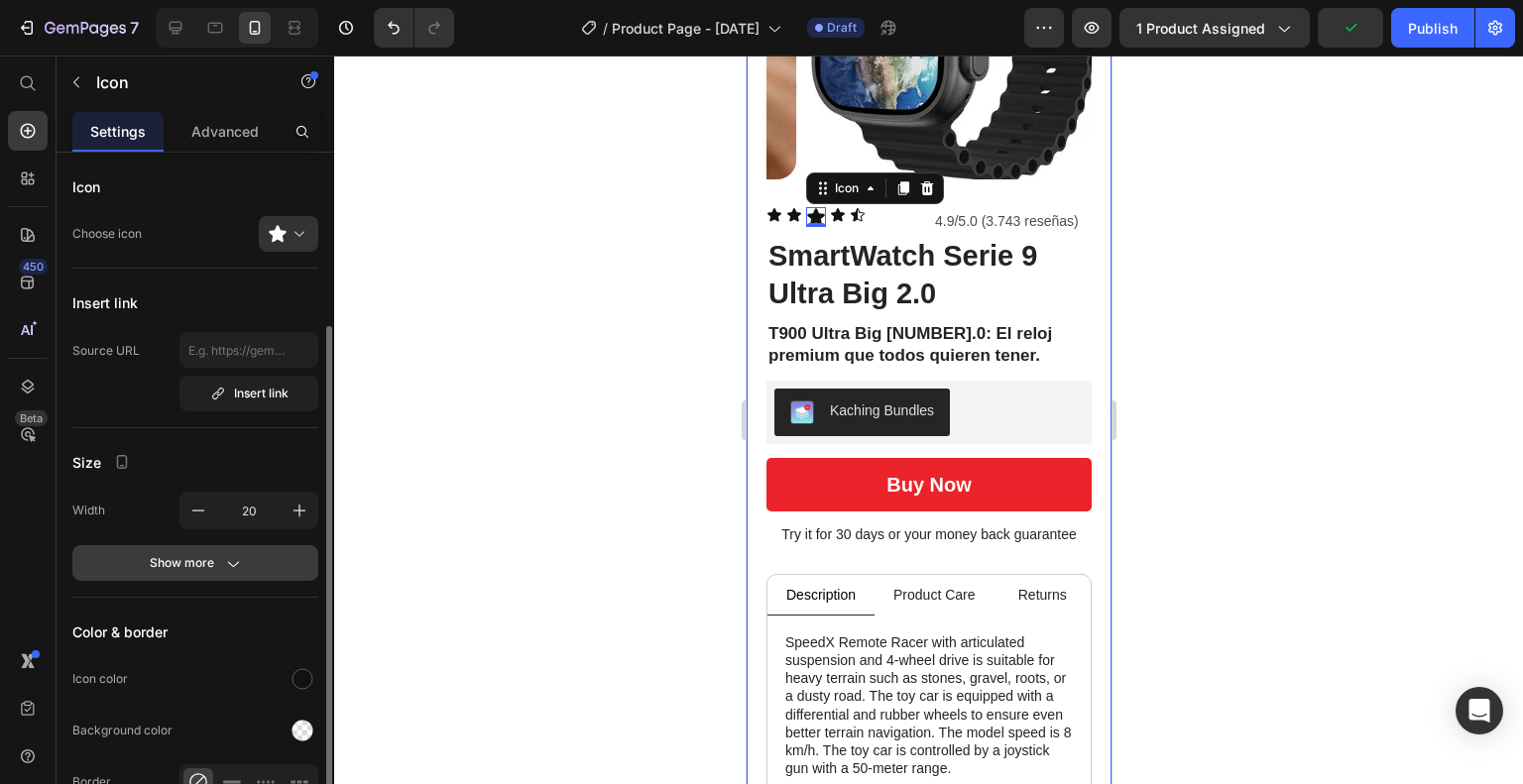 scroll, scrollTop: 99, scrollLeft: 0, axis: vertical 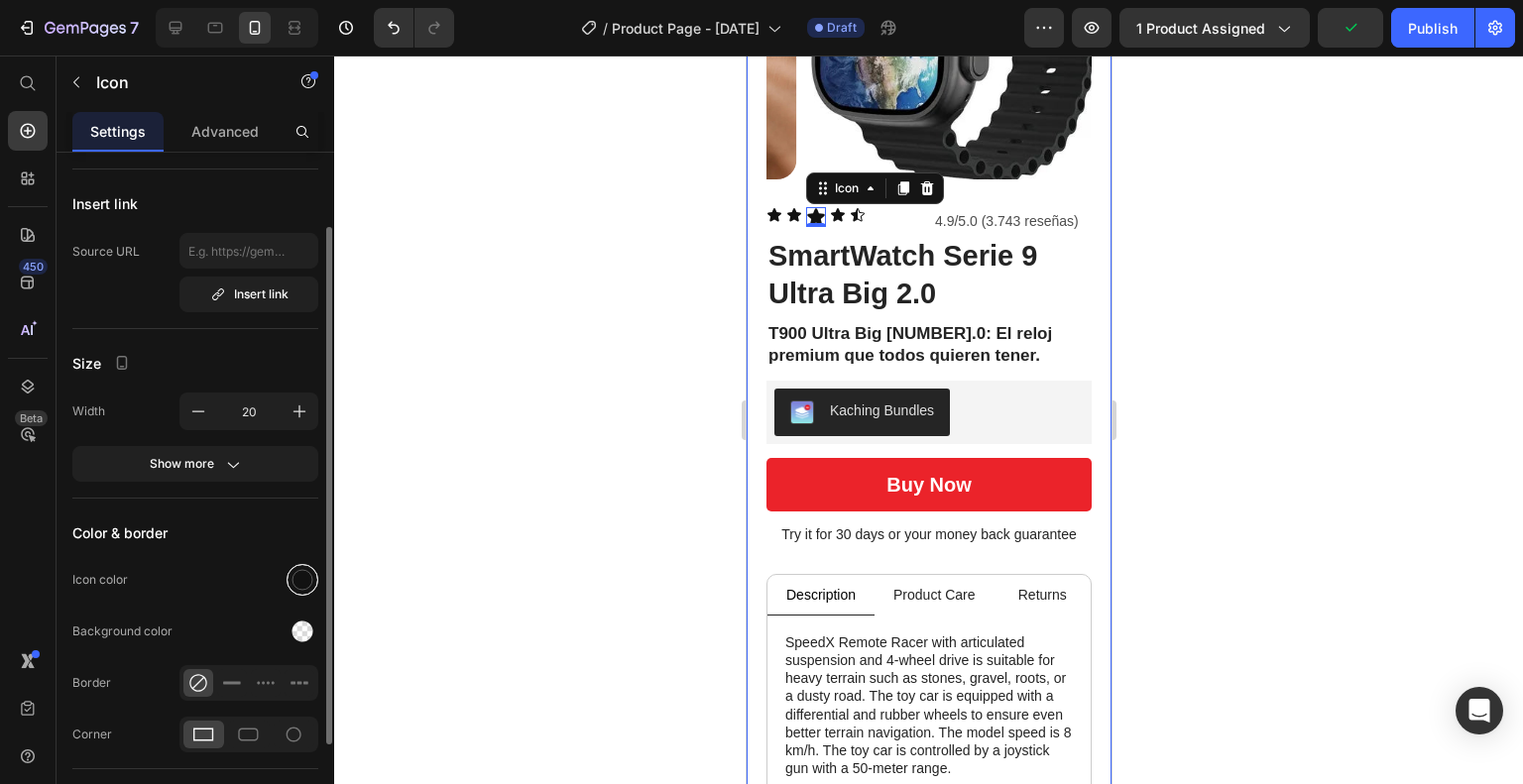 click at bounding box center (302, 580) 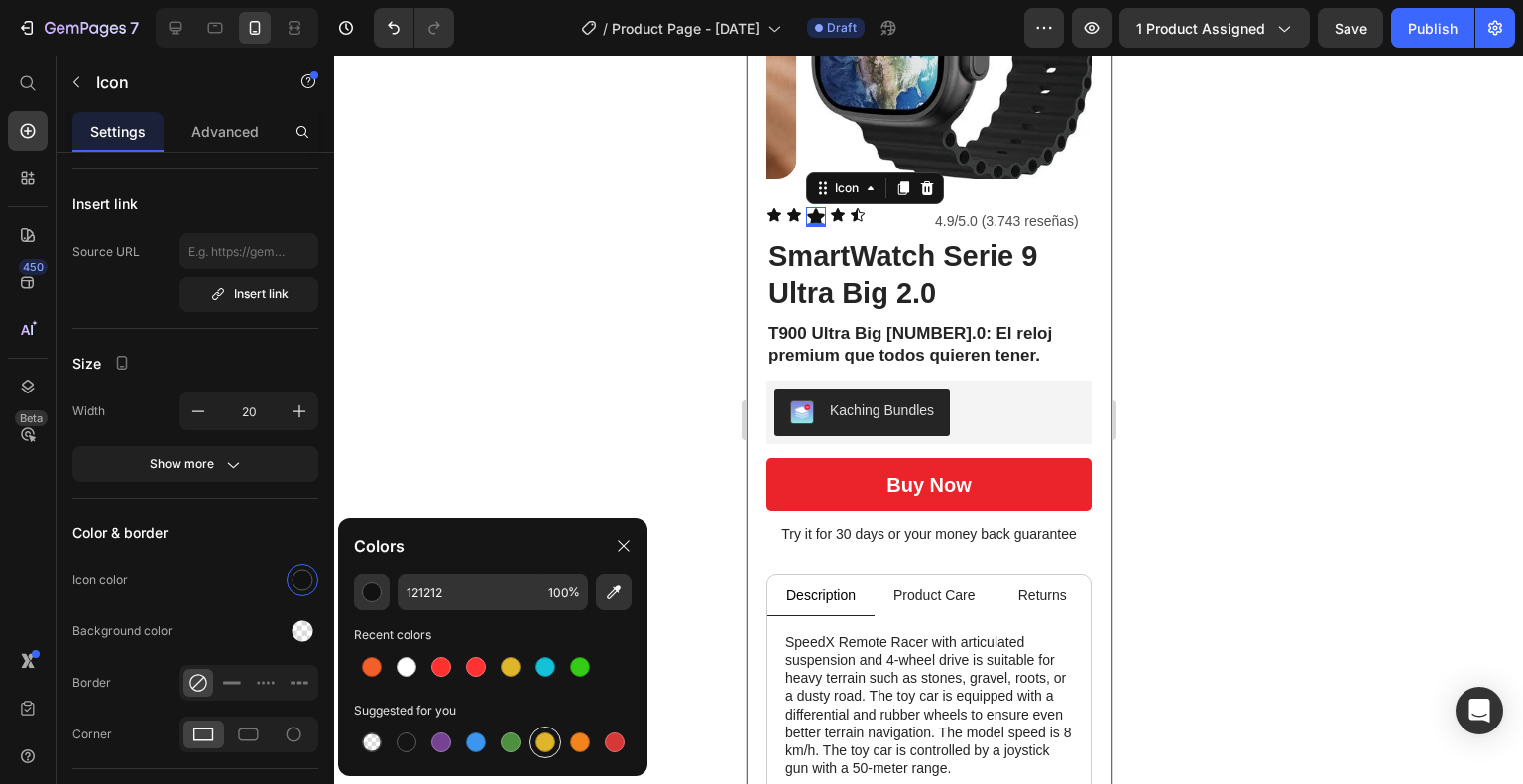 click at bounding box center (545, 742) 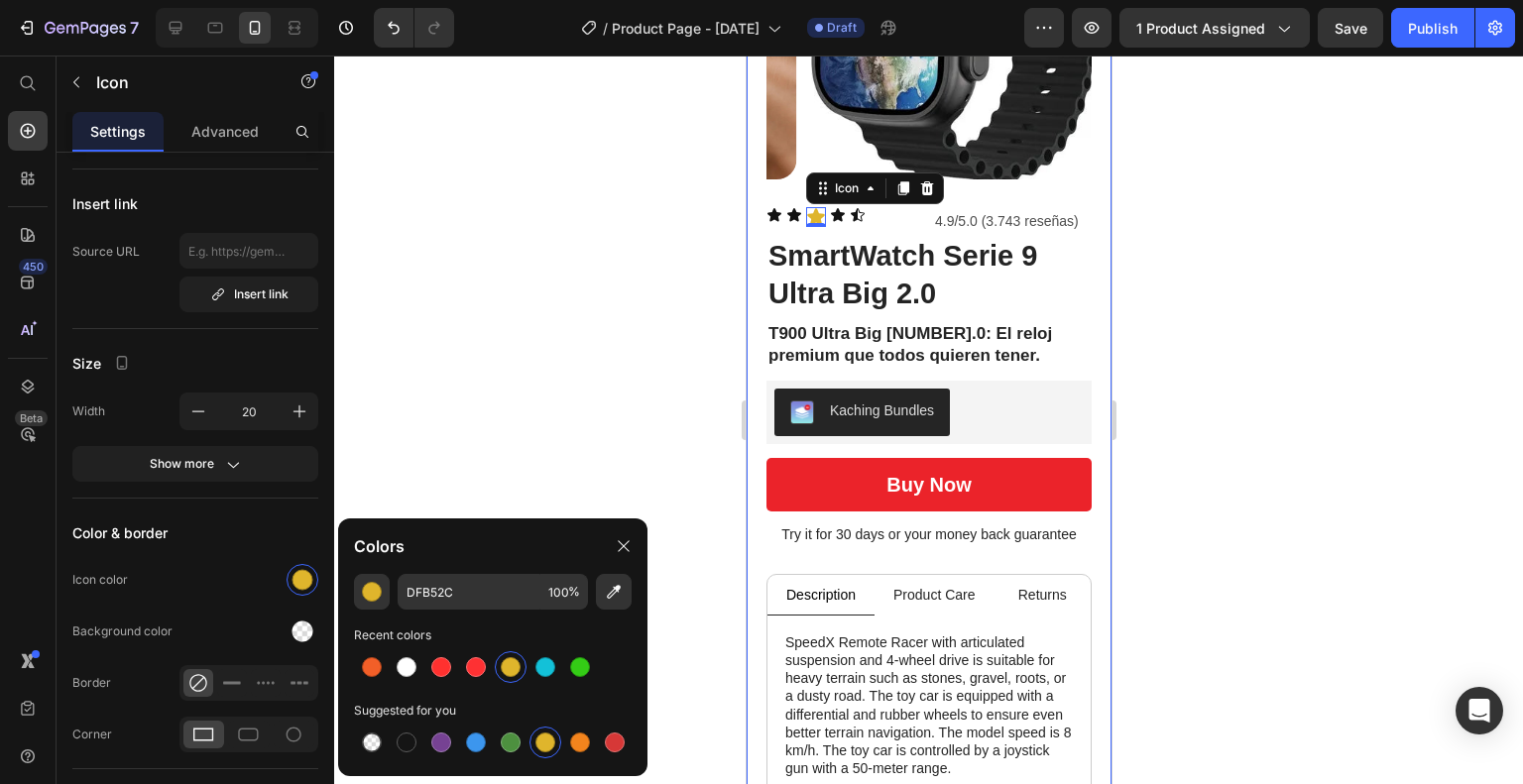 click 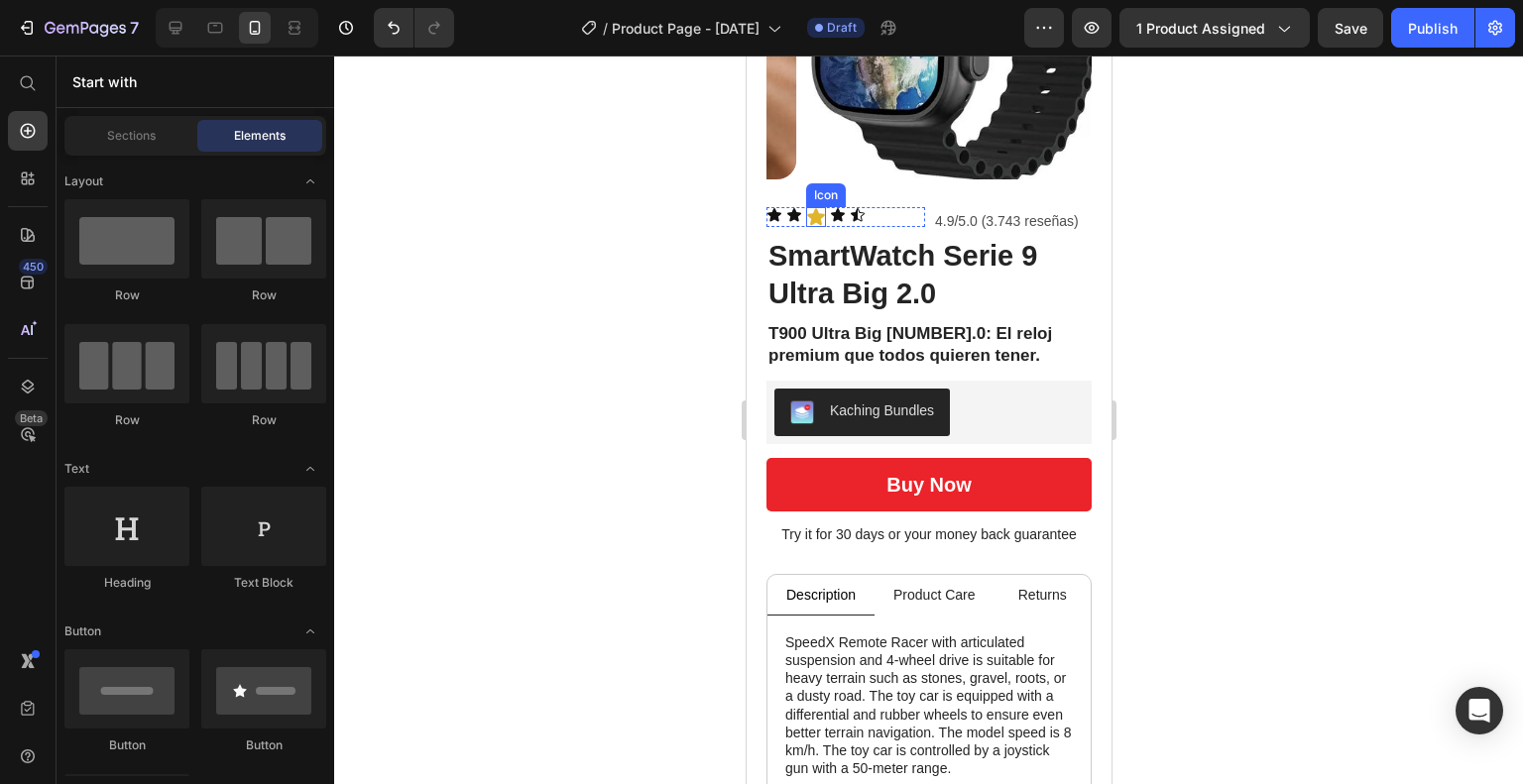 click on "Icon" at bounding box center [815, 217] 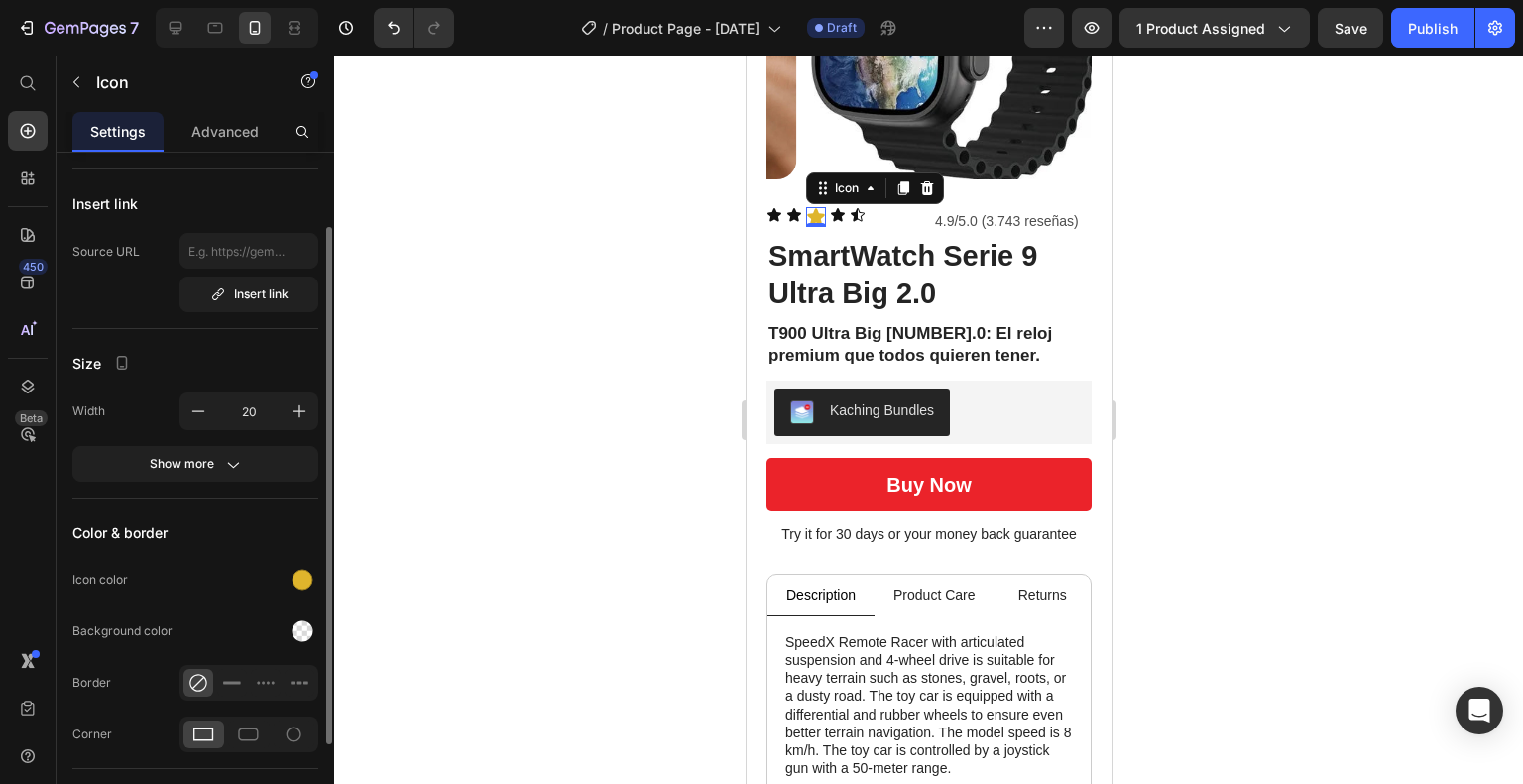scroll, scrollTop: 0, scrollLeft: 0, axis: both 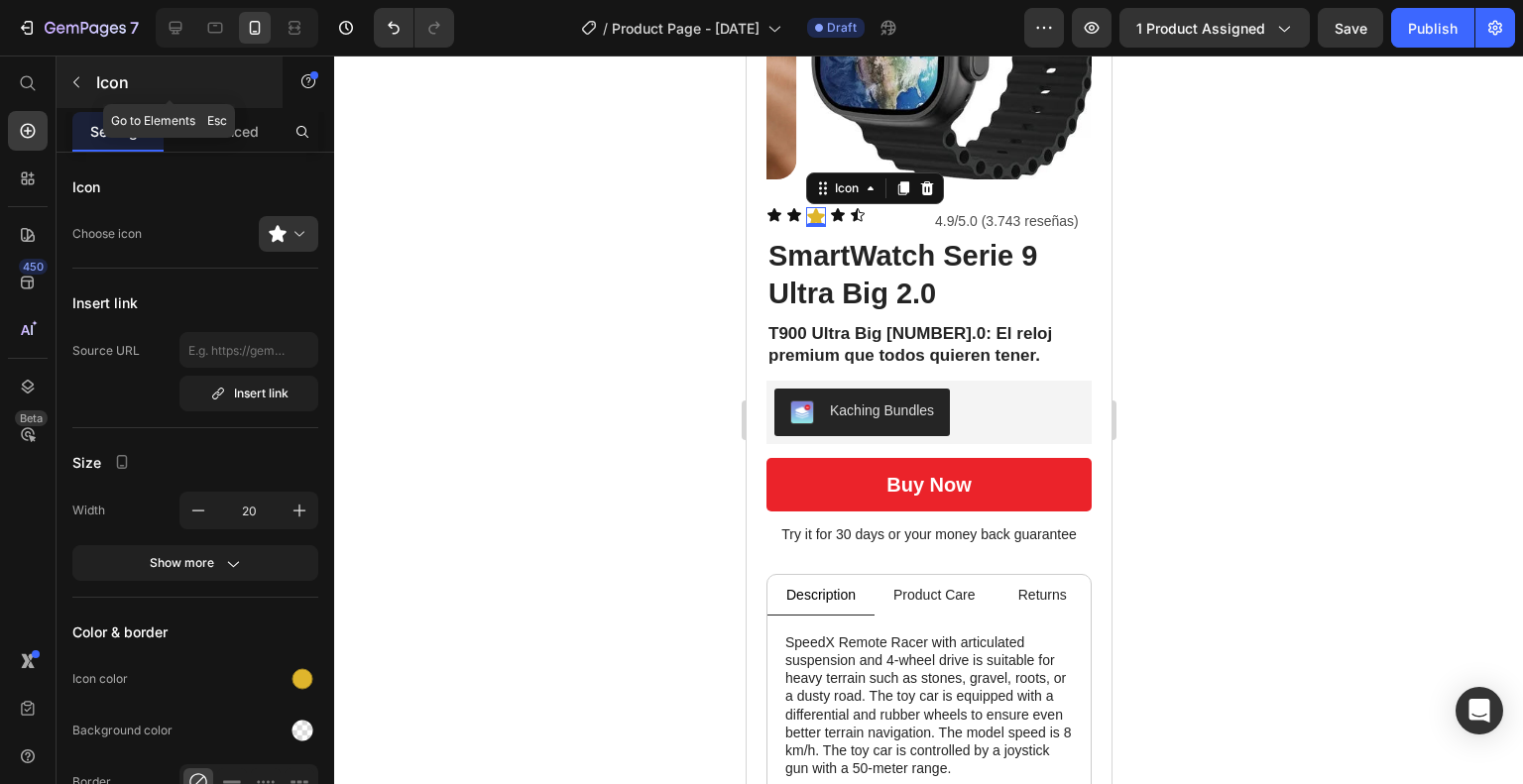 click 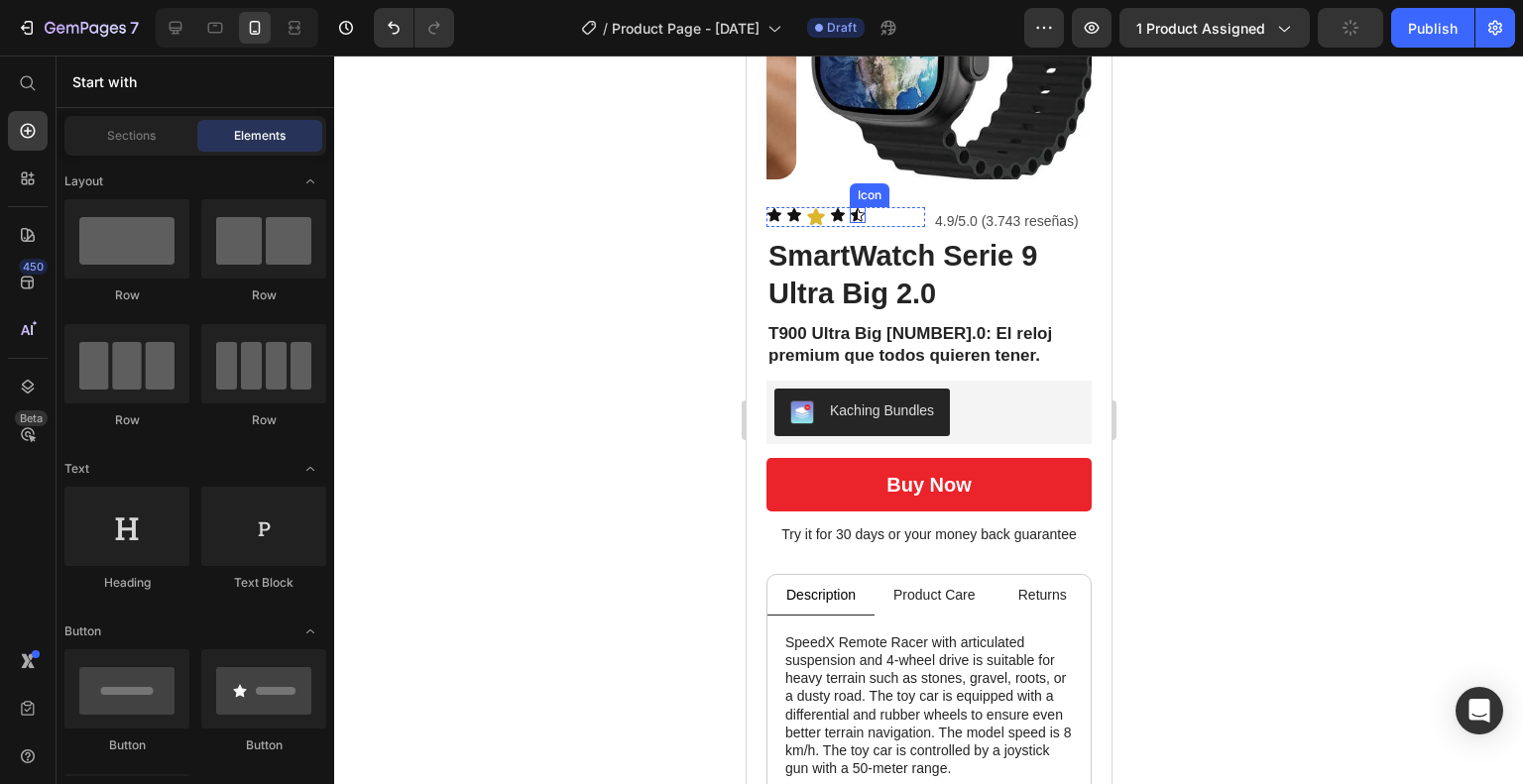 click 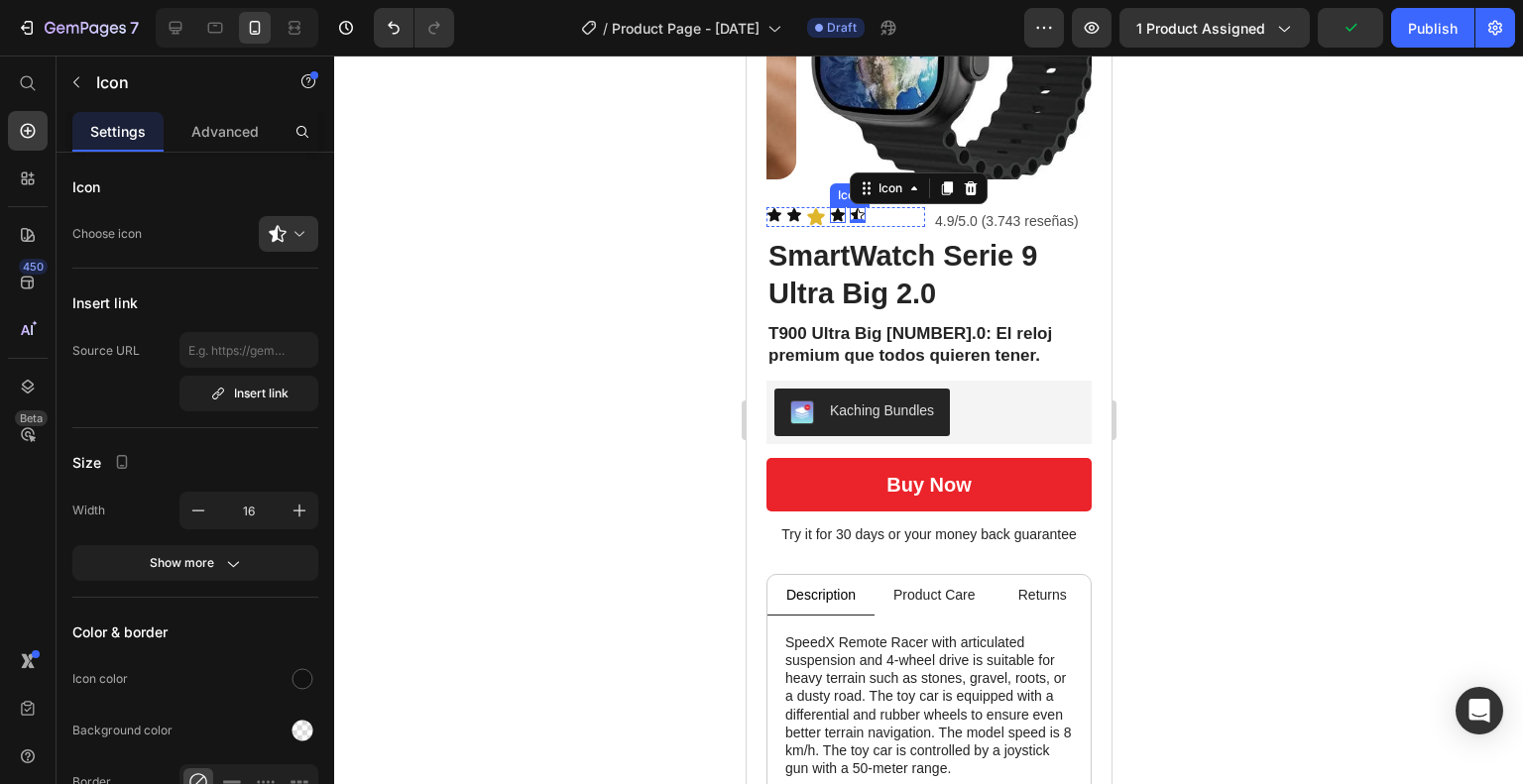 click on "Icon" at bounding box center (837, 215) 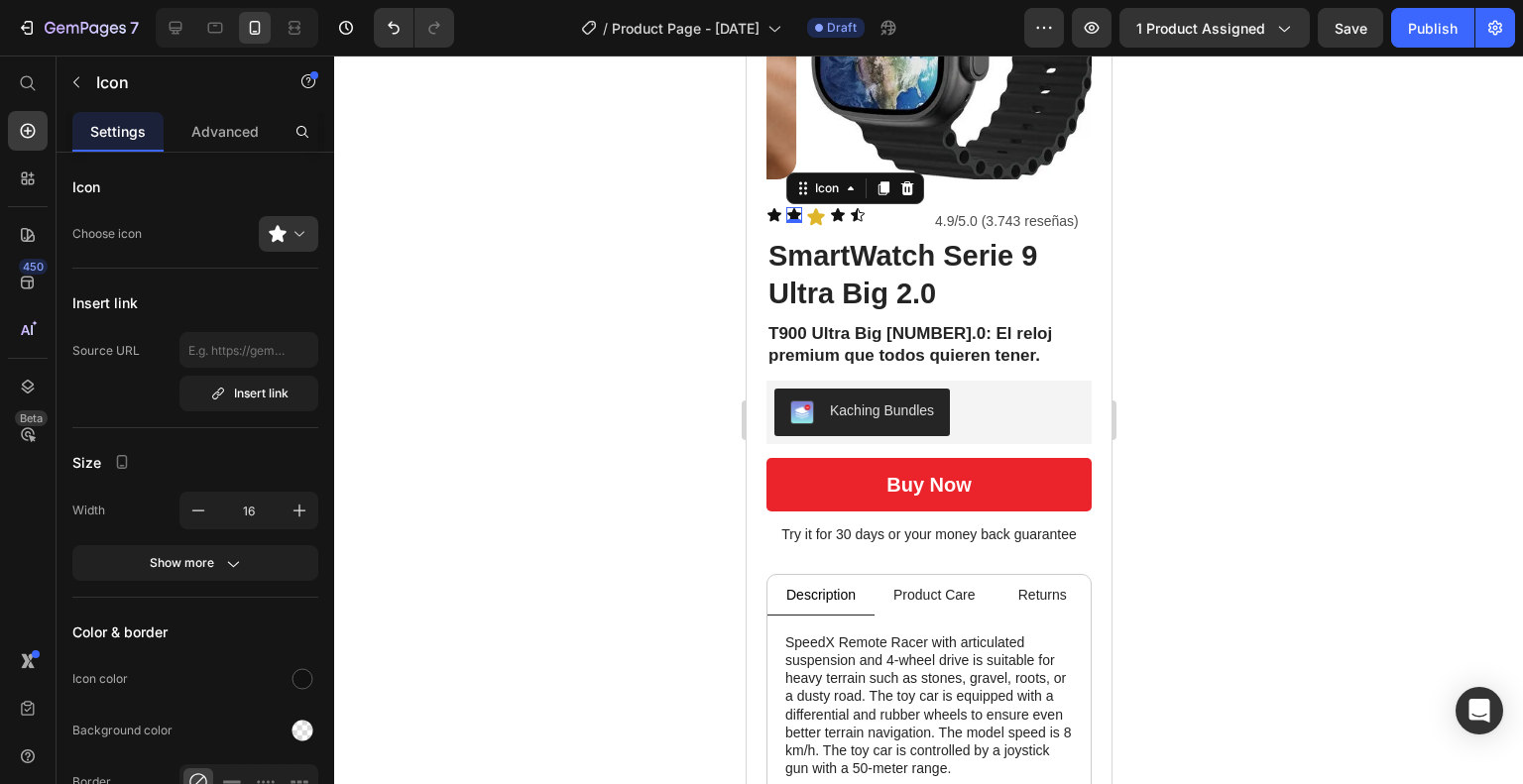 click on "Icon   0" at bounding box center (793, 215) 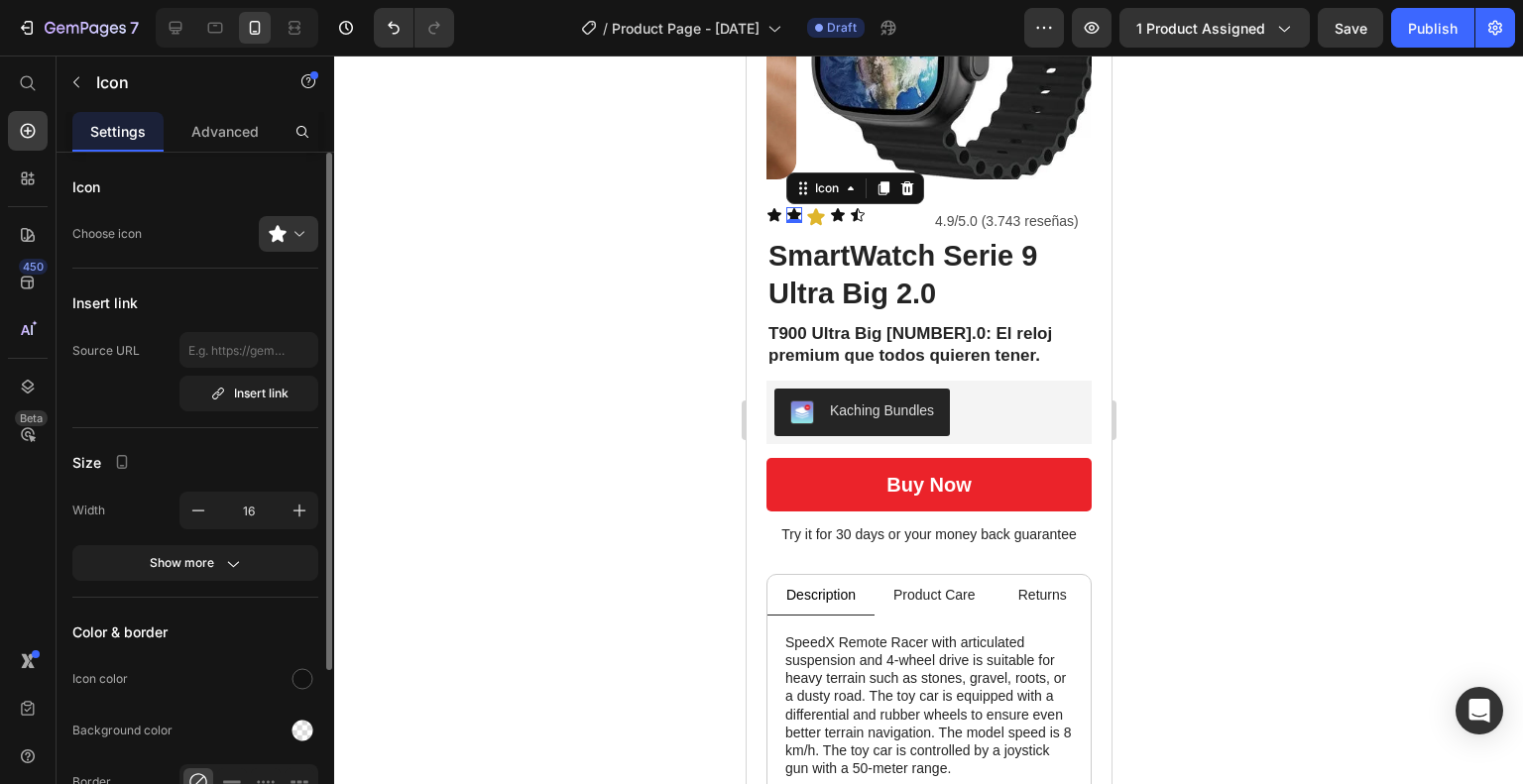 scroll, scrollTop: 224, scrollLeft: 0, axis: vertical 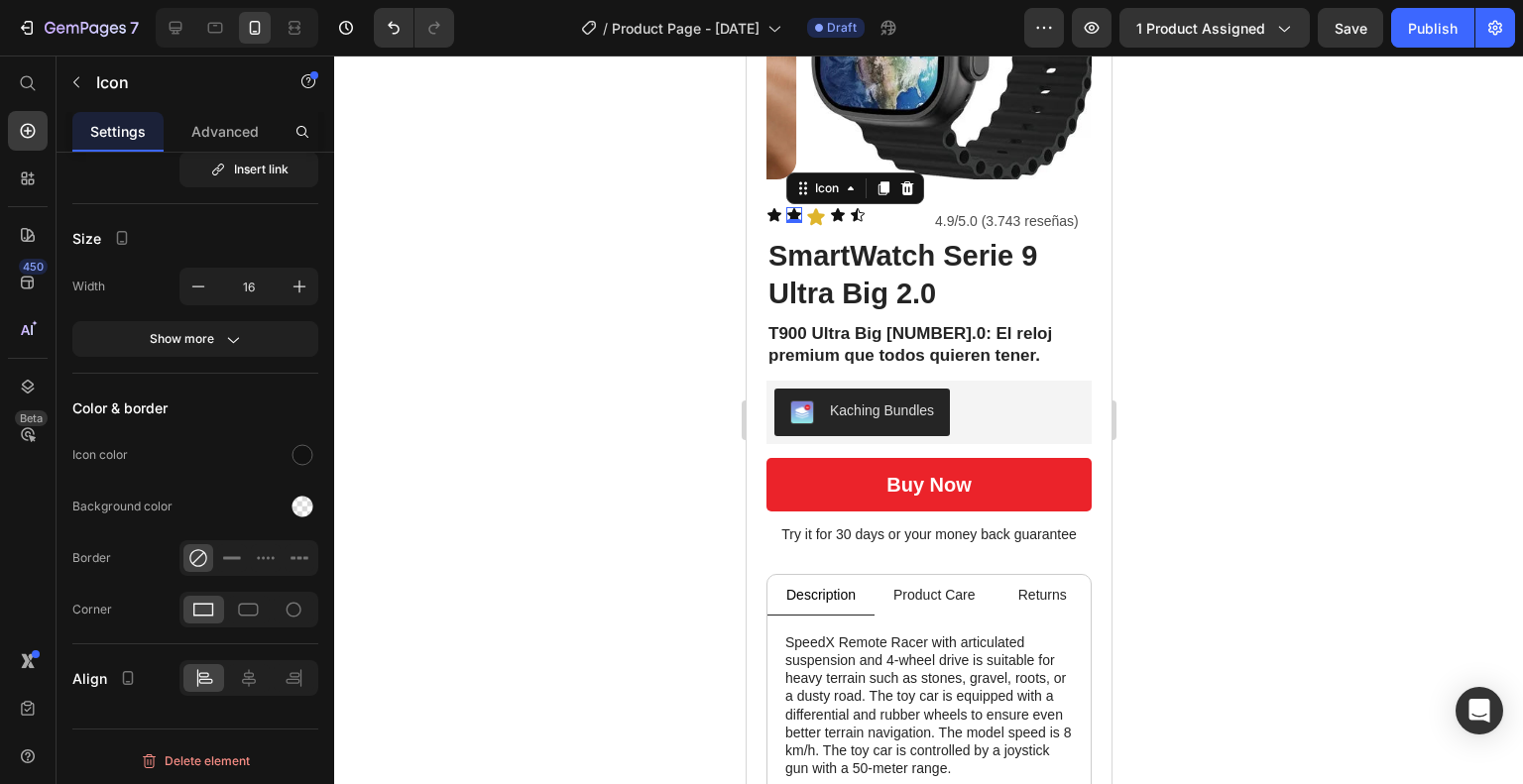 click 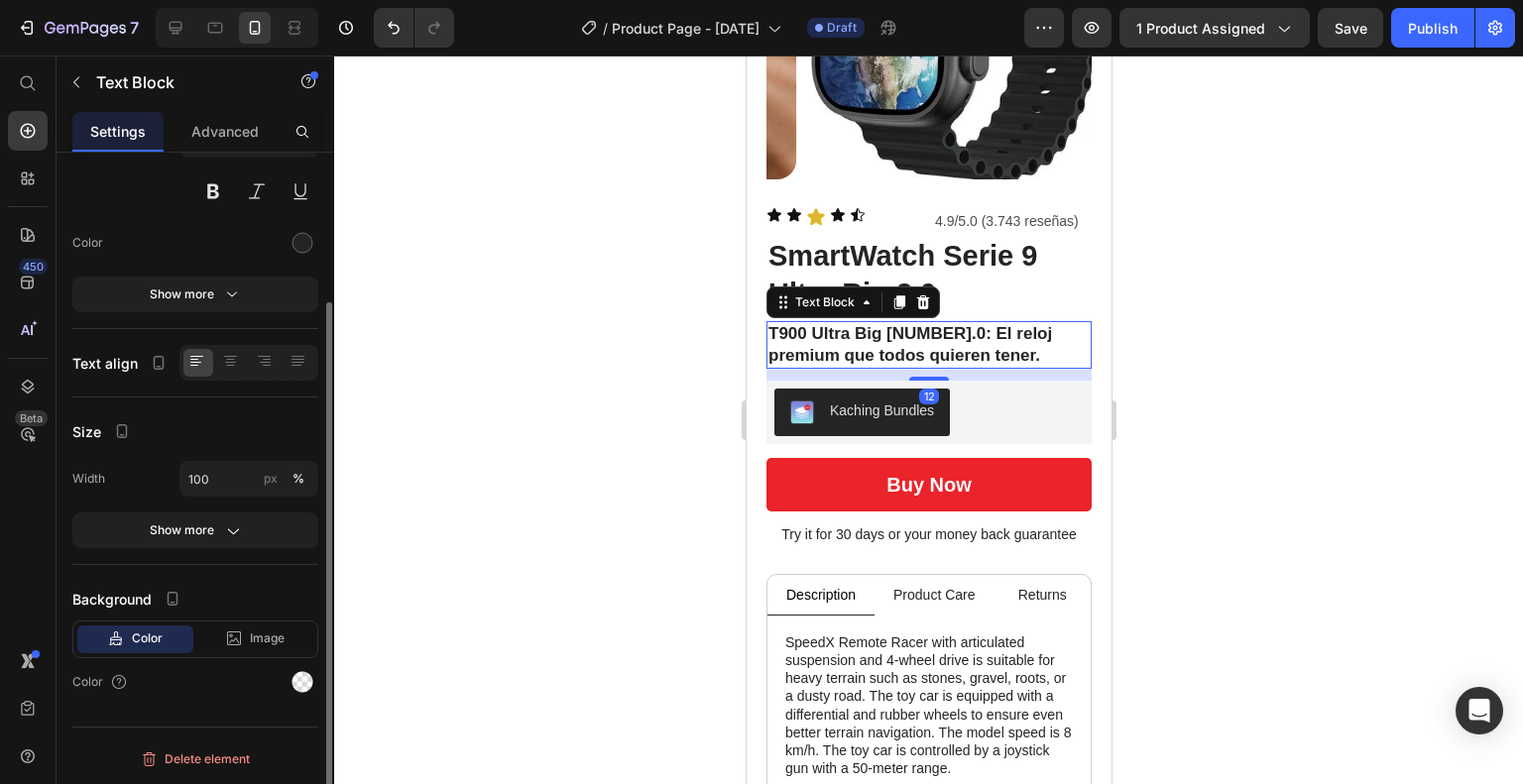 click on "T900 Ultra Big 2.0: El reloj premium que todos quieren tener." at bounding box center [928, 345] 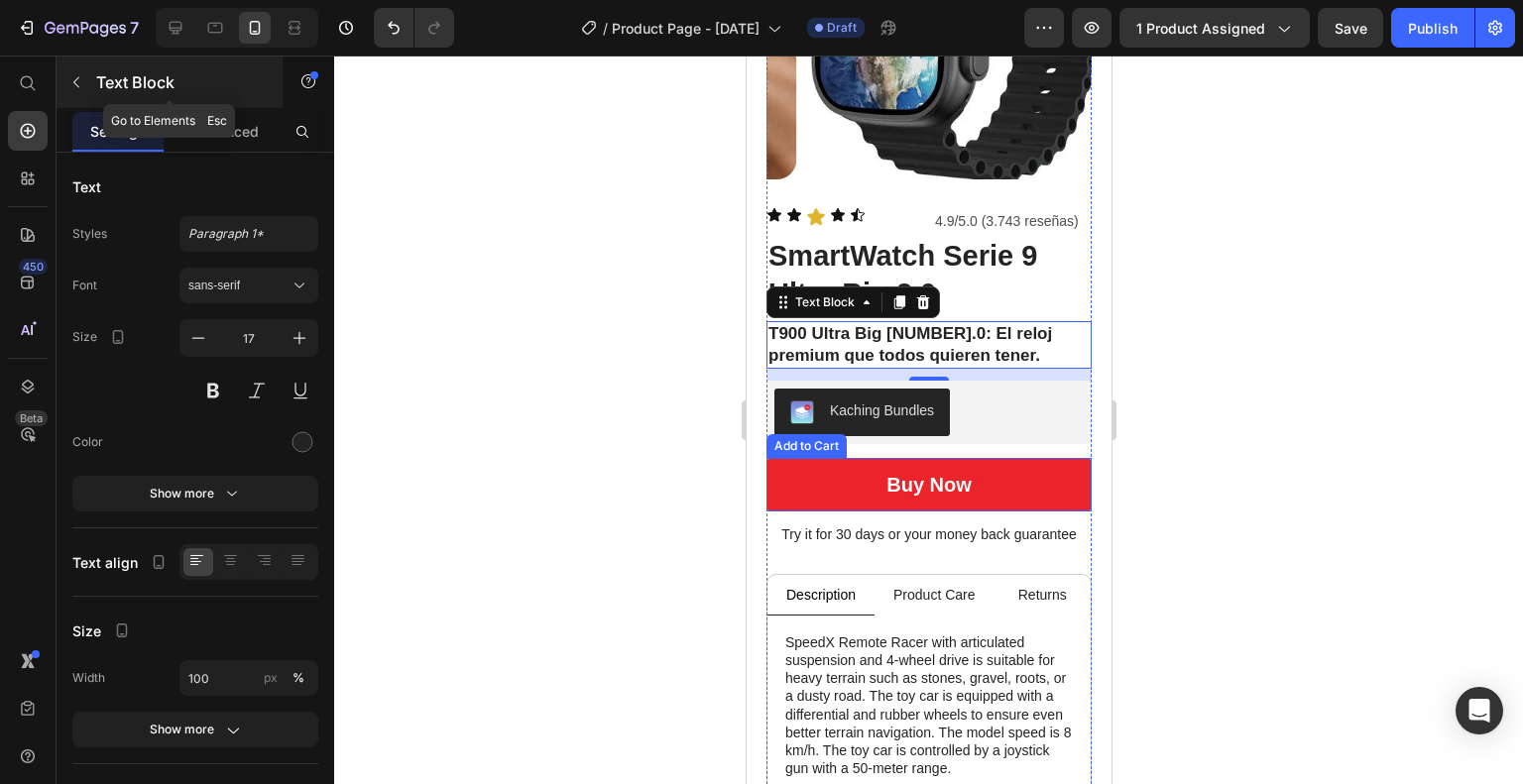 click at bounding box center [76, 82] 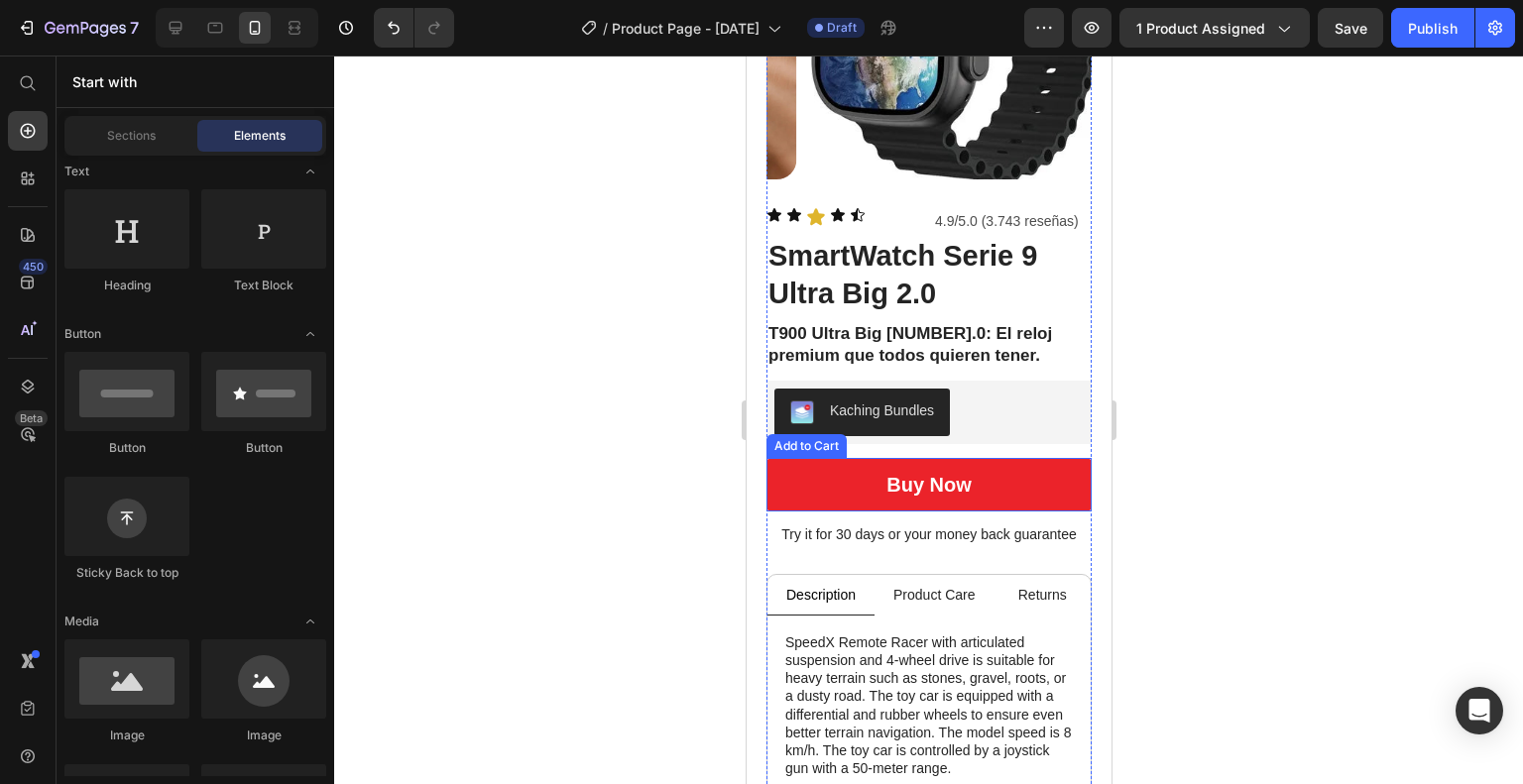 scroll, scrollTop: 0, scrollLeft: 0, axis: both 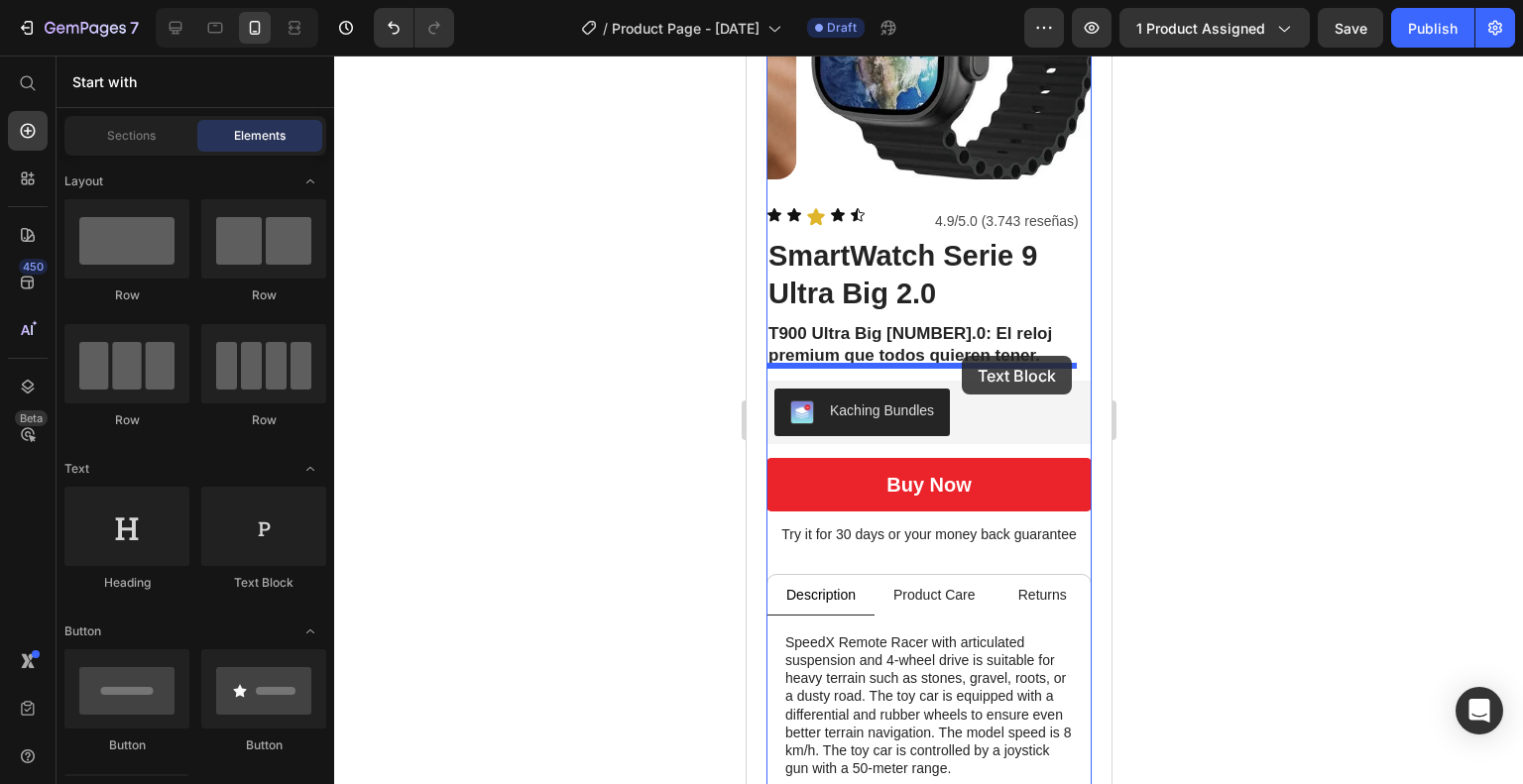 drag, startPoint x: 1031, startPoint y: 610, endPoint x: 961, endPoint y: 356, distance: 263.46916 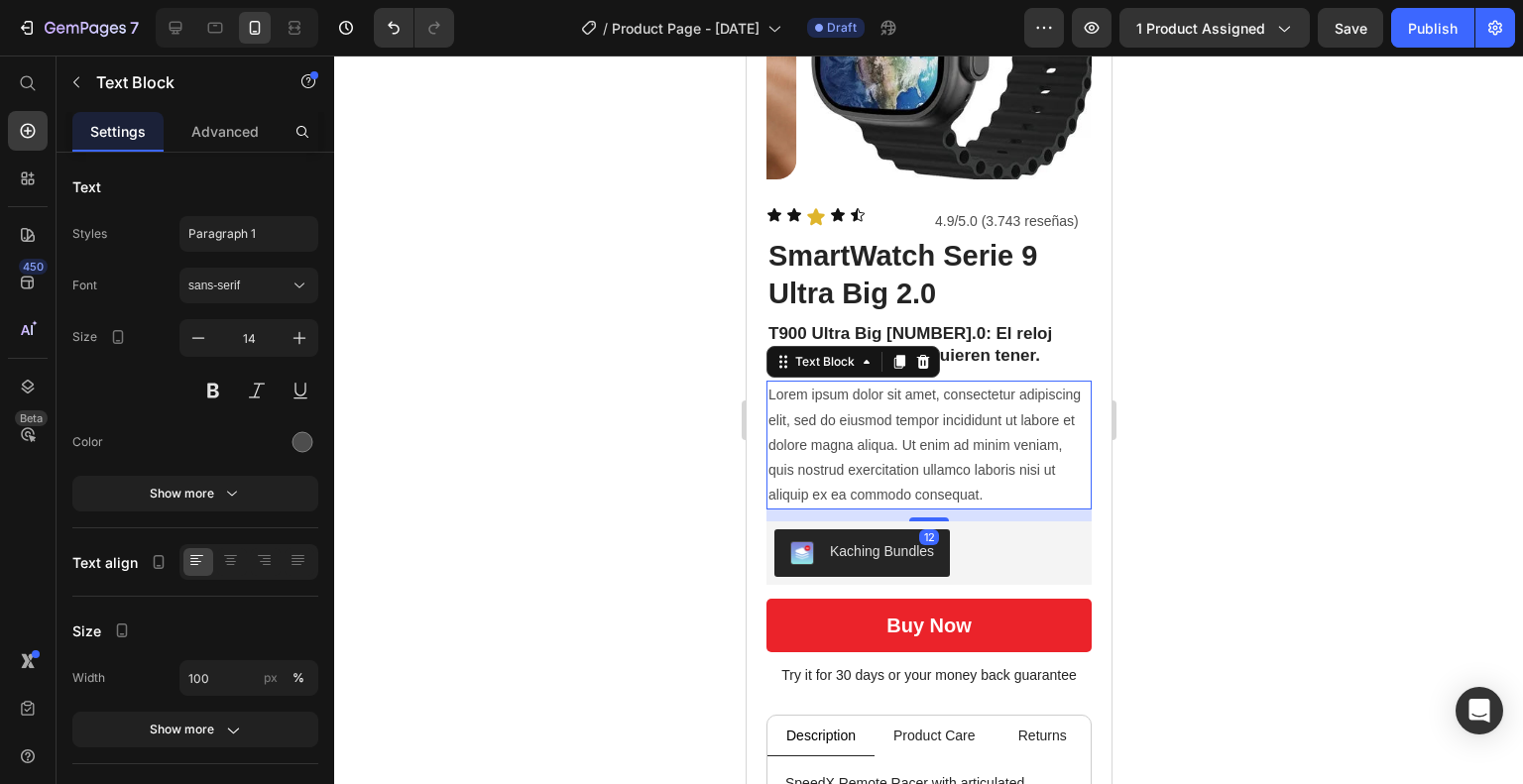 click on "Lorem ipsum dolor sit amet, consectetur adipiscing elit, sed do eiusmod tempor incididunt ut labore et dolore magna aliqua. Ut enim ad minim veniam, quis nostrud exercitation ullamco laboris nisi ut aliquip ex ea commodo consequat." at bounding box center (928, 445) 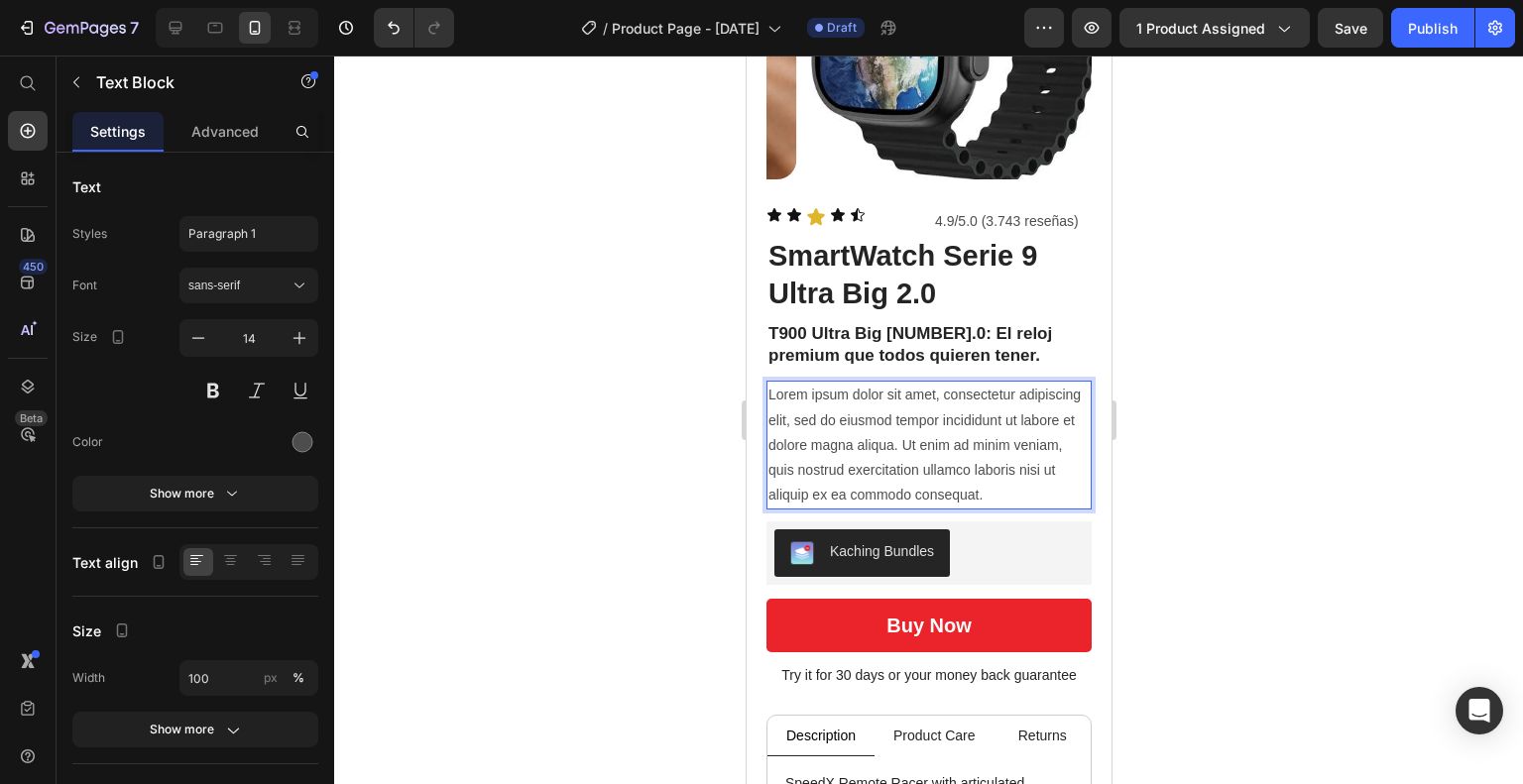 click on "Lorem ipsum dolor sit amet, consectetur adipiscing elit, sed do eiusmod tempor incididunt ut labore et dolore magna aliqua. Ut enim ad minim veniam, quis nostrud exercitation ullamco laboris nisi ut aliquip ex ea commodo consequat." at bounding box center (928, 445) 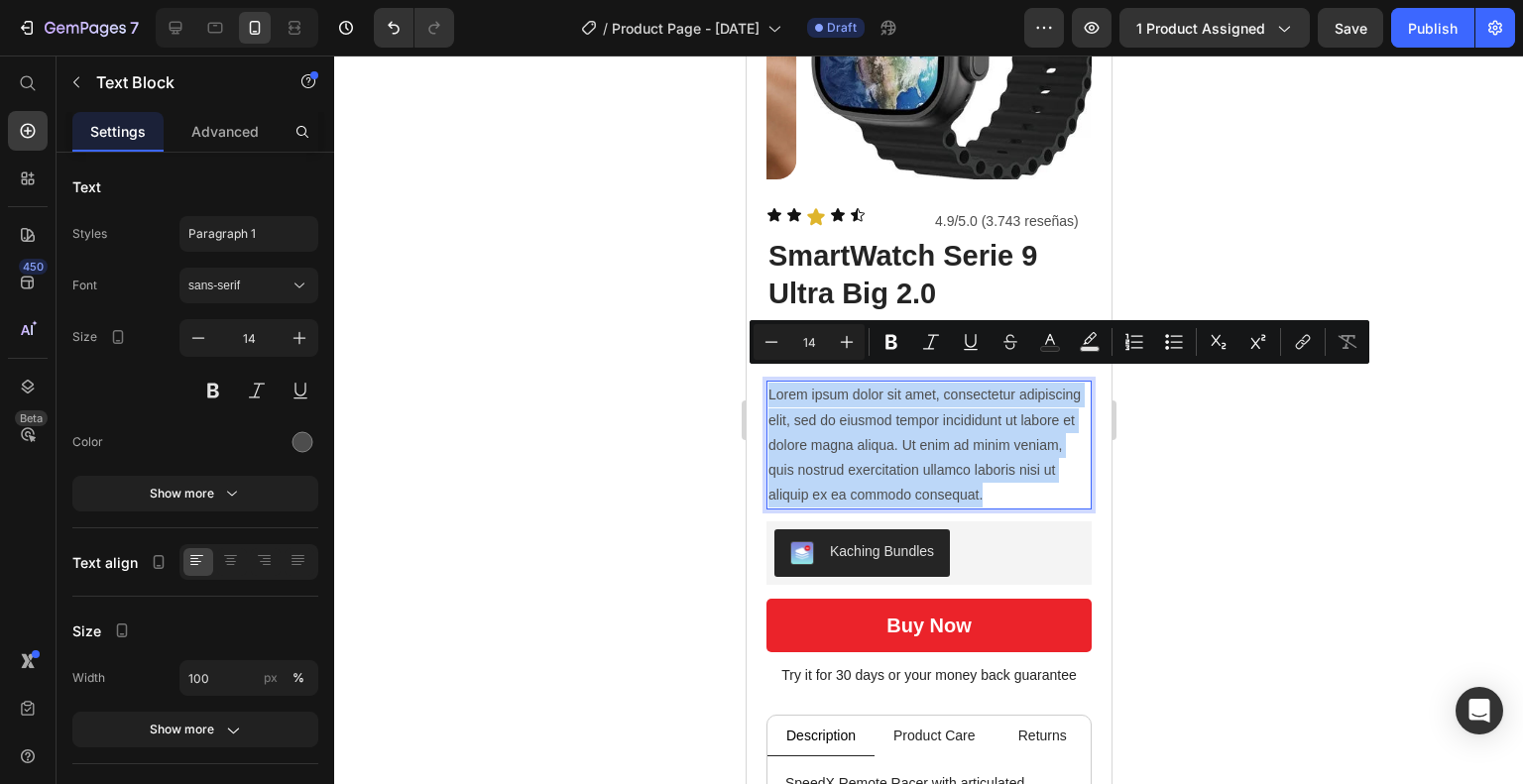drag, startPoint x: 1062, startPoint y: 479, endPoint x: 1489, endPoint y: 446, distance: 428.2733 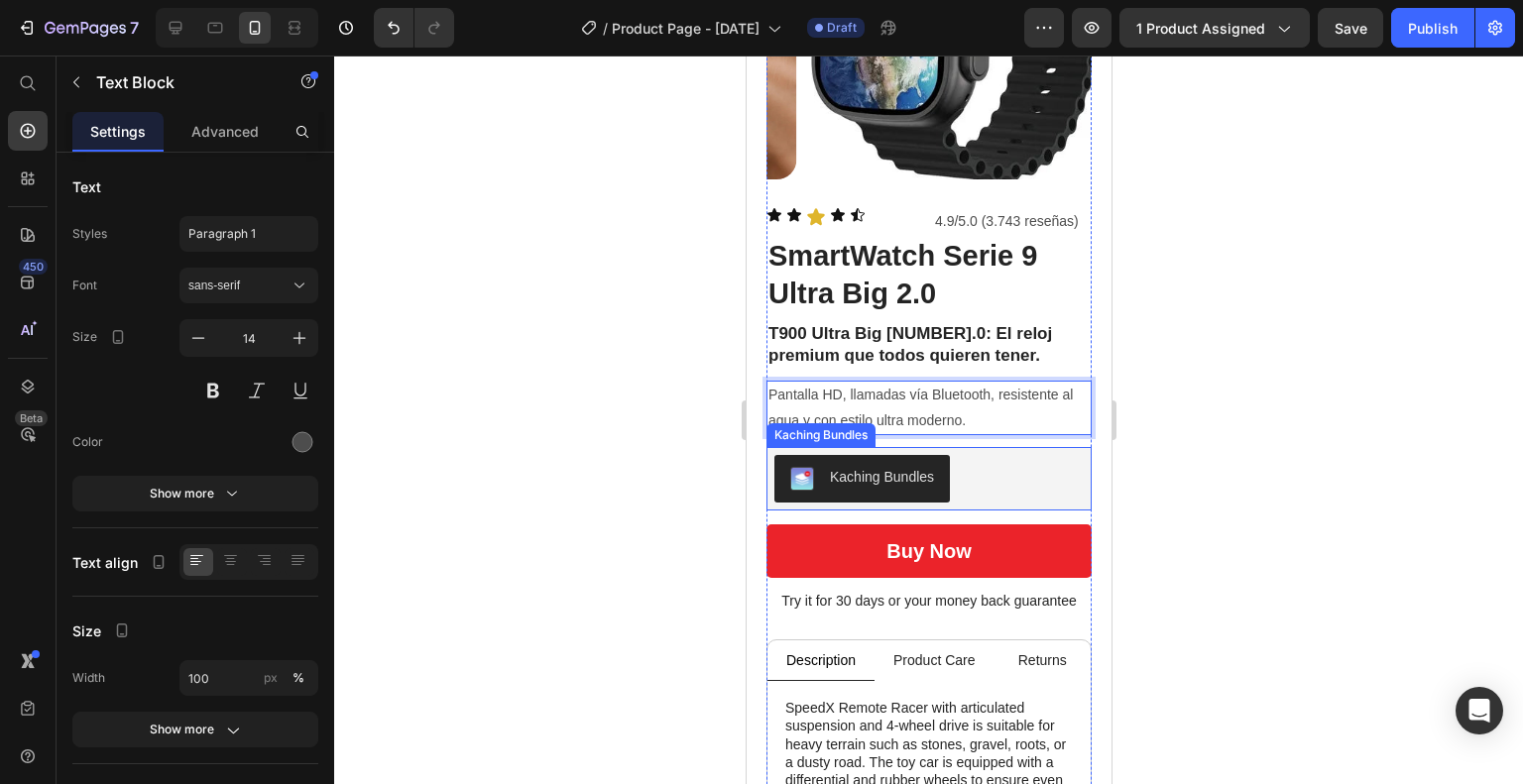 click 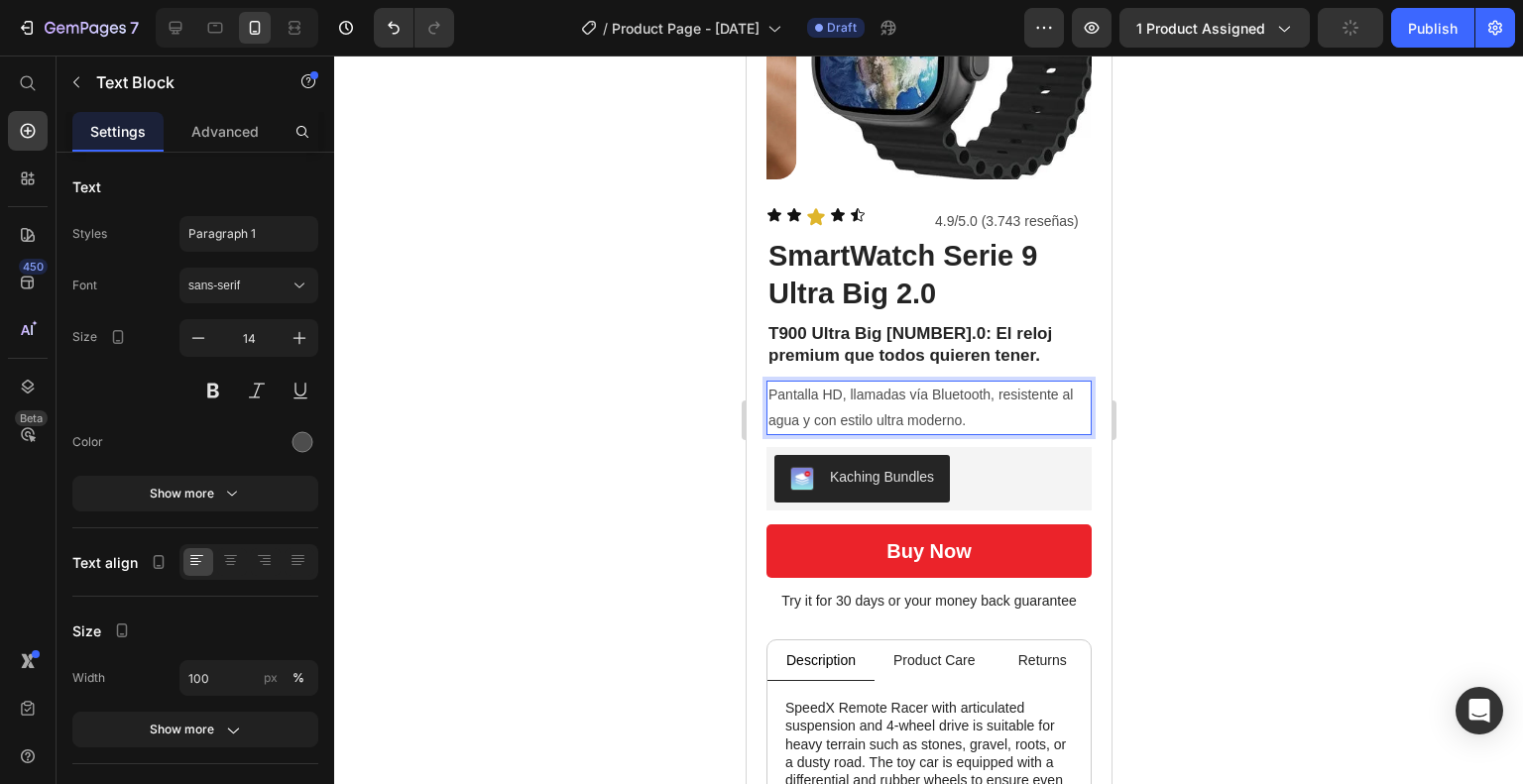 click on "Pantalla HD, llamadas vía Bluetooth, resistente al agua y con estilo ultra moderno." at bounding box center (928, 407) 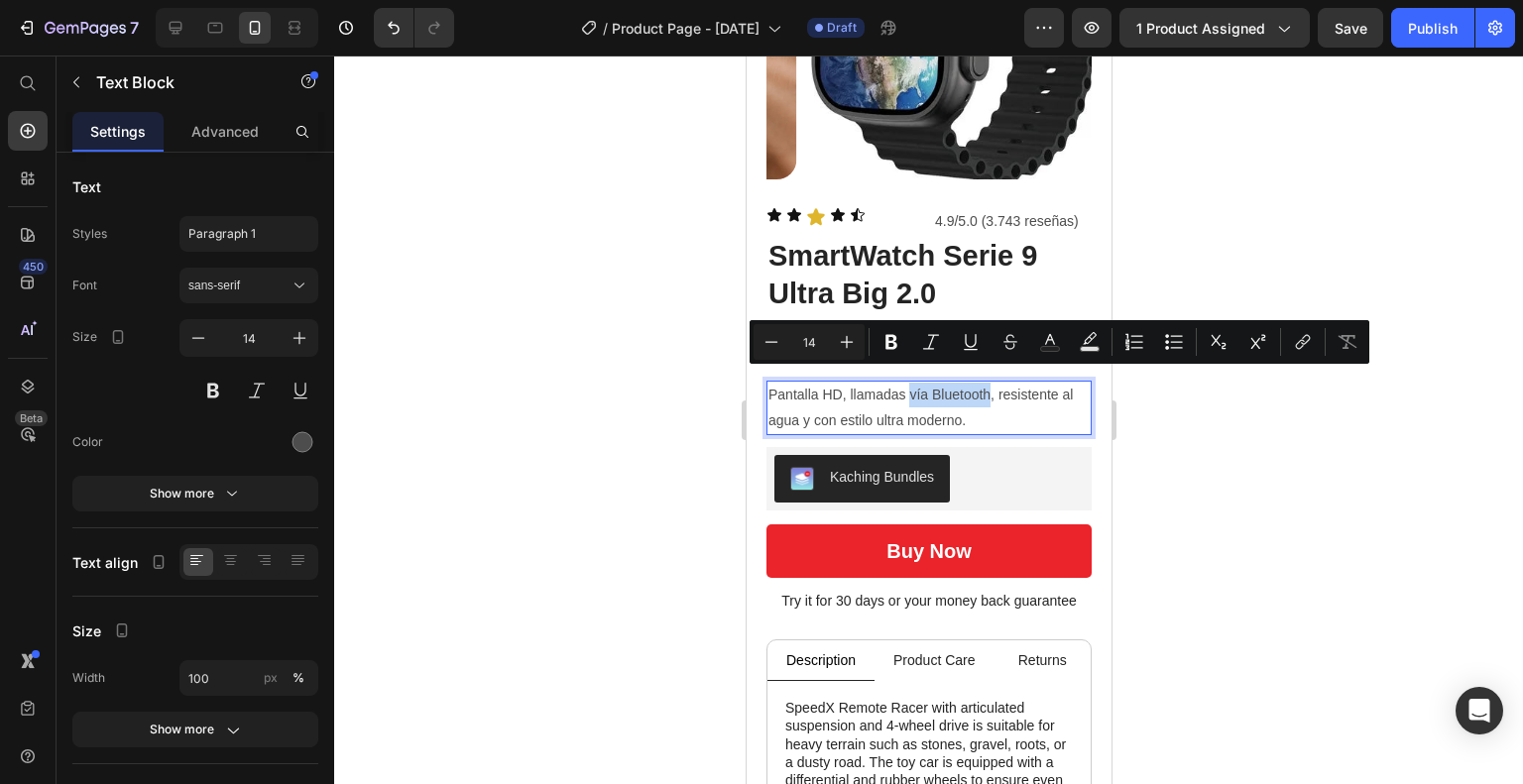 drag, startPoint x: 909, startPoint y: 380, endPoint x: 988, endPoint y: 388, distance: 79.40403 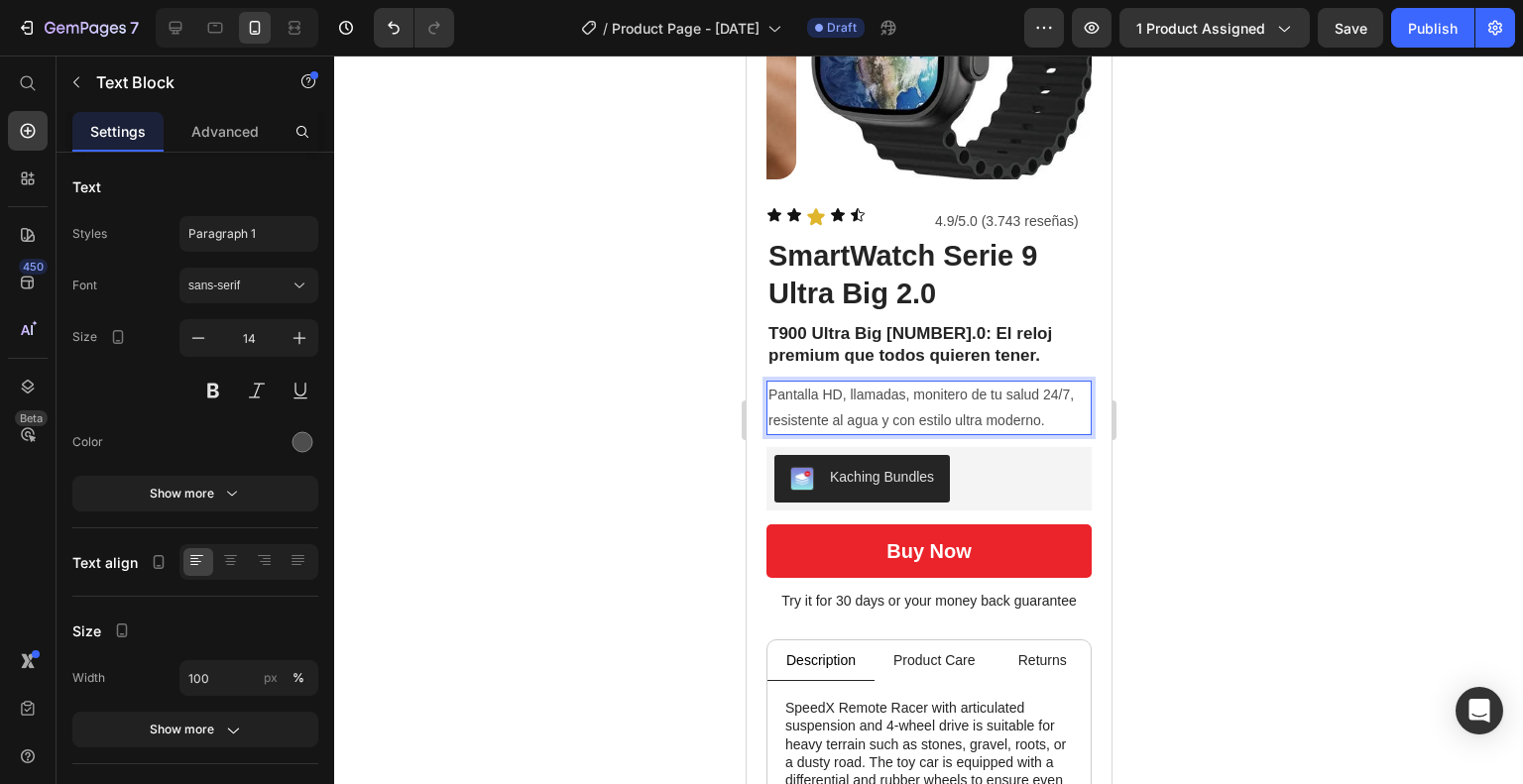 click on "Pantalla HD, llamadas, monitero de tu salud 24/7, resistente al agua y con estilo ultra moderno." at bounding box center [928, 407] 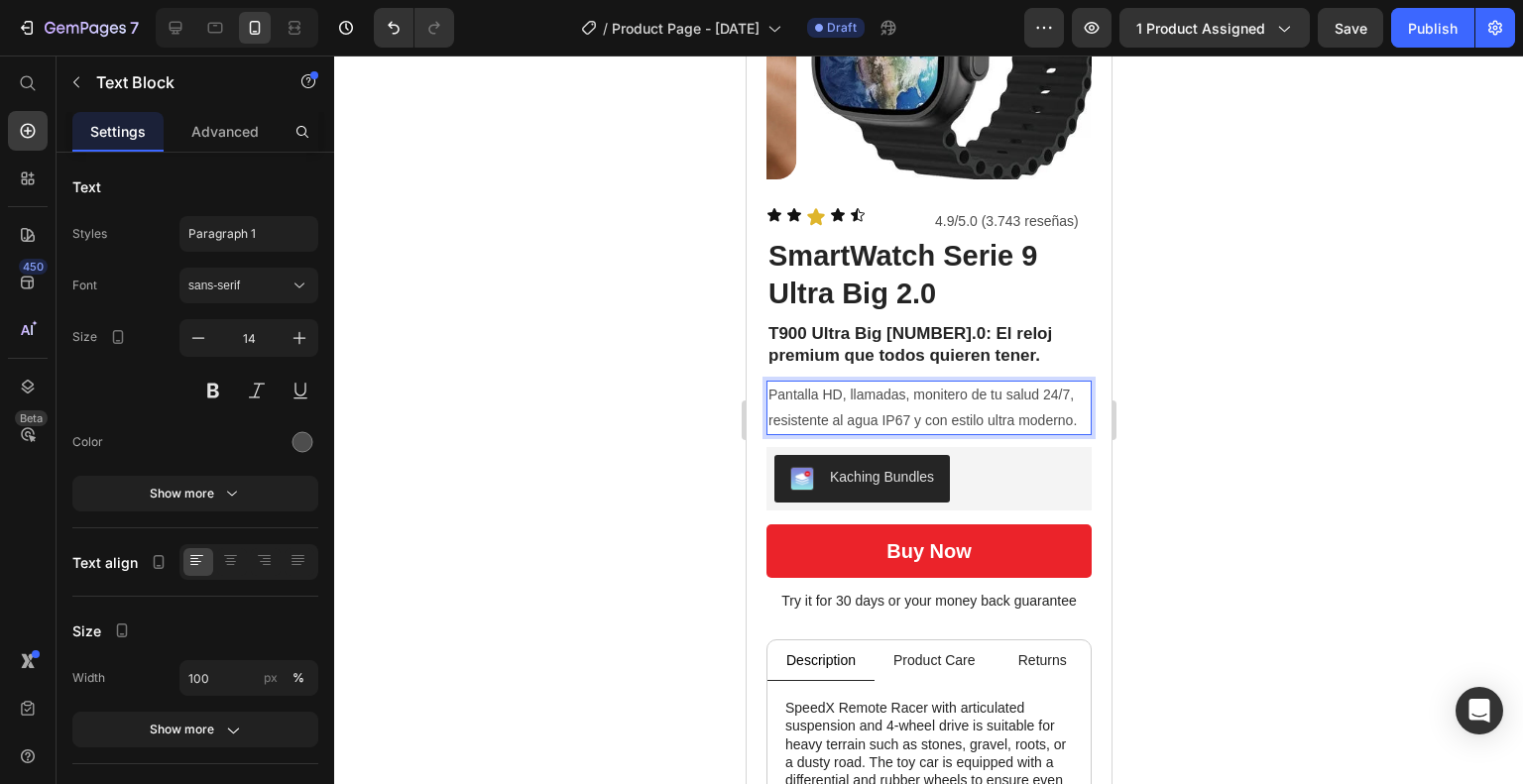 click 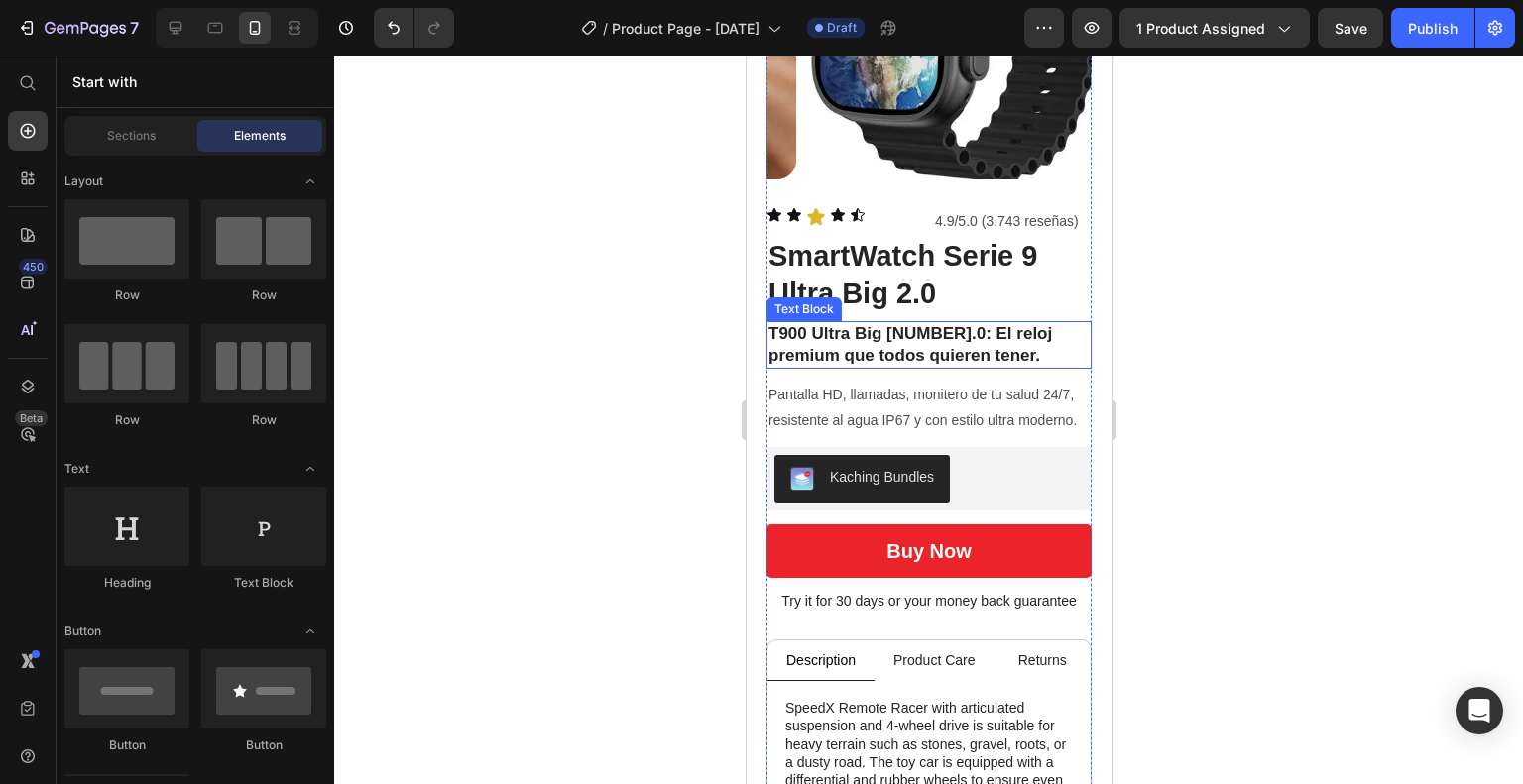 click on "T900 Ultra Big 2.0: El reloj premium que todos quieren tener." at bounding box center [928, 345] 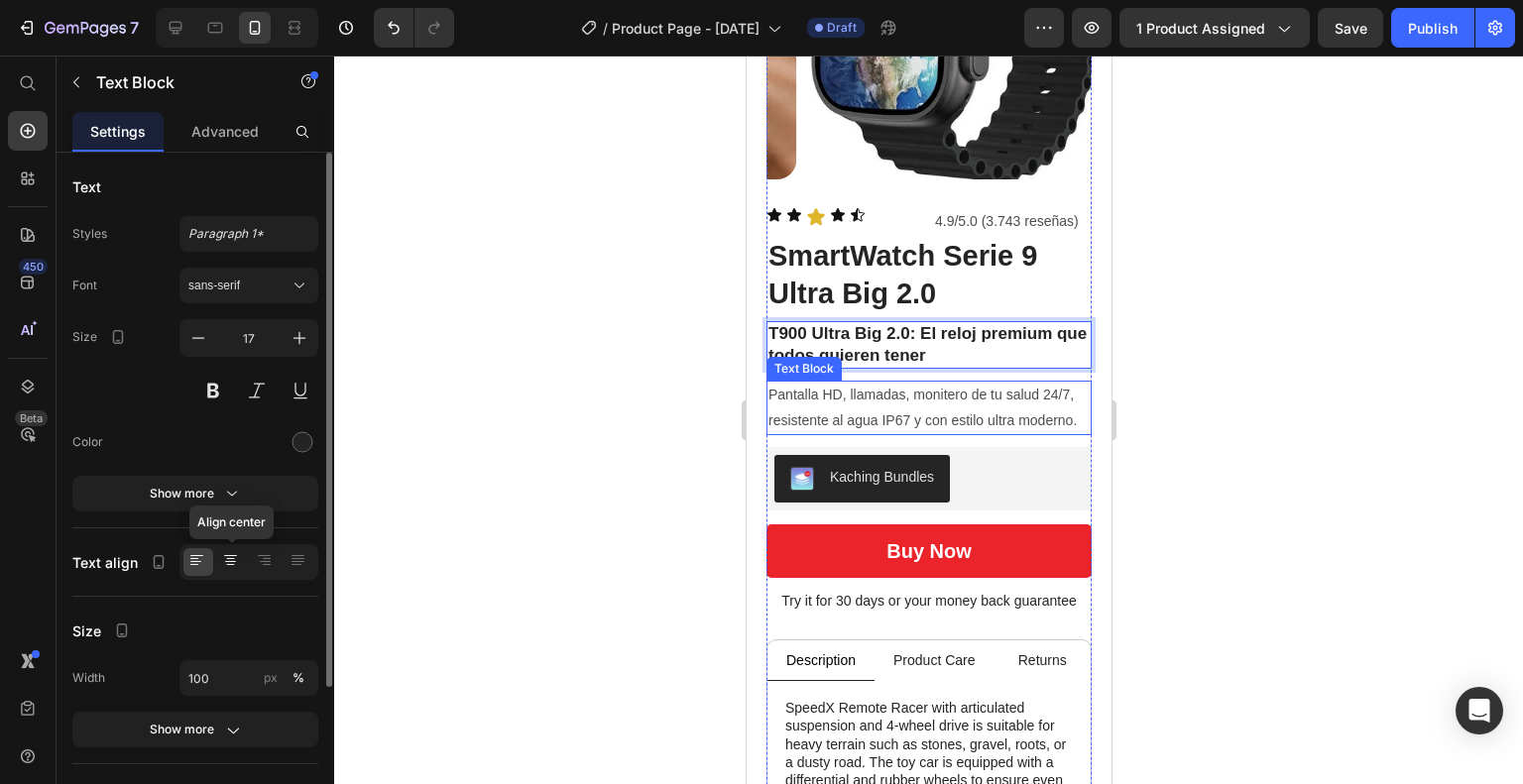 click 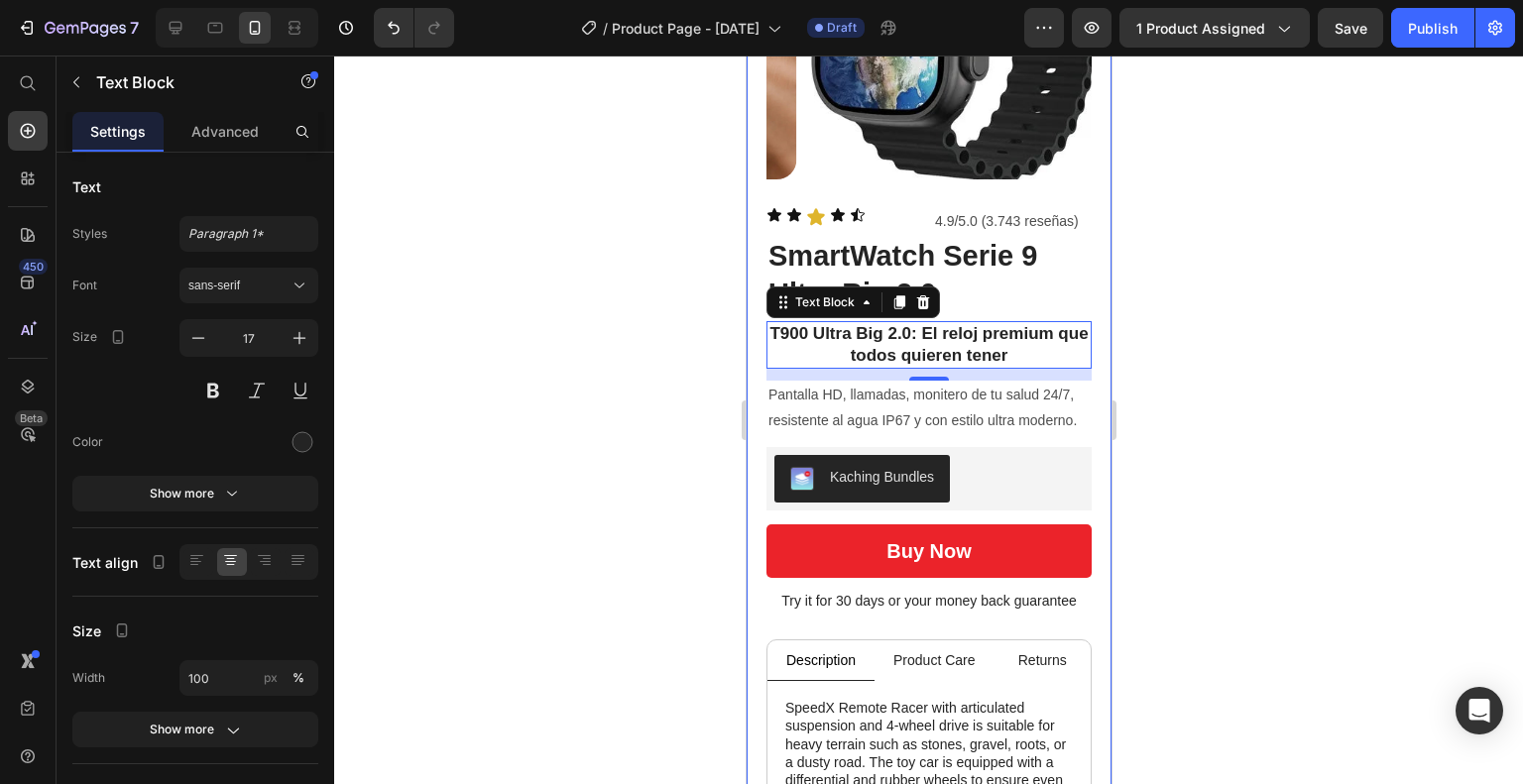 click 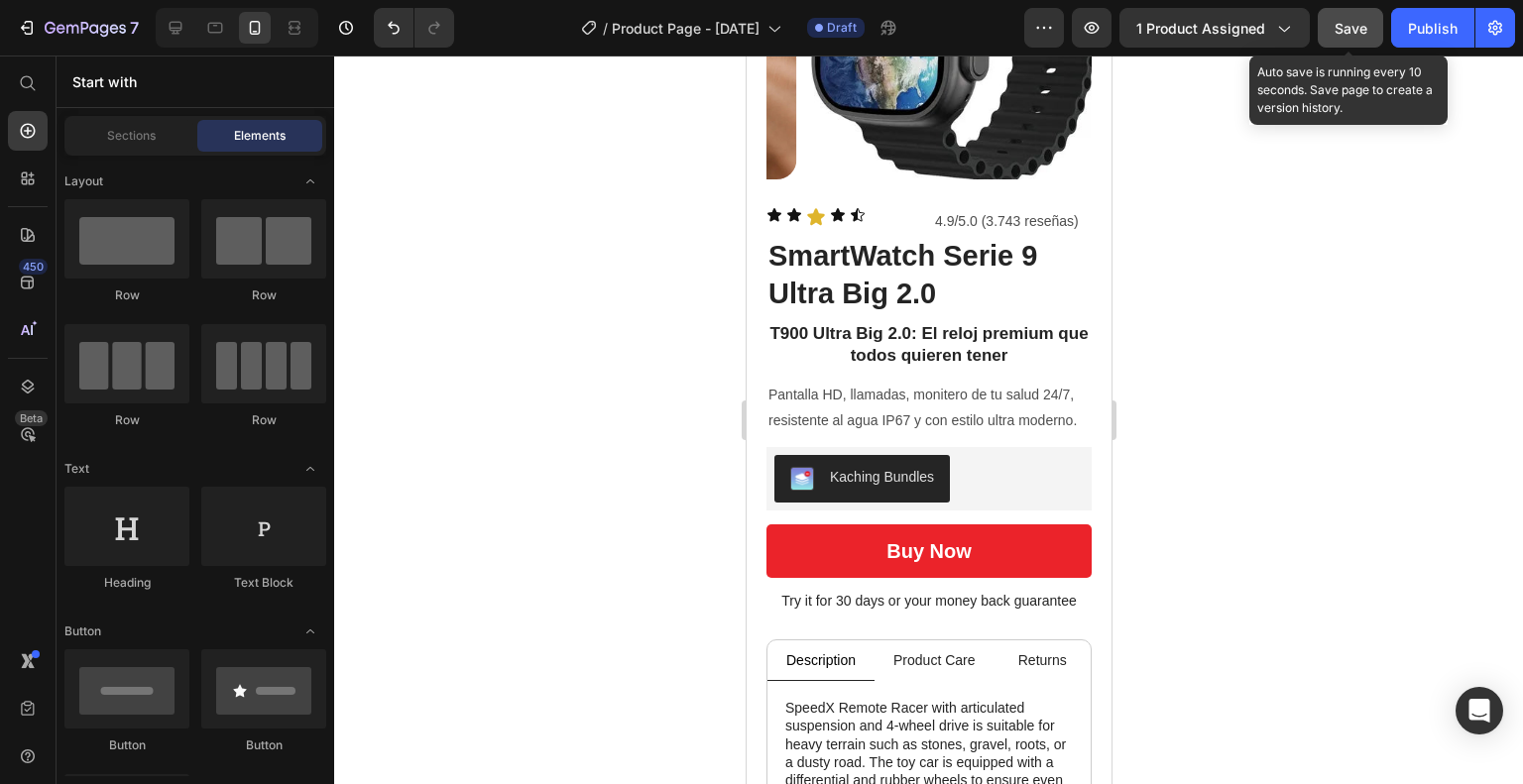click on "Save" at bounding box center (1350, 28) 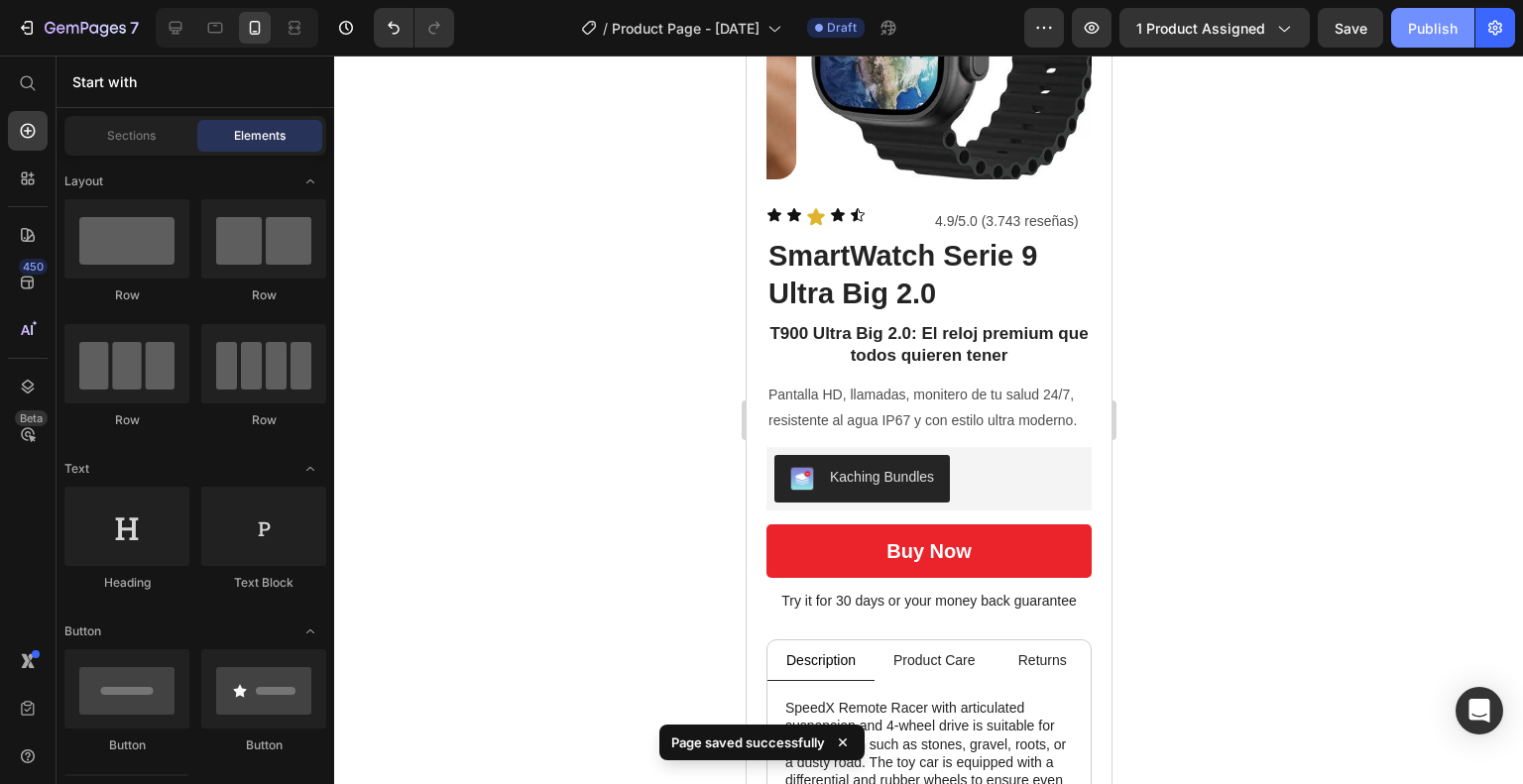 click on "Publish" at bounding box center (1433, 28) 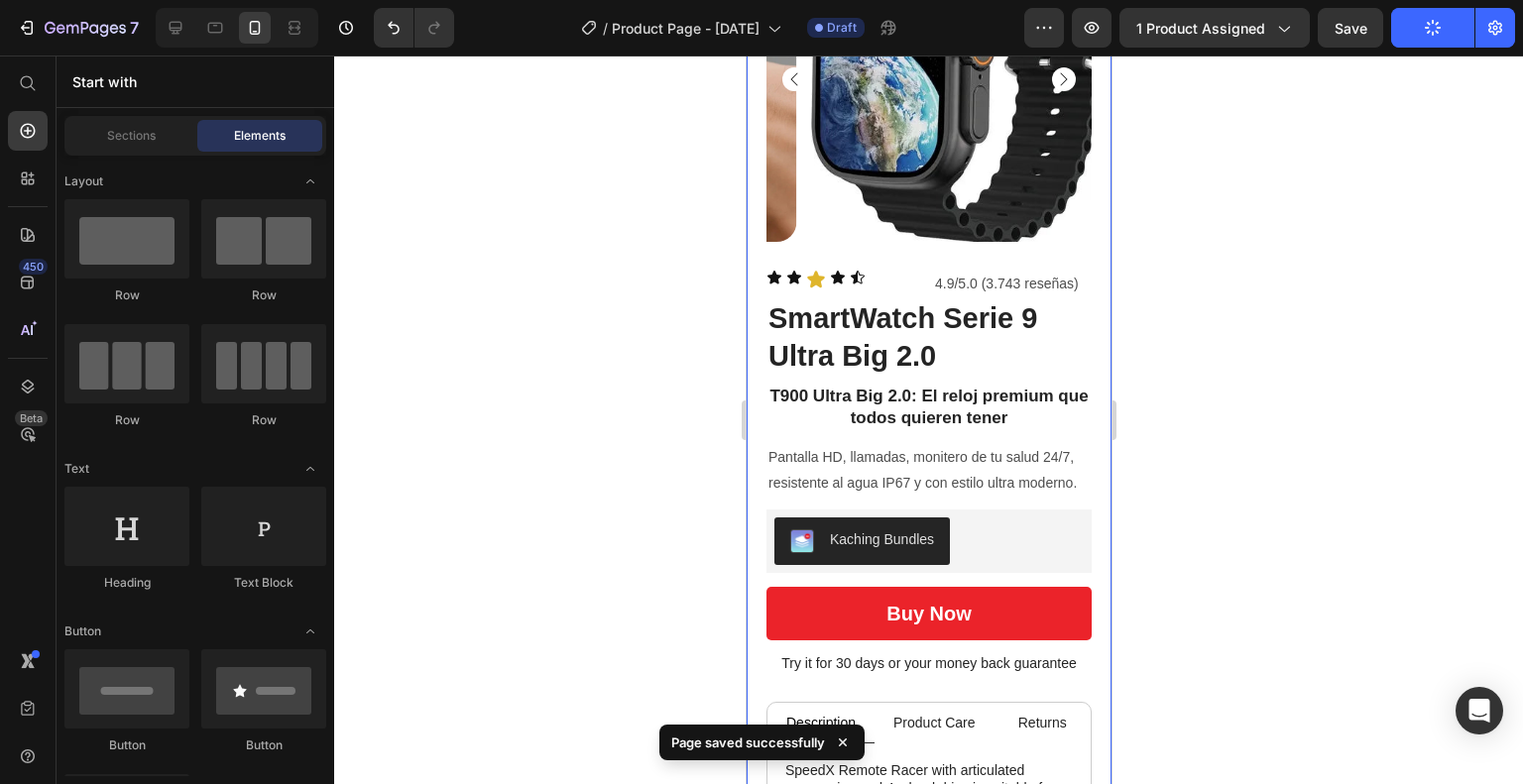 scroll, scrollTop: 396, scrollLeft: 0, axis: vertical 